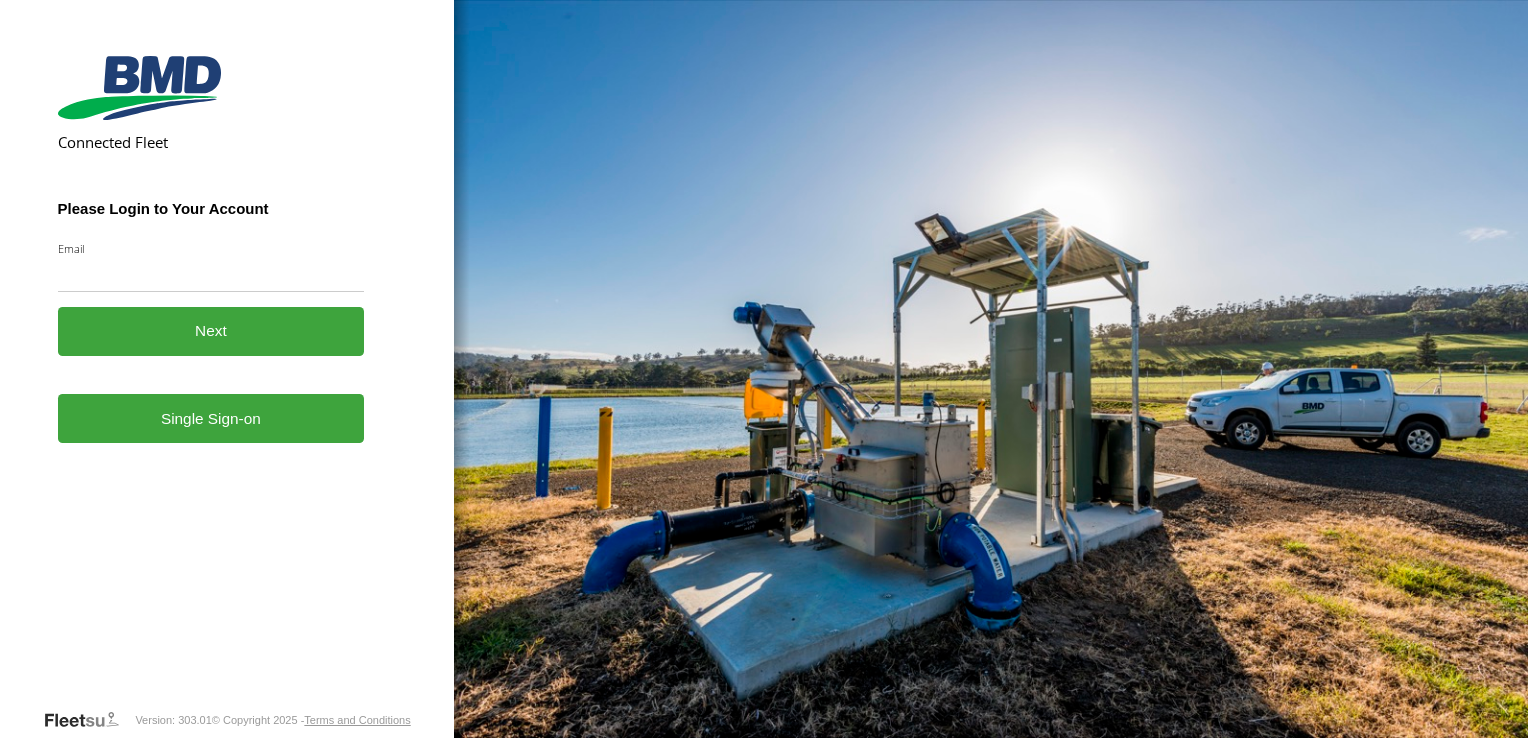 scroll, scrollTop: 0, scrollLeft: 0, axis: both 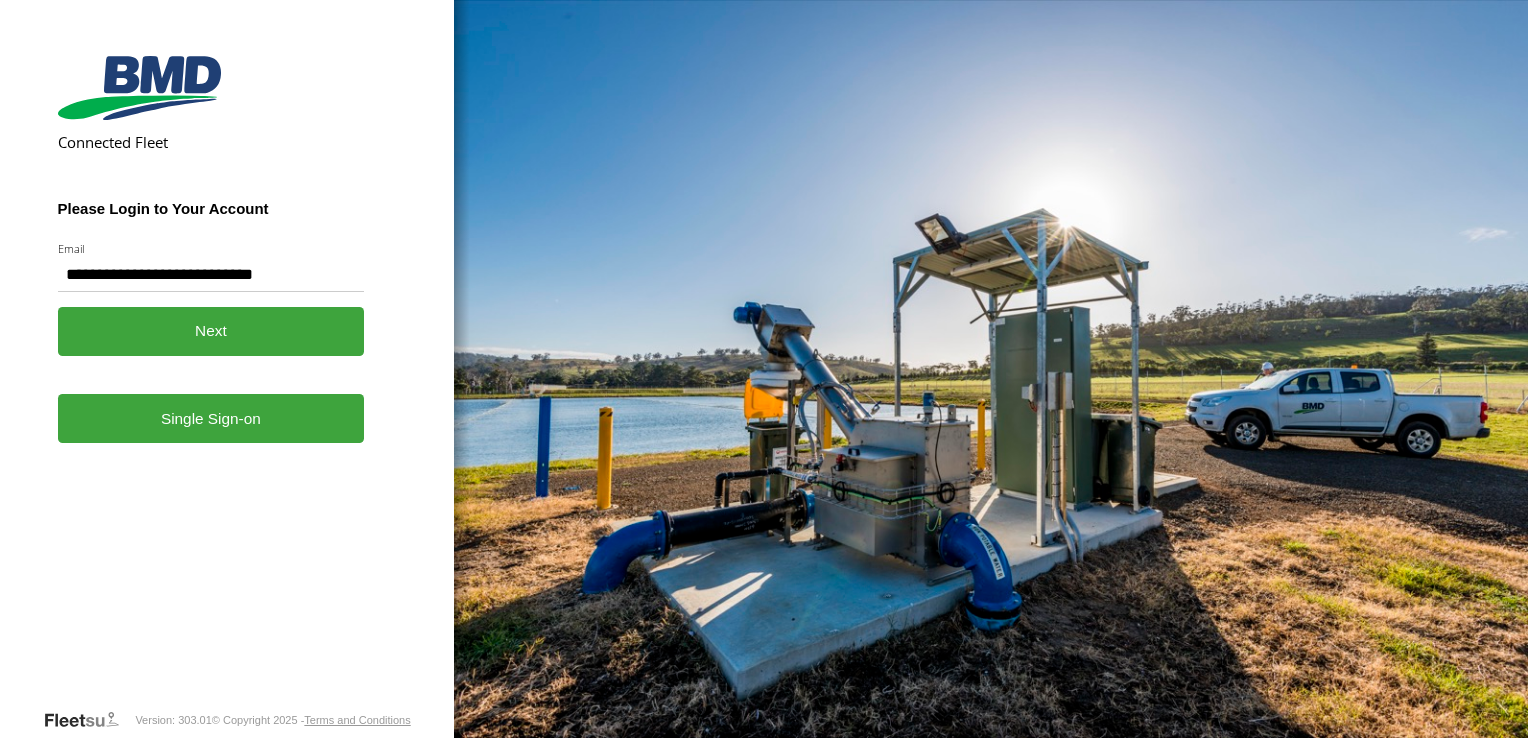 drag, startPoint x: 216, startPoint y: 334, endPoint x: 231, endPoint y: 350, distance: 21.931713 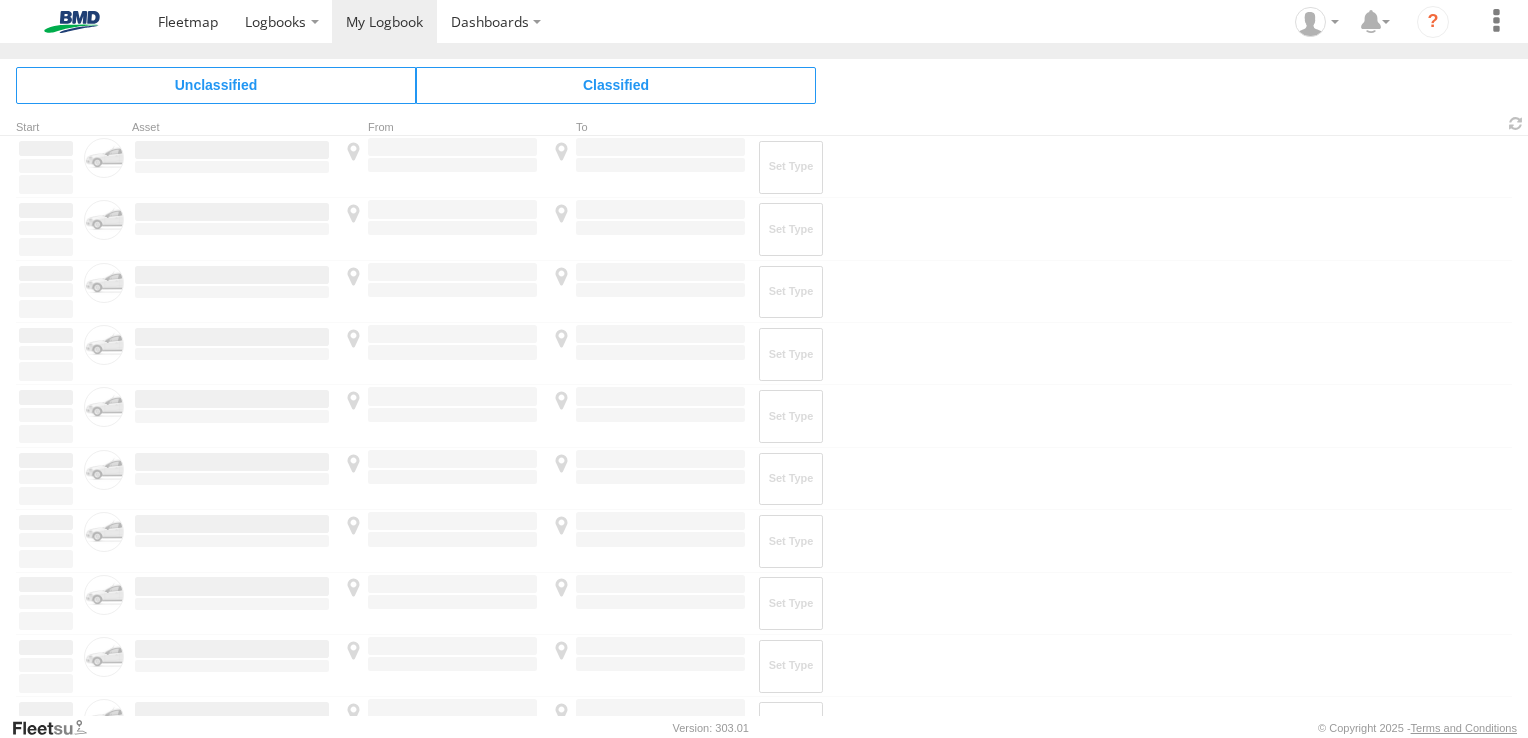 scroll, scrollTop: 0, scrollLeft: 0, axis: both 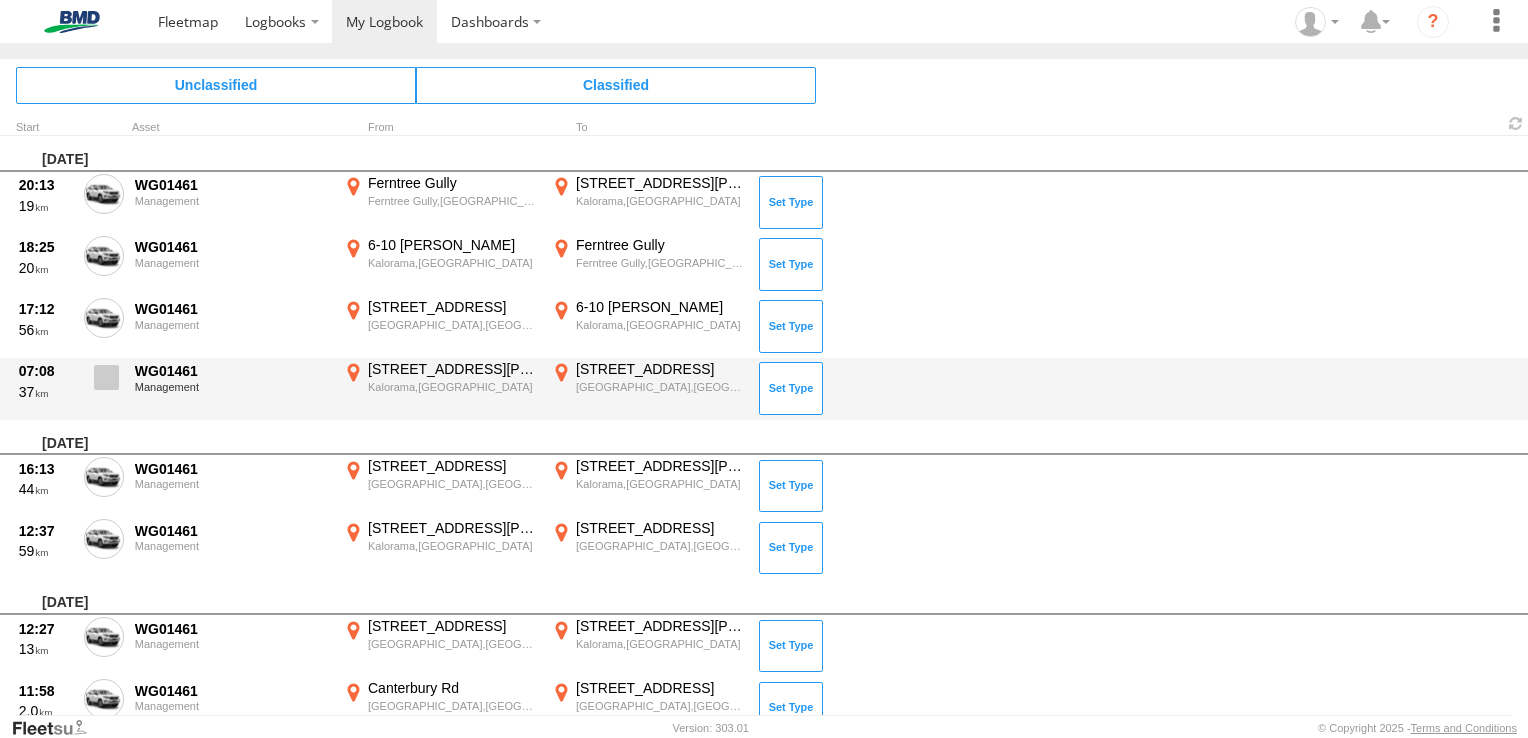 click at bounding box center [106, 377] 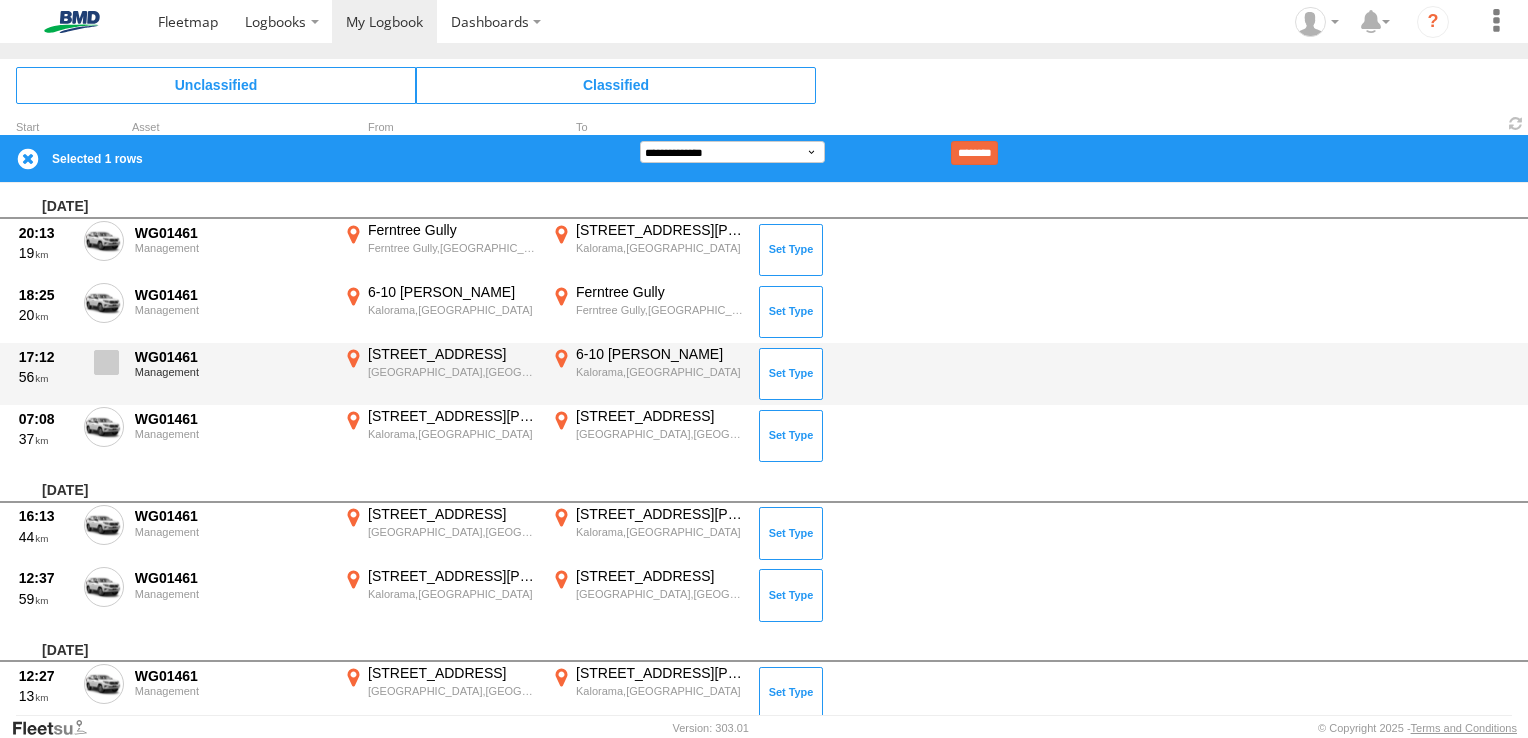 click at bounding box center (106, 362) 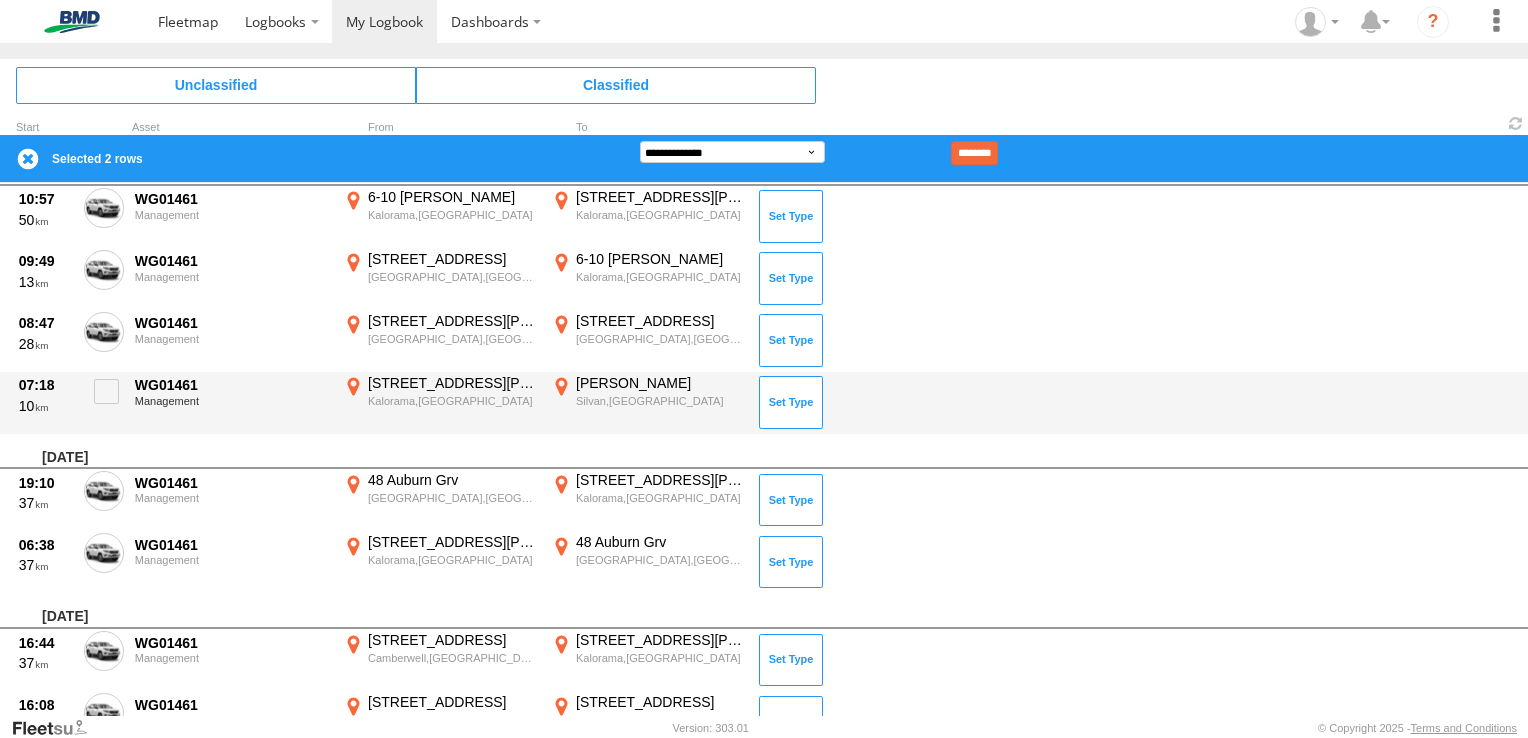 scroll, scrollTop: 1000, scrollLeft: 0, axis: vertical 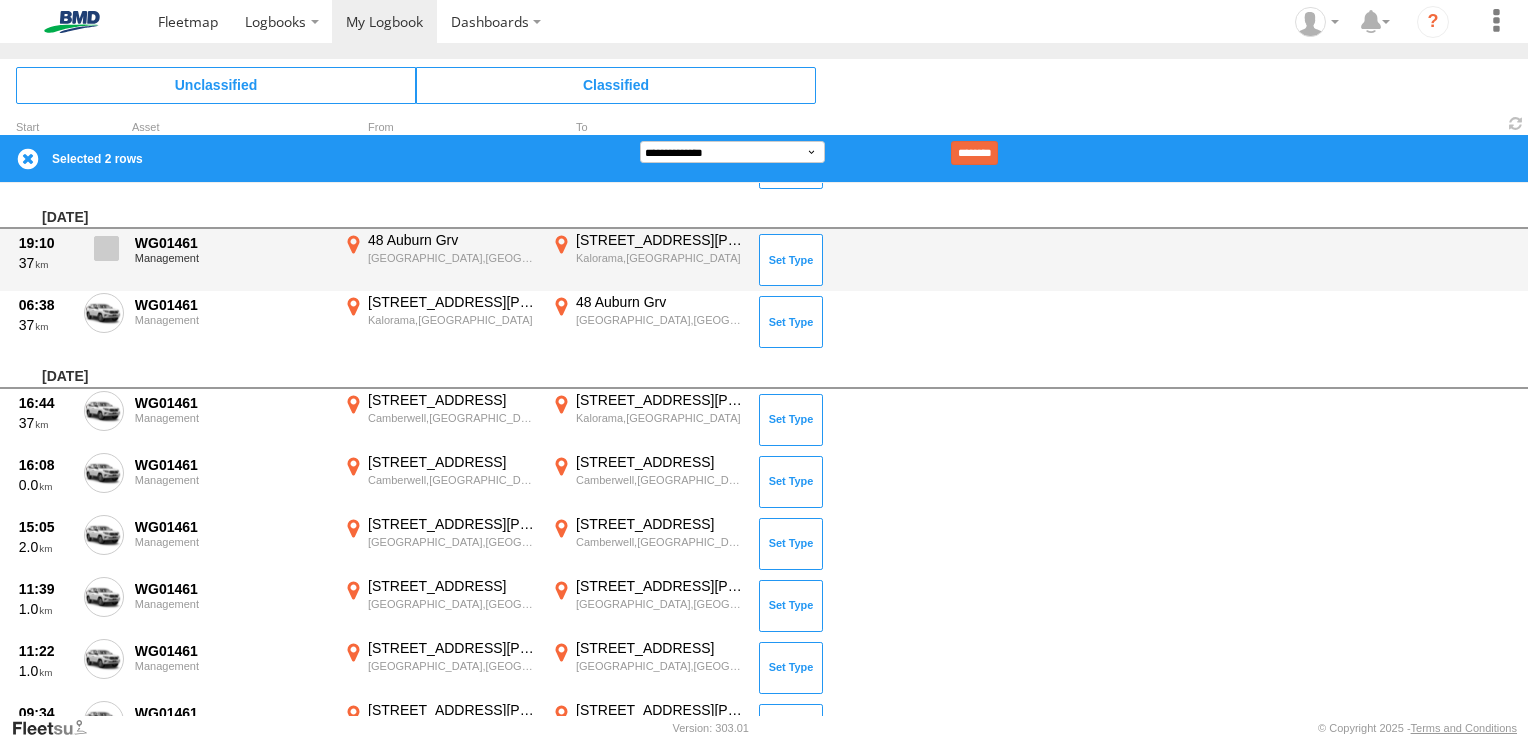 click at bounding box center [106, 248] 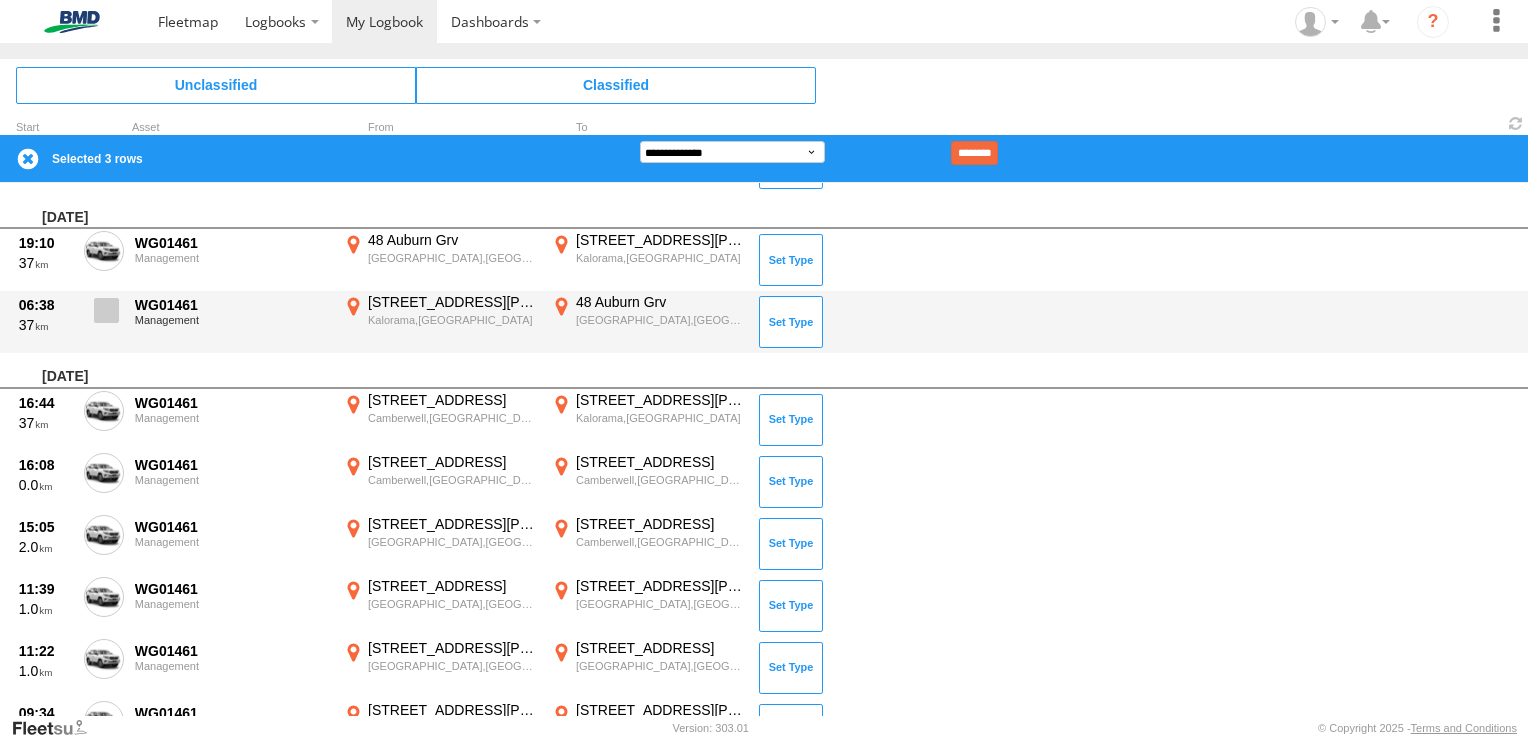 click at bounding box center (106, 310) 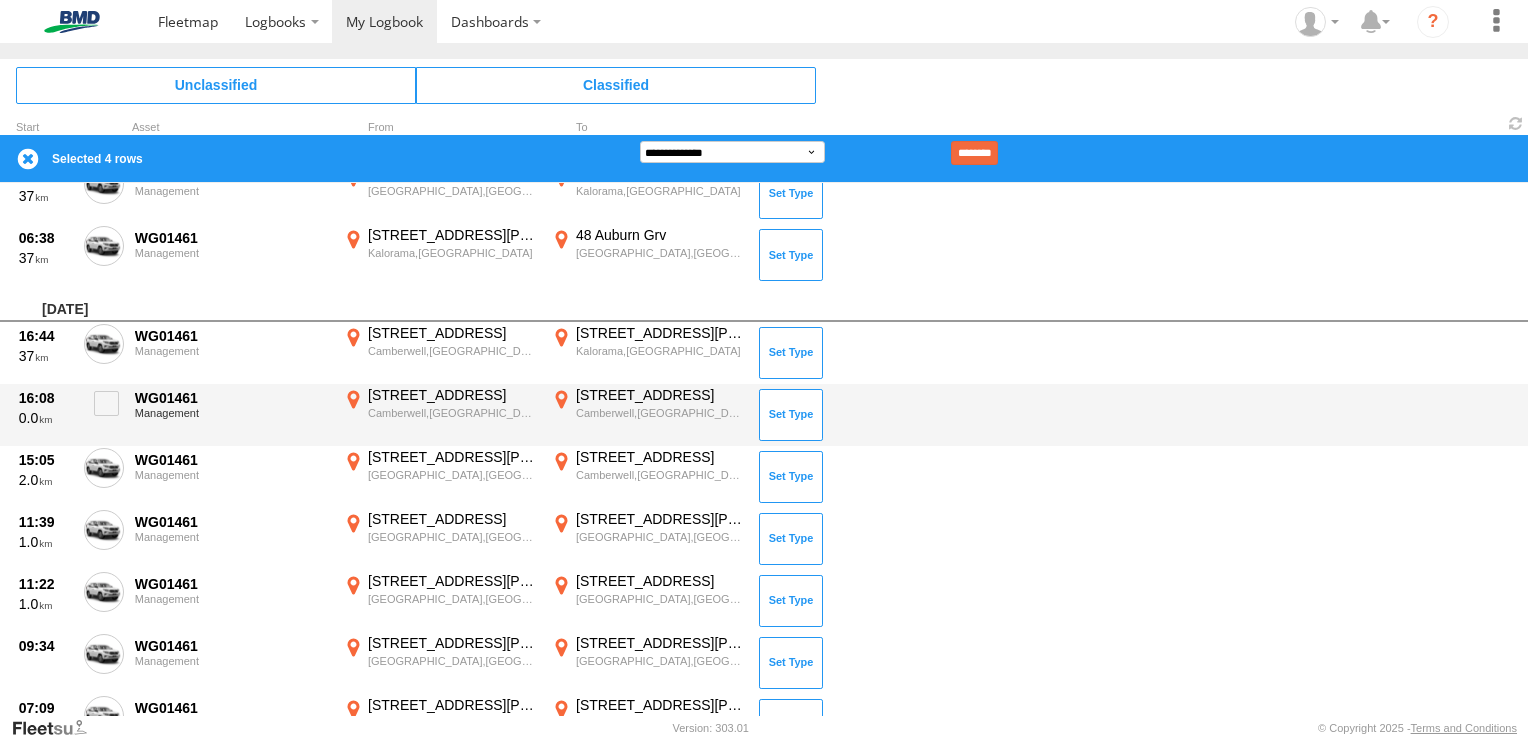 scroll, scrollTop: 1100, scrollLeft: 0, axis: vertical 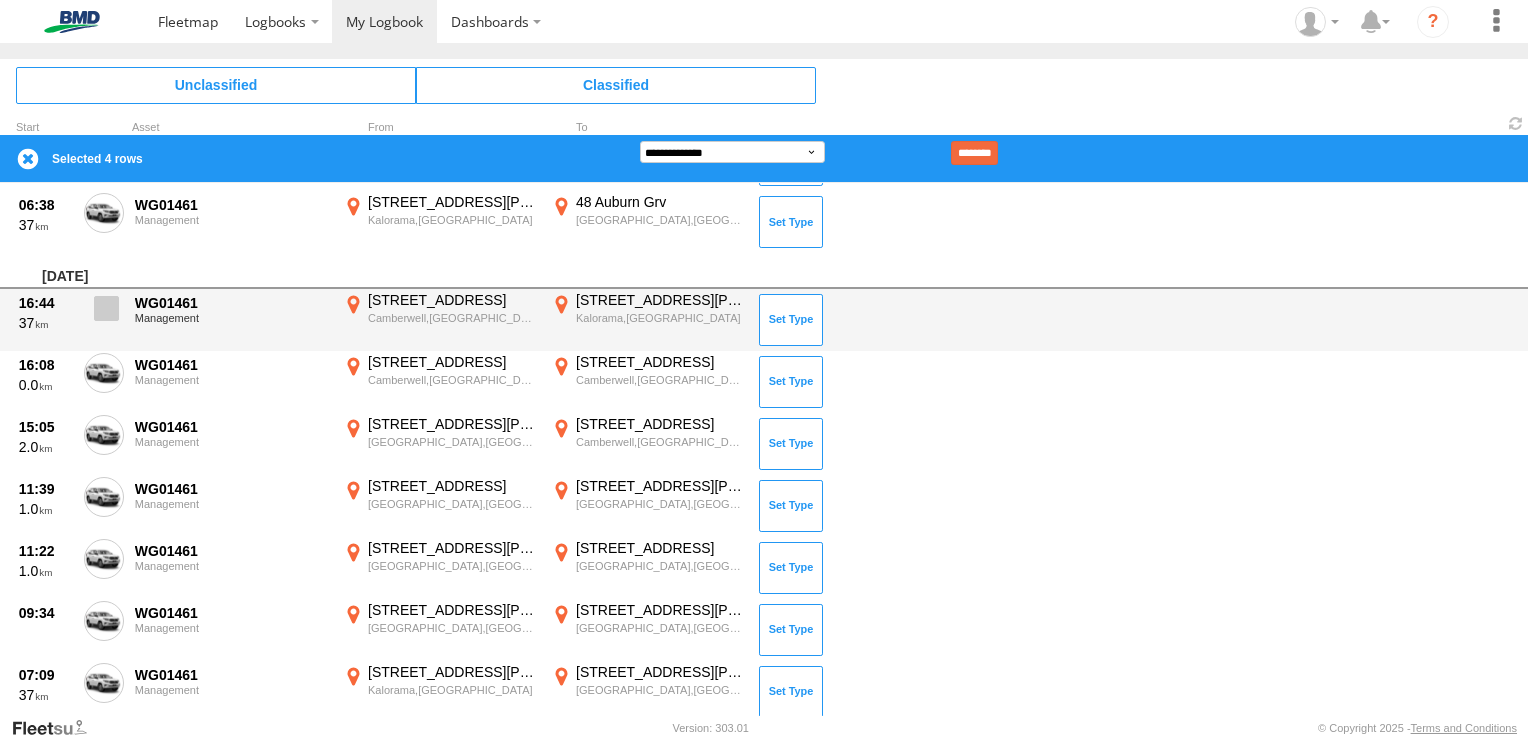 click at bounding box center [106, 308] 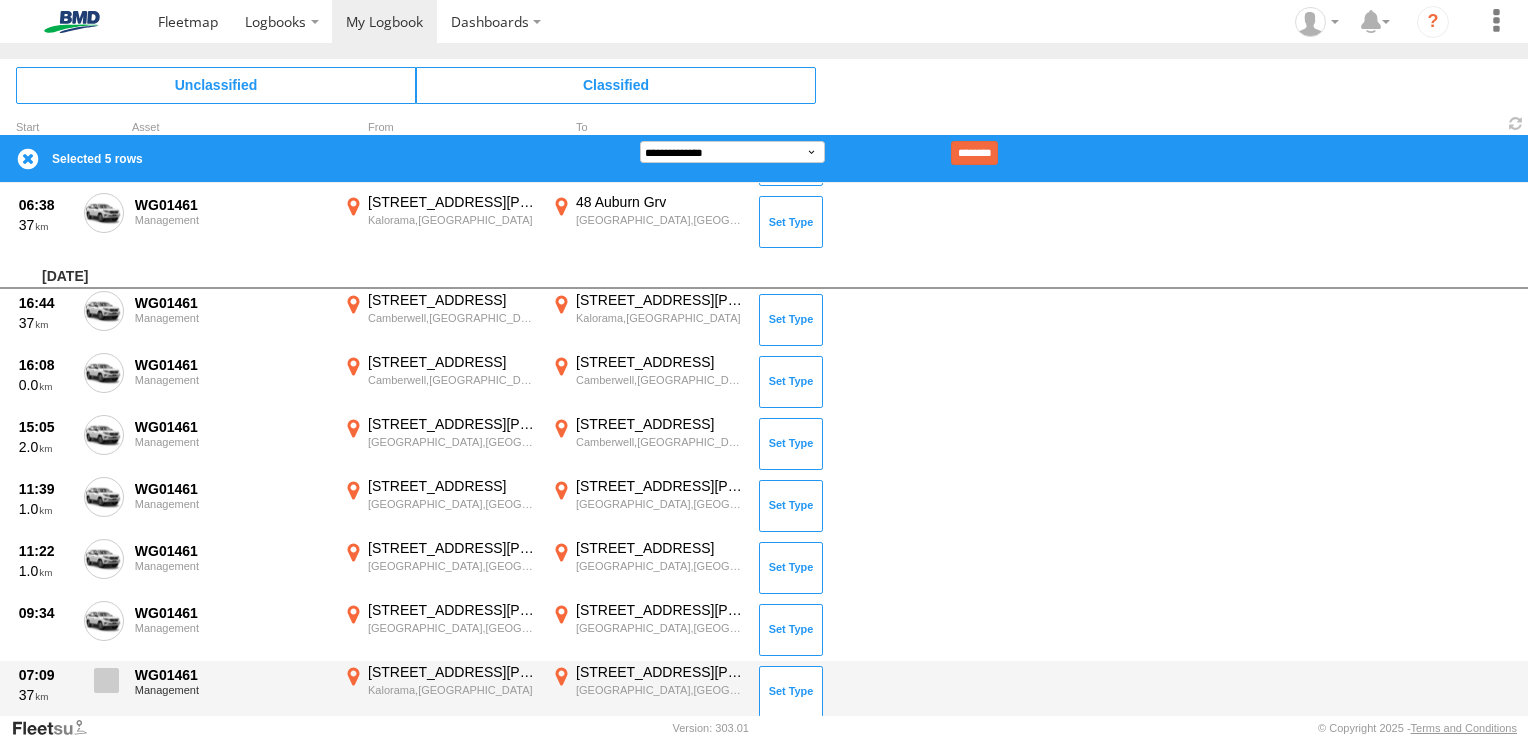 click at bounding box center [106, 680] 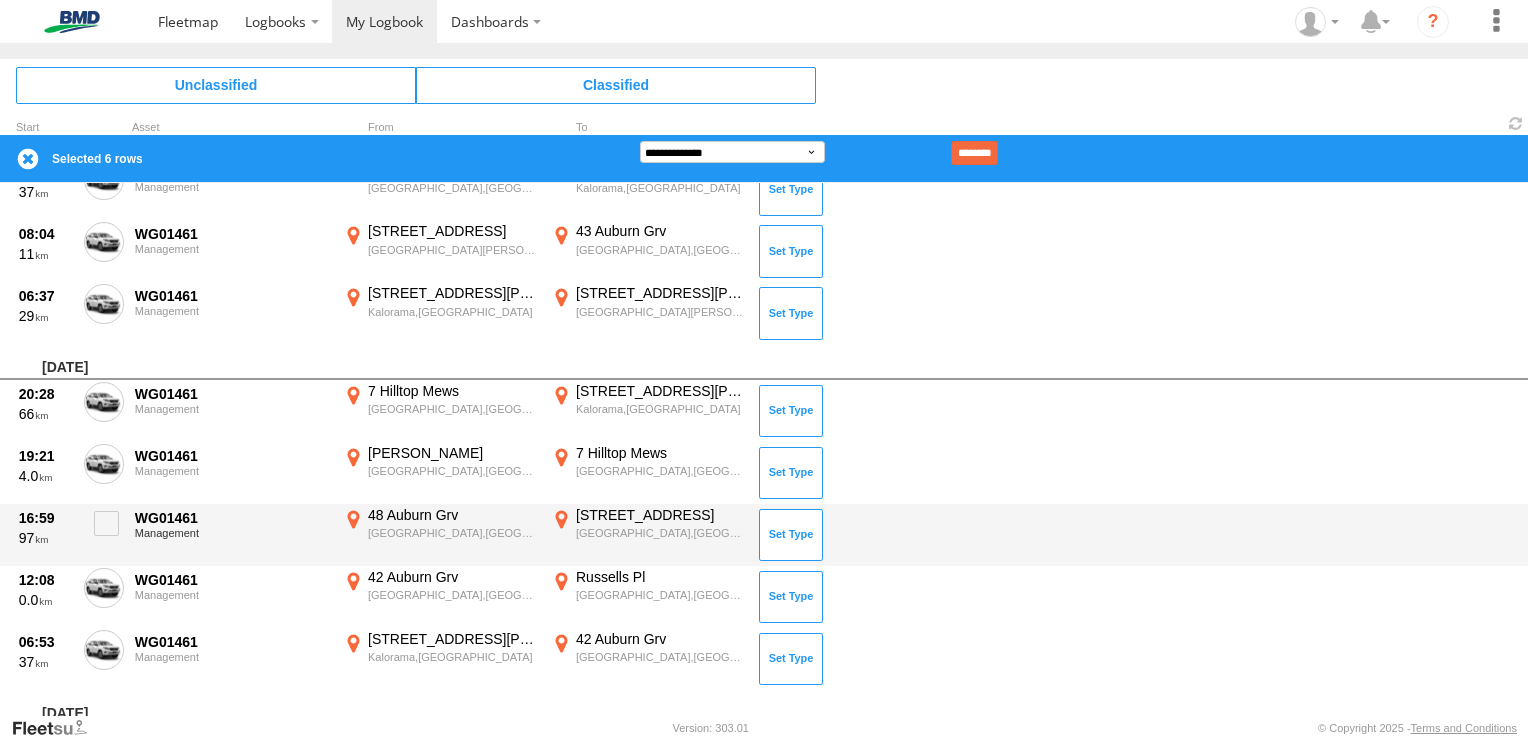 scroll, scrollTop: 1500, scrollLeft: 0, axis: vertical 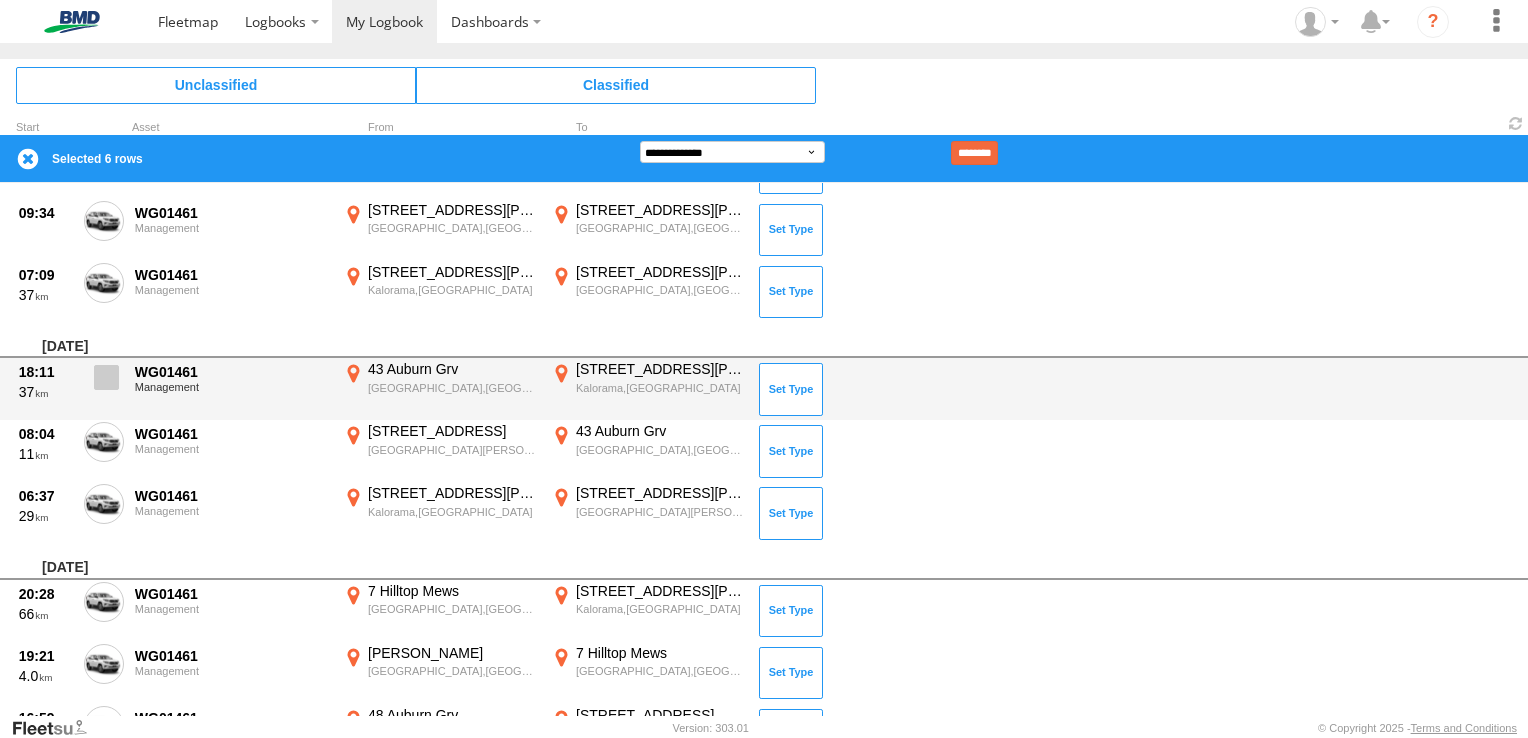 click at bounding box center [106, 377] 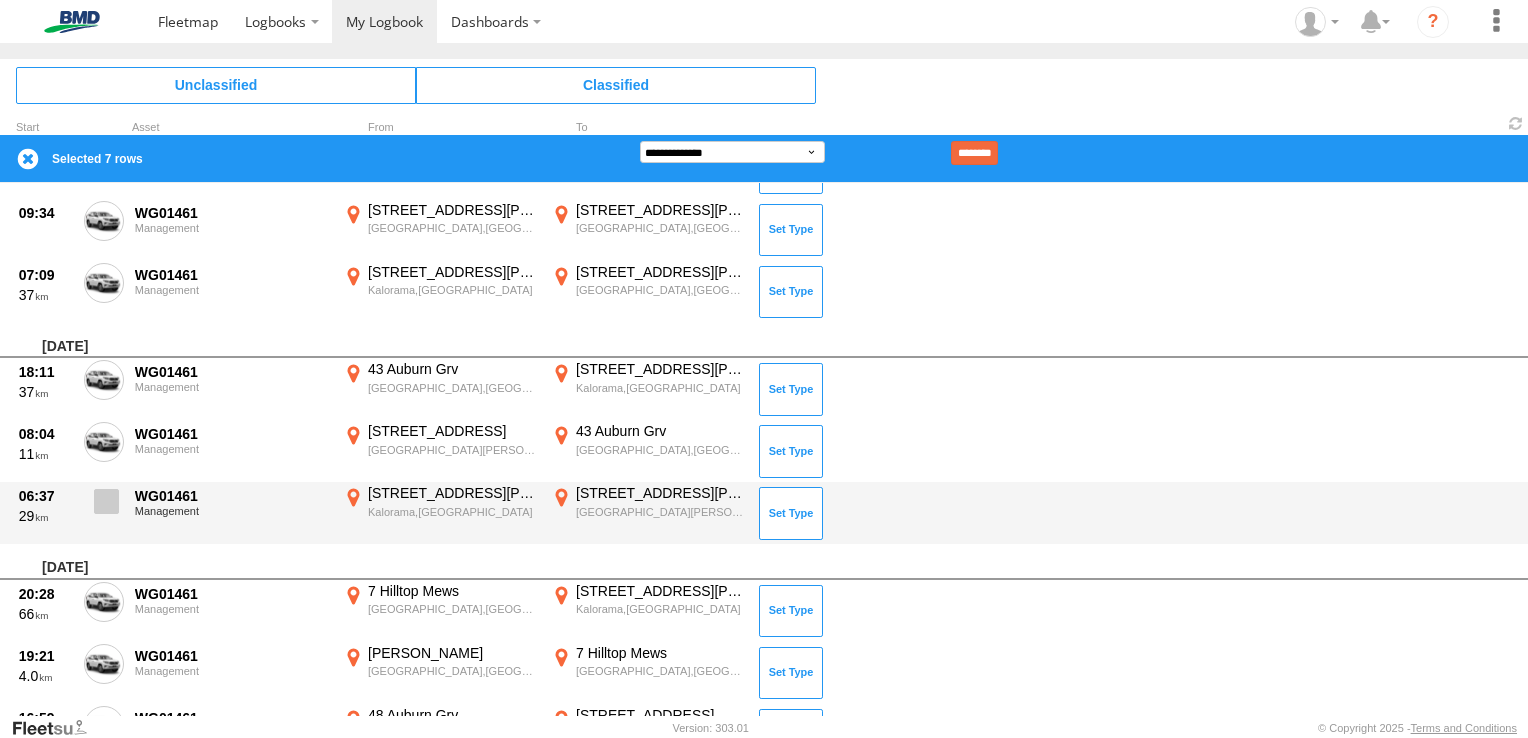 click at bounding box center (104, 507) 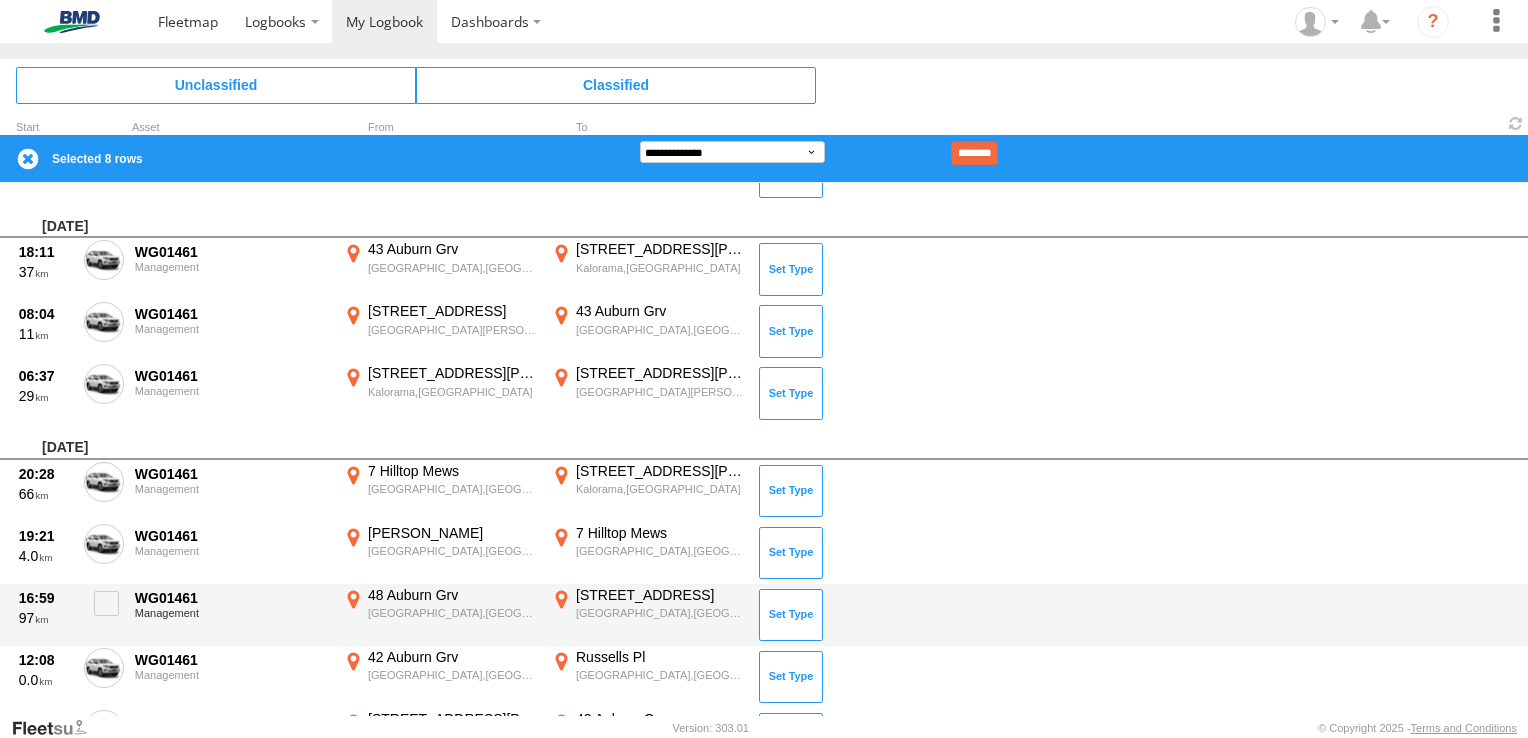 scroll, scrollTop: 1800, scrollLeft: 0, axis: vertical 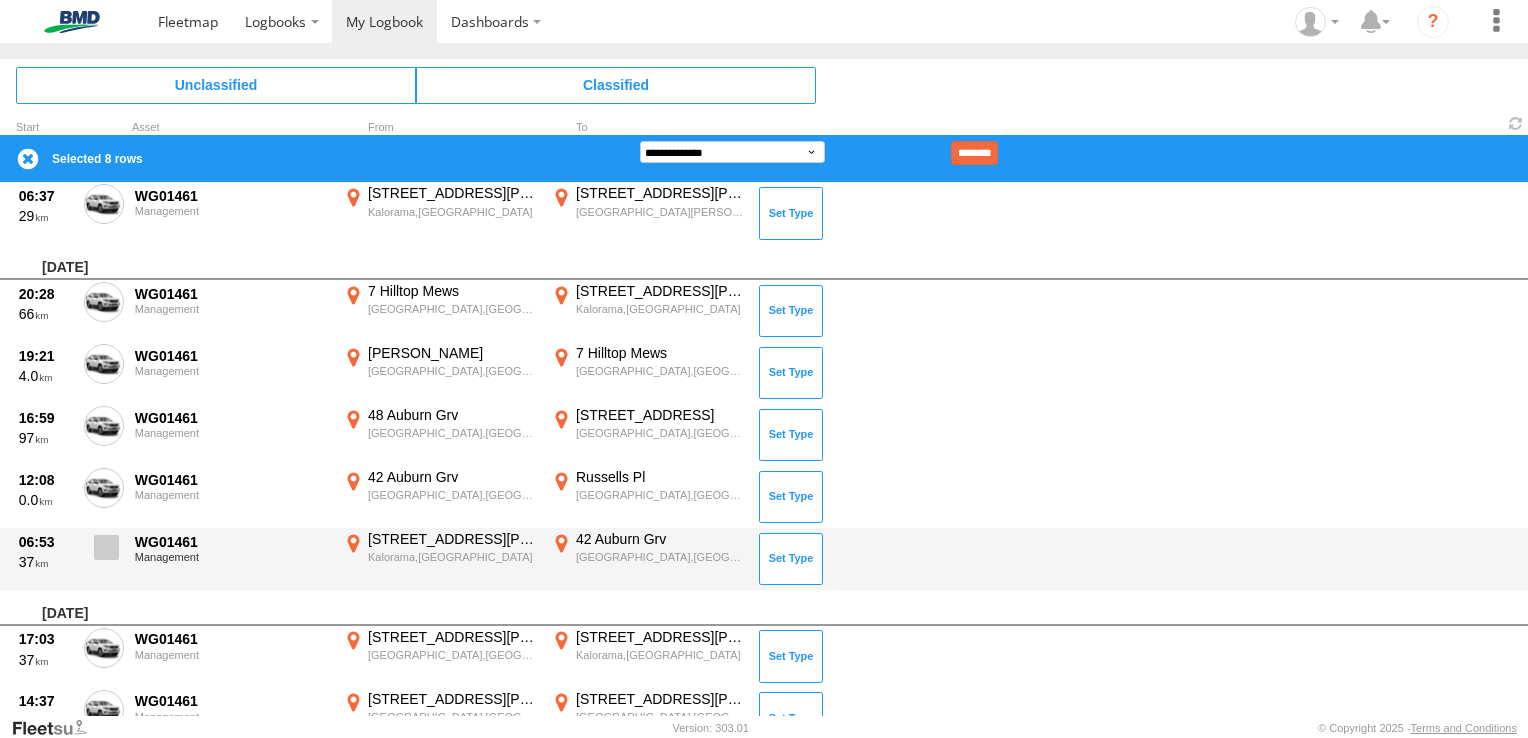 click at bounding box center [106, 547] 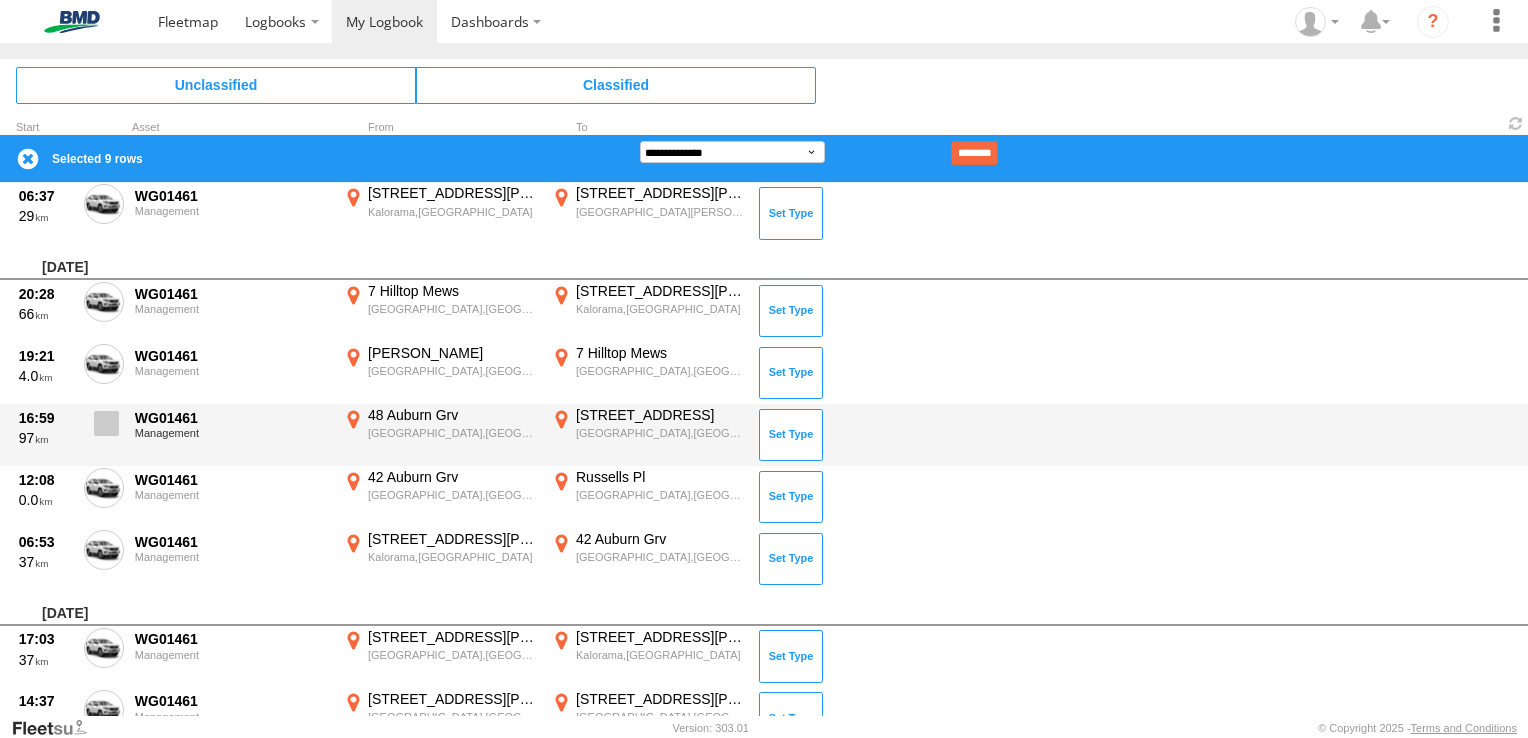 click at bounding box center (106, 423) 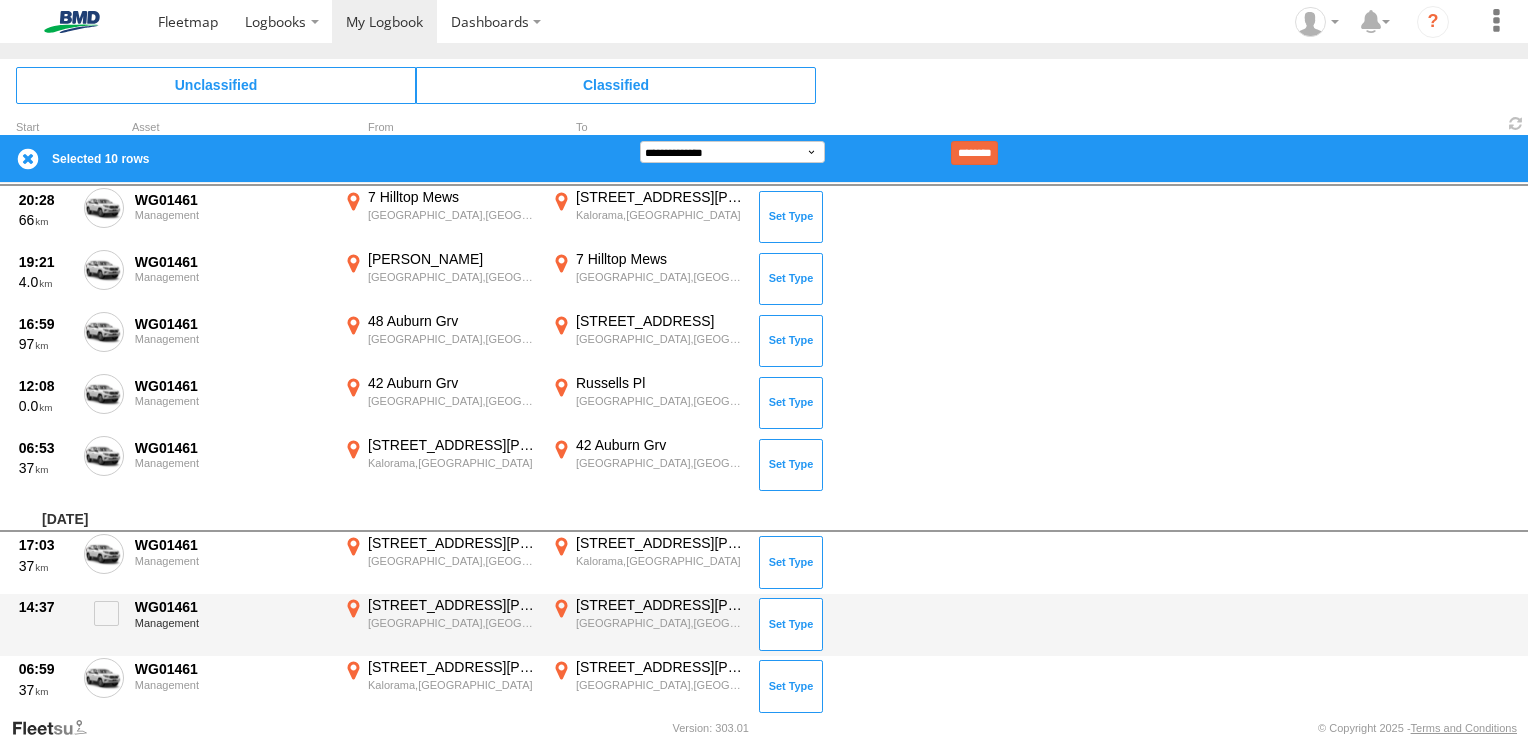 scroll, scrollTop: 2000, scrollLeft: 0, axis: vertical 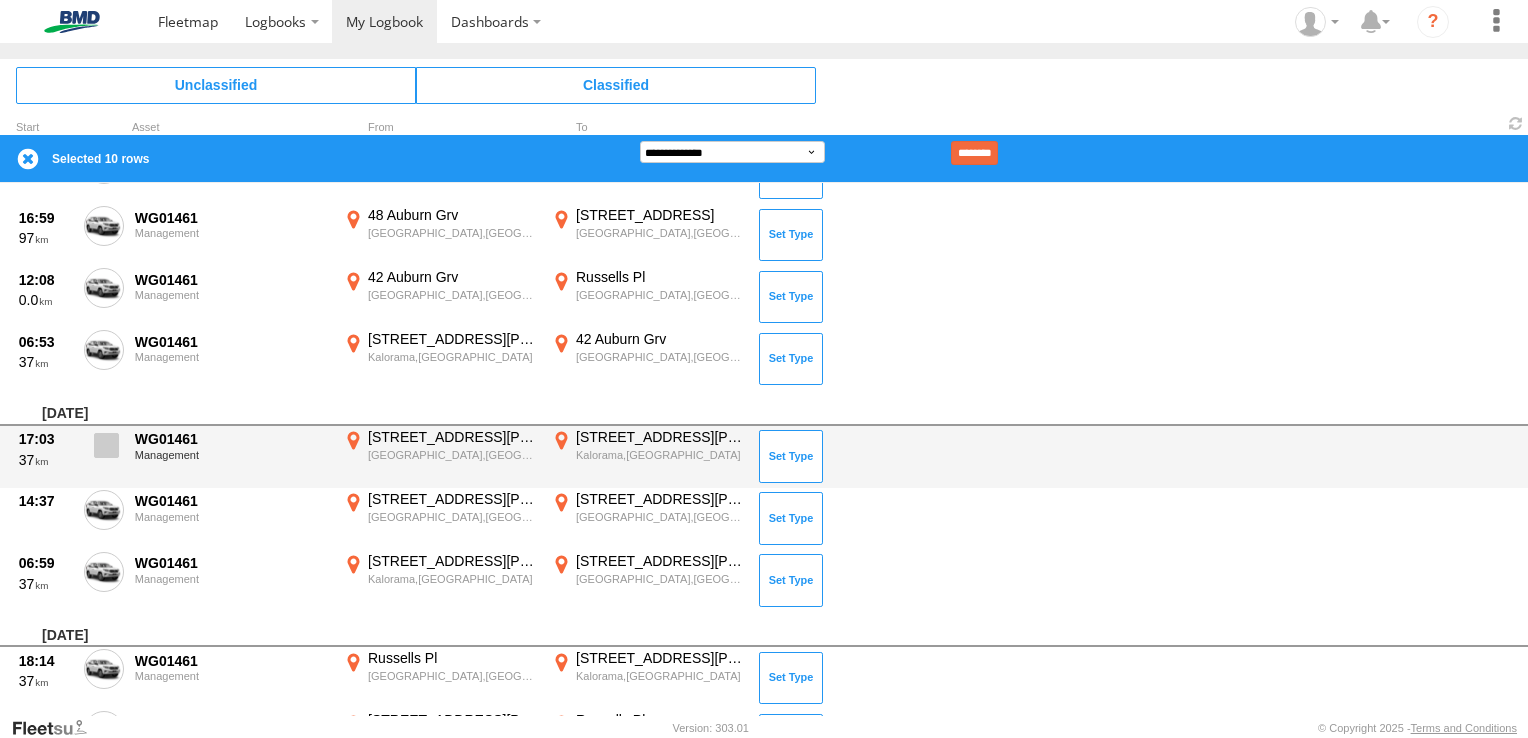 click at bounding box center (106, 445) 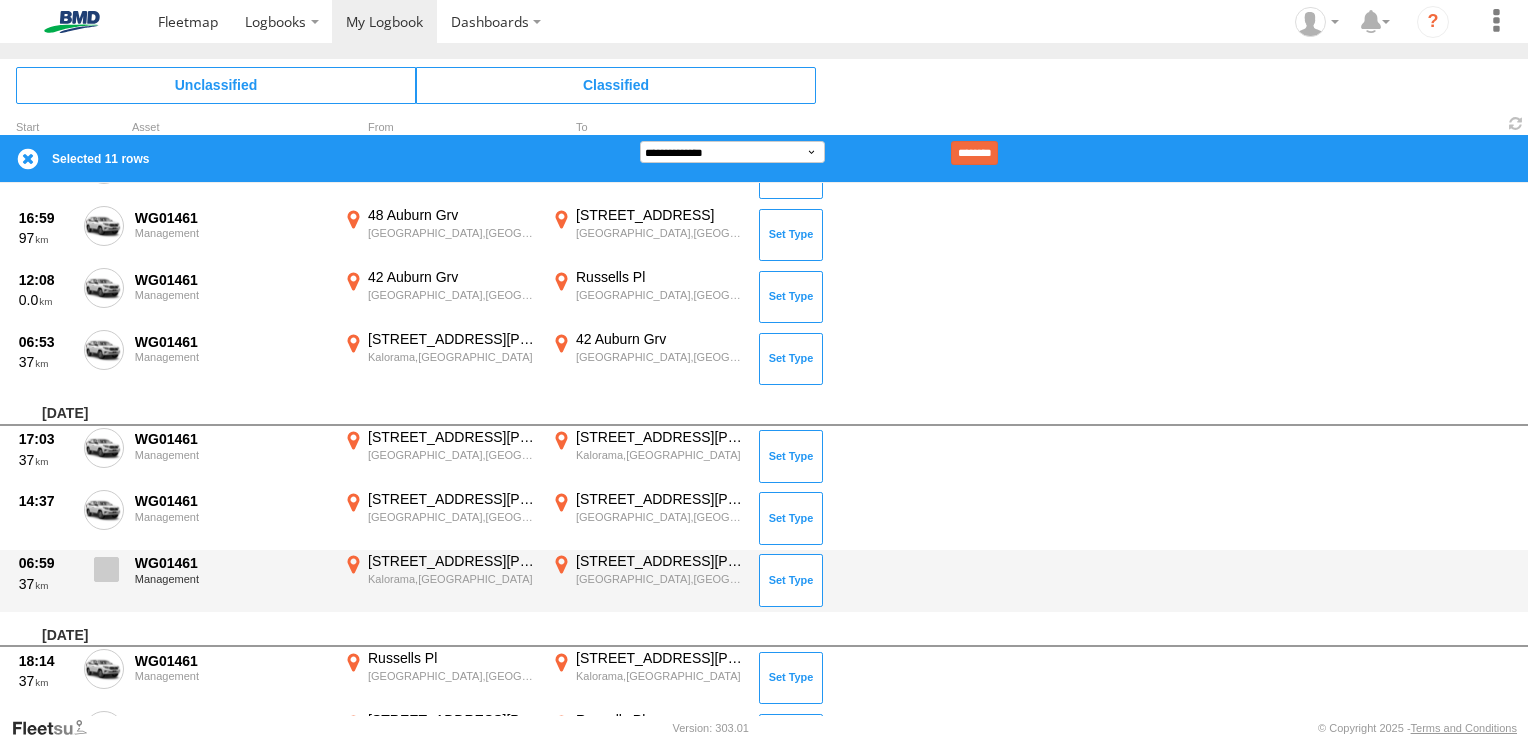 click at bounding box center [106, 569] 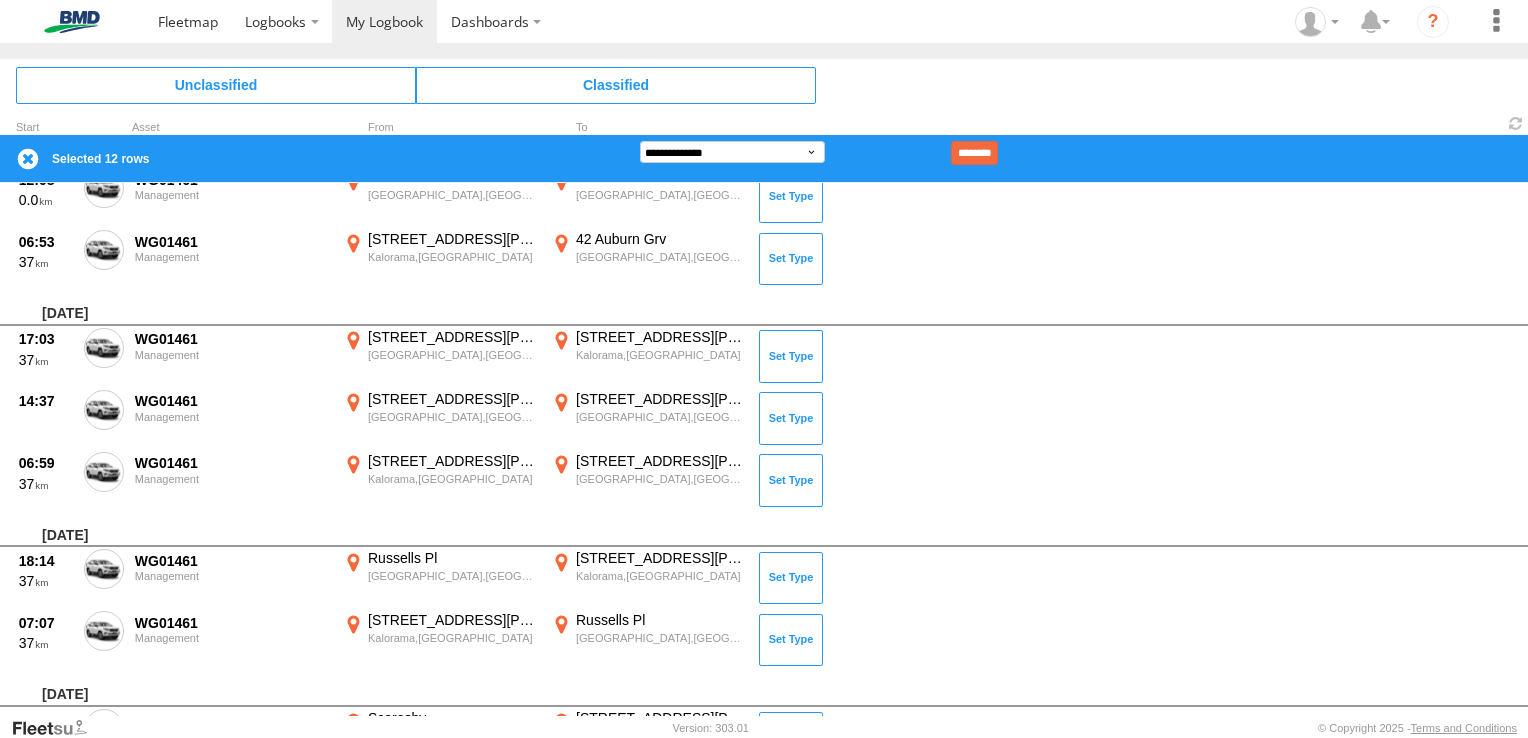scroll, scrollTop: 2200, scrollLeft: 0, axis: vertical 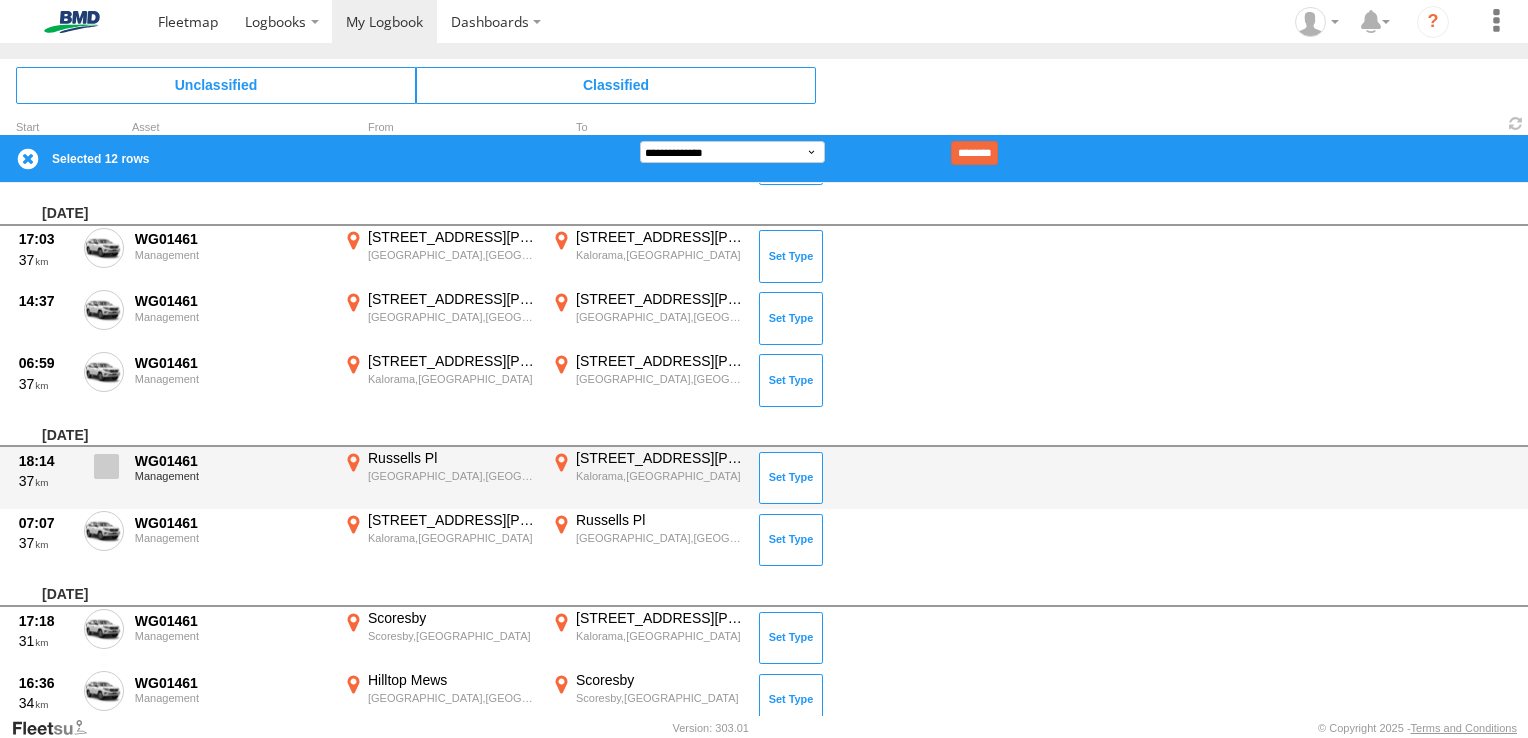 click at bounding box center [106, 466] 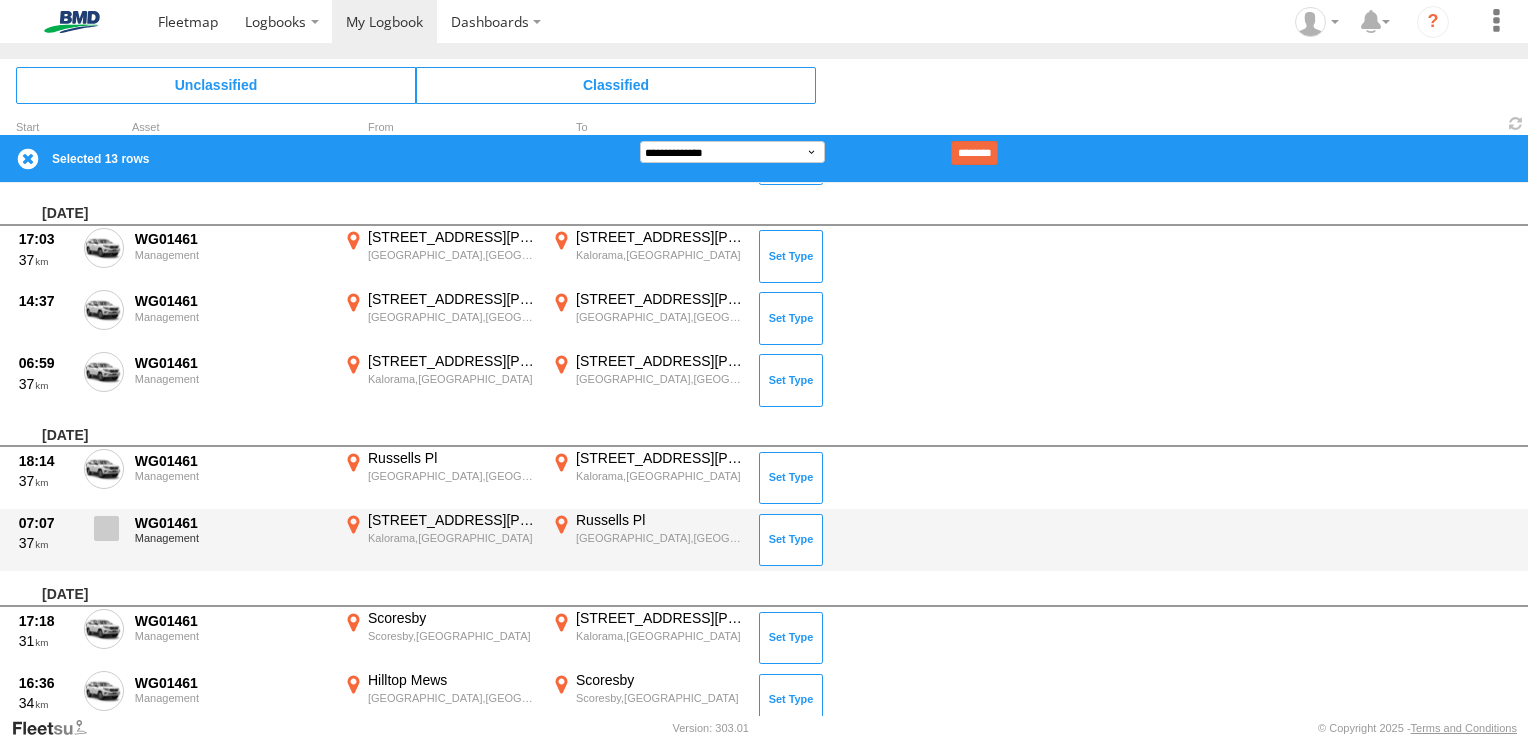 click at bounding box center [106, 528] 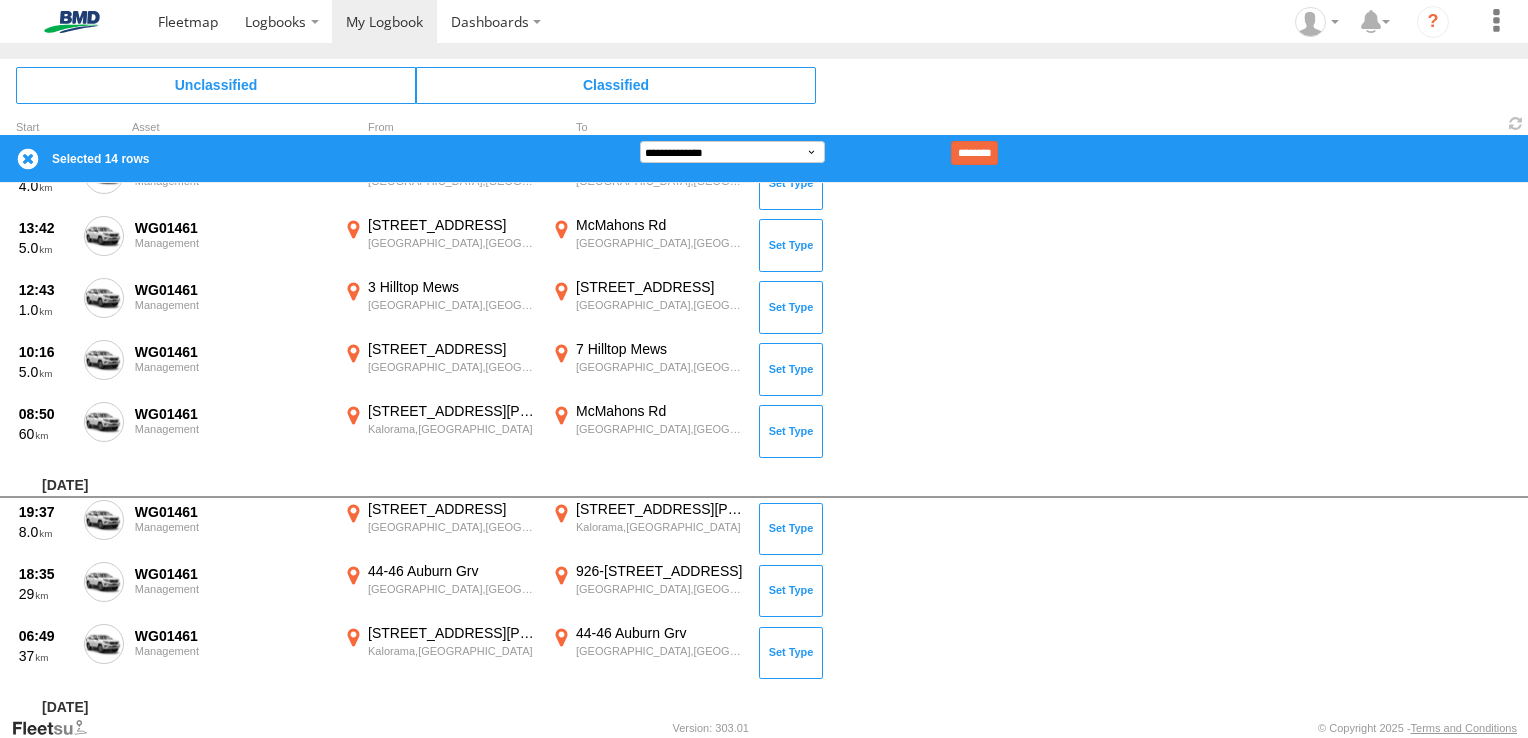 scroll, scrollTop: 3100, scrollLeft: 0, axis: vertical 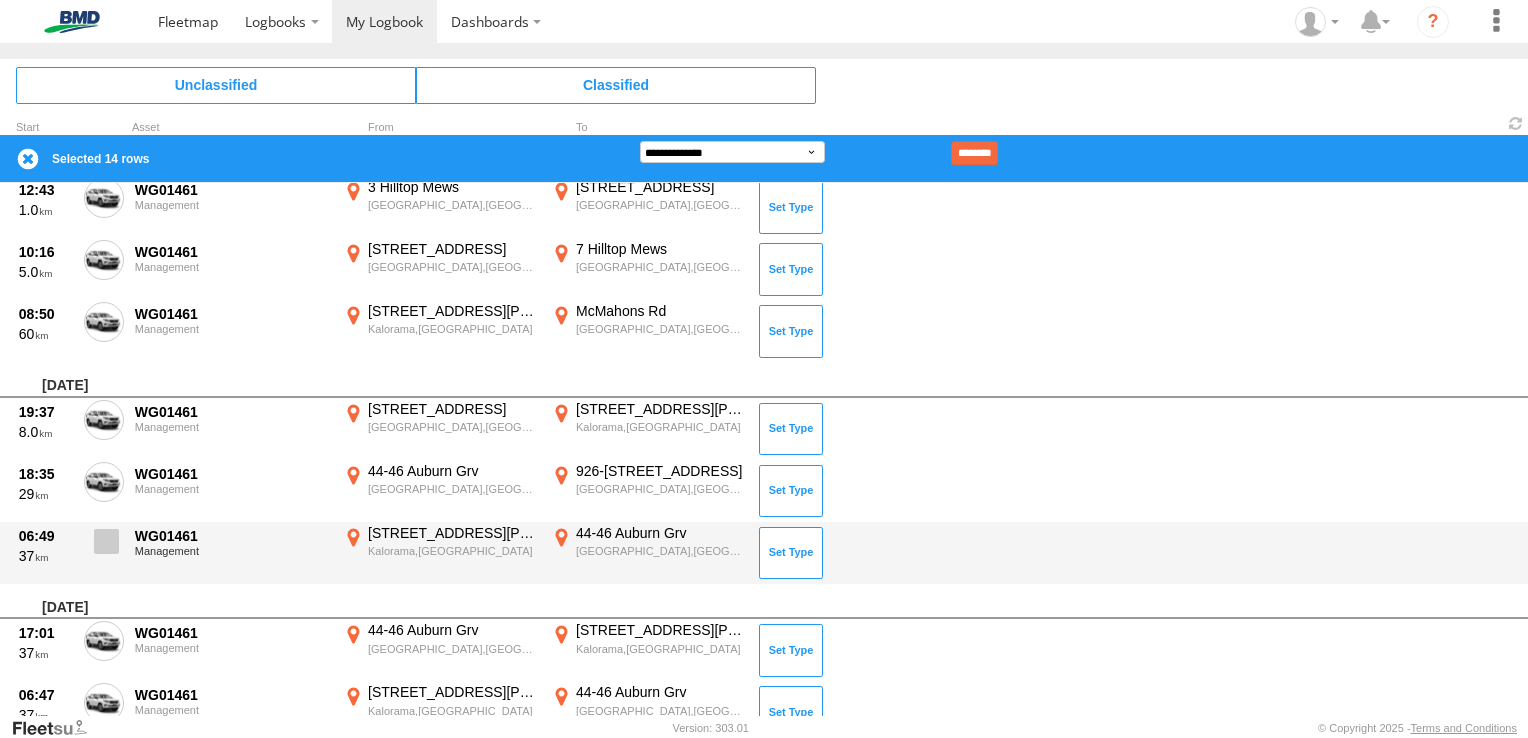 click at bounding box center (106, 541) 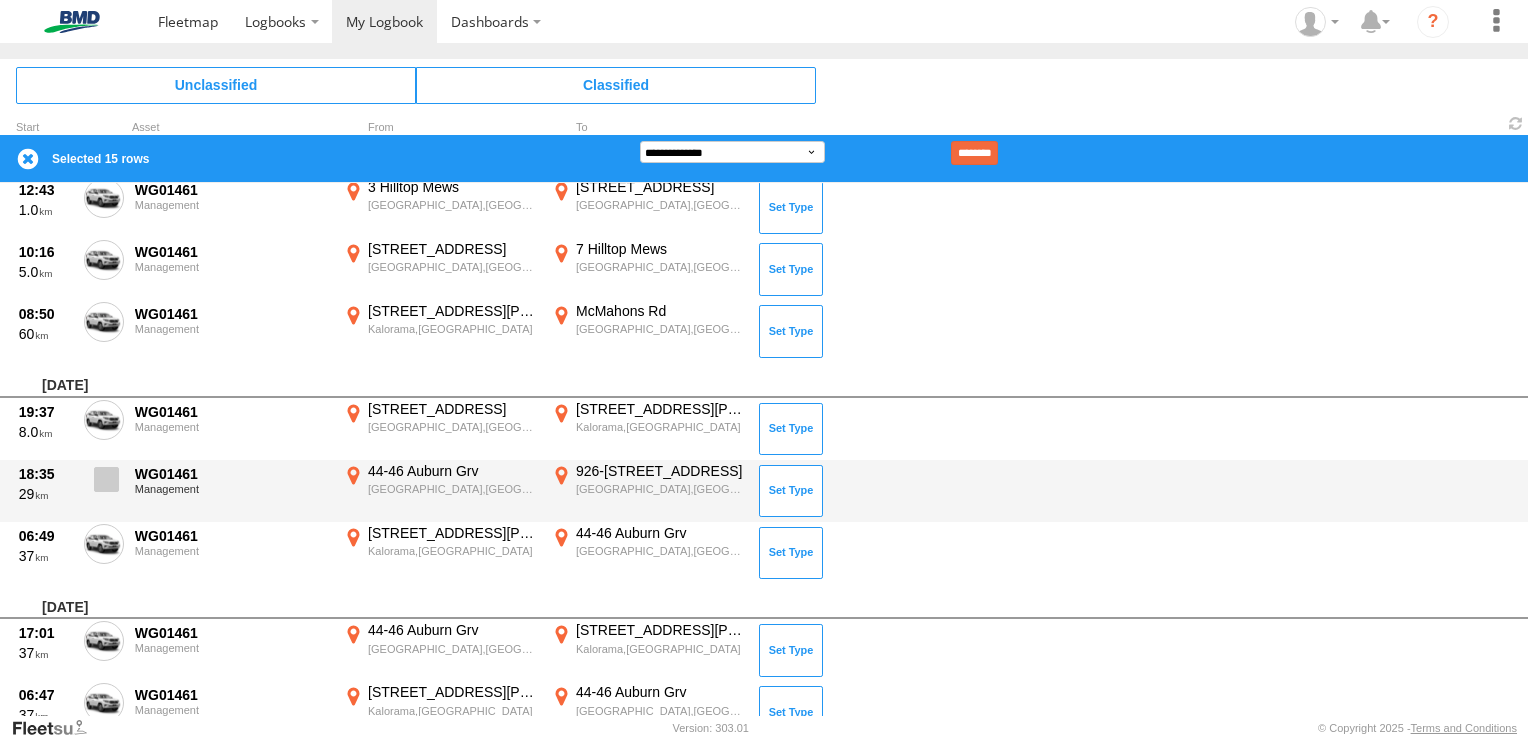 click at bounding box center [106, 479] 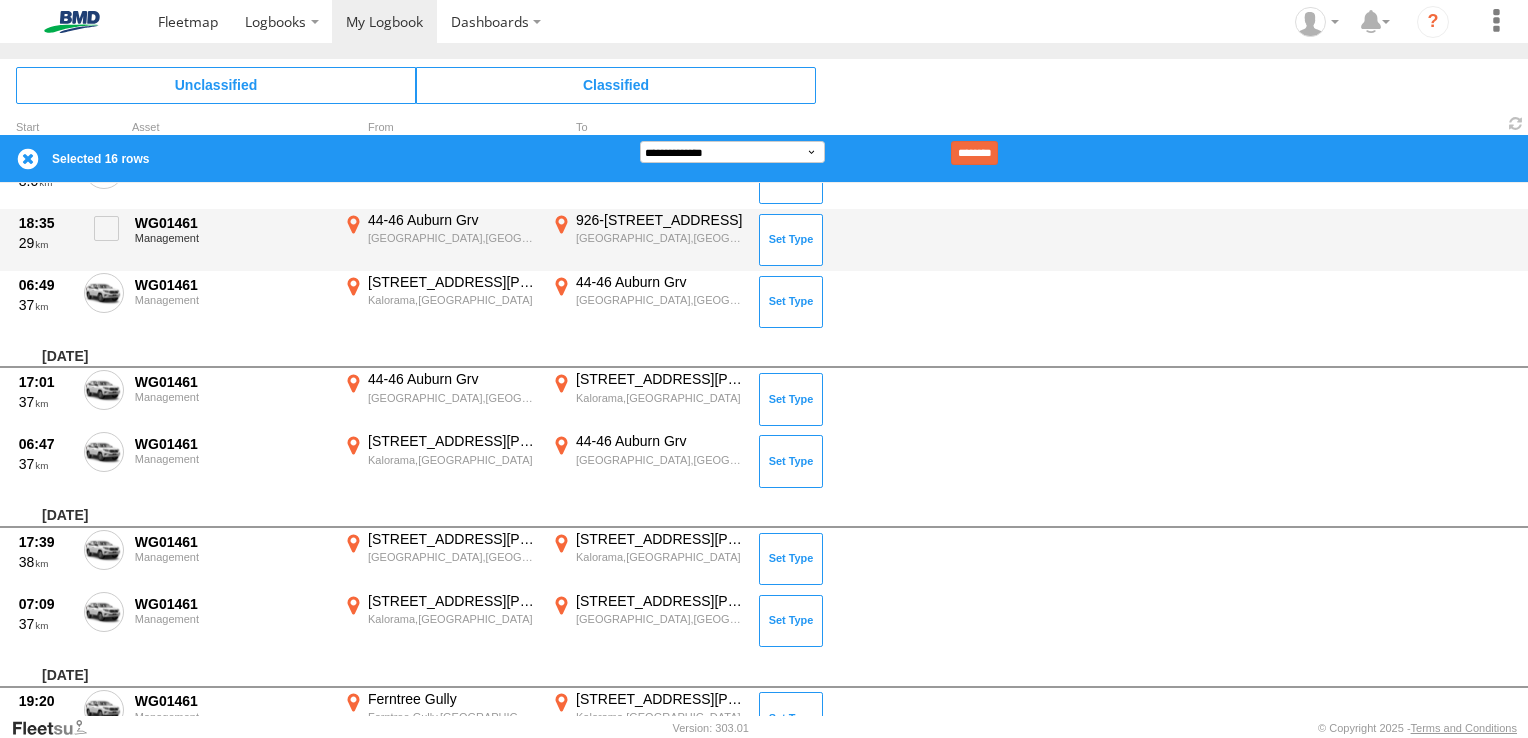 scroll, scrollTop: 3400, scrollLeft: 0, axis: vertical 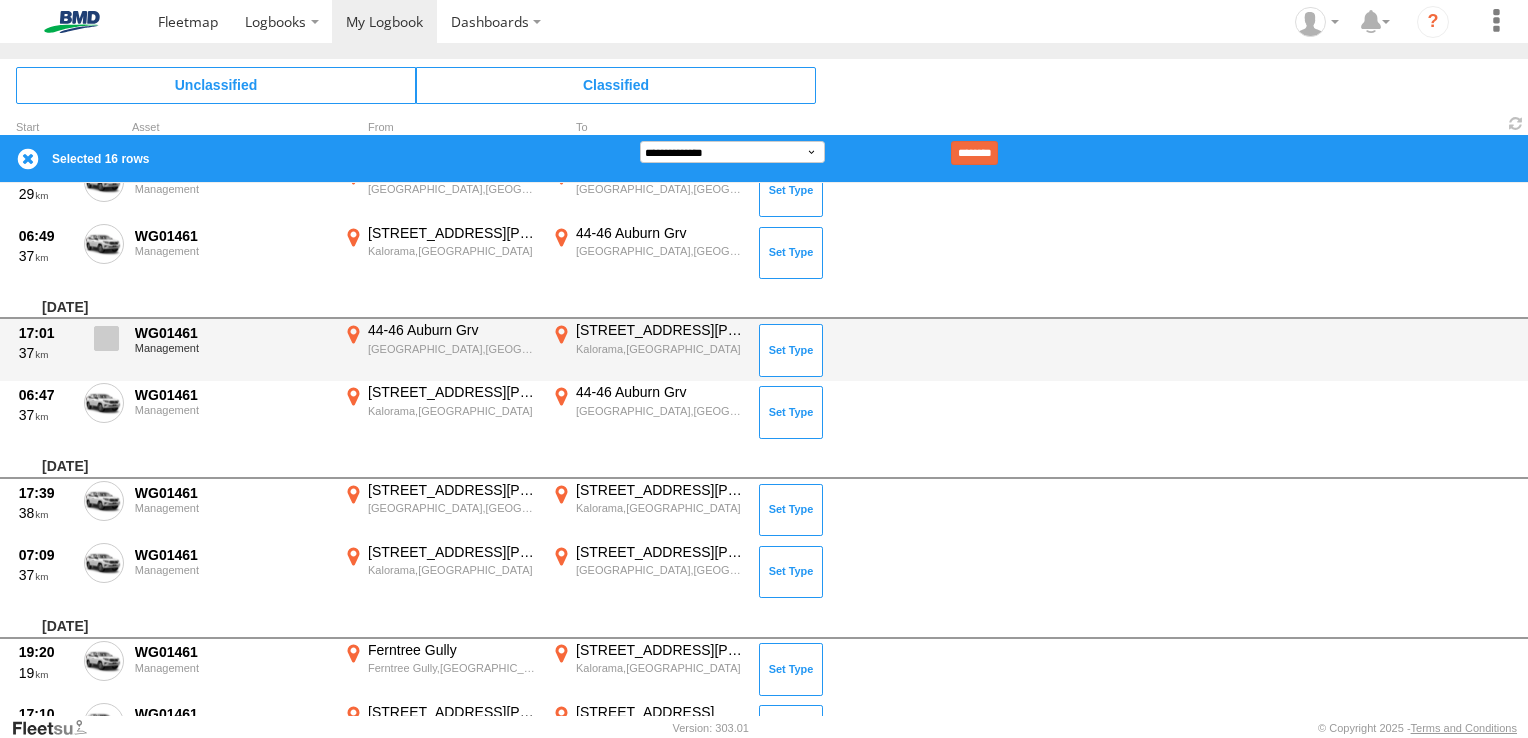 click at bounding box center (106, 338) 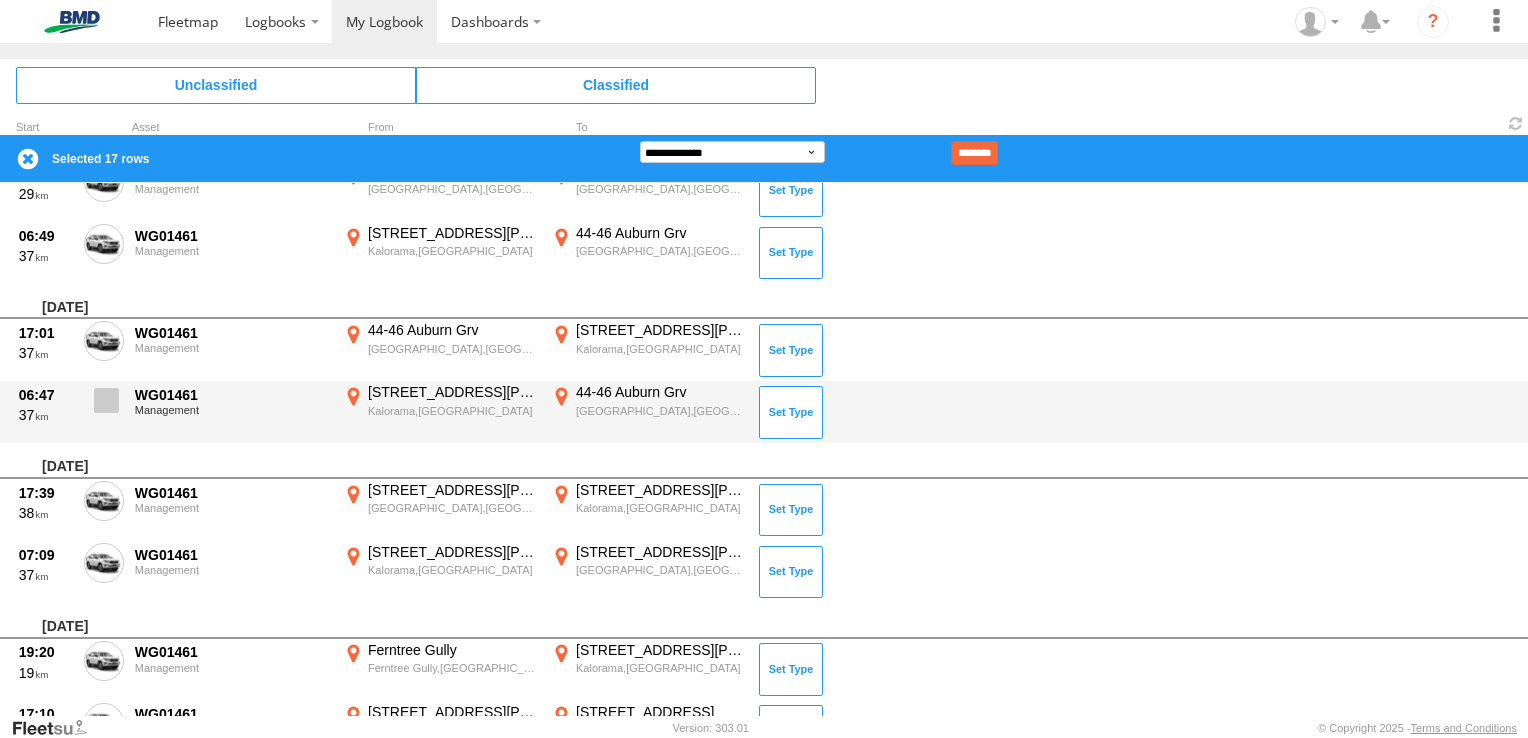 click at bounding box center (106, 400) 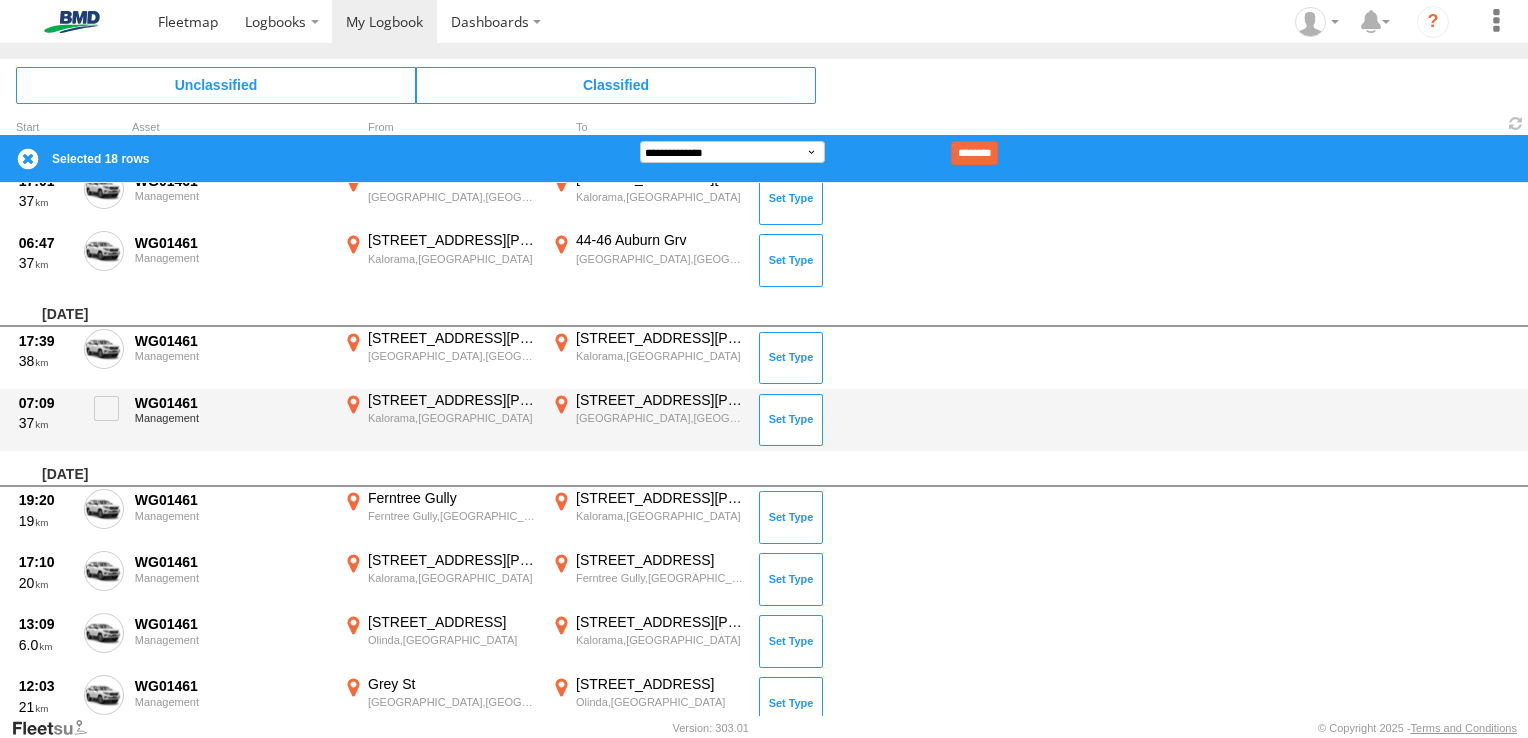 scroll, scrollTop: 3600, scrollLeft: 0, axis: vertical 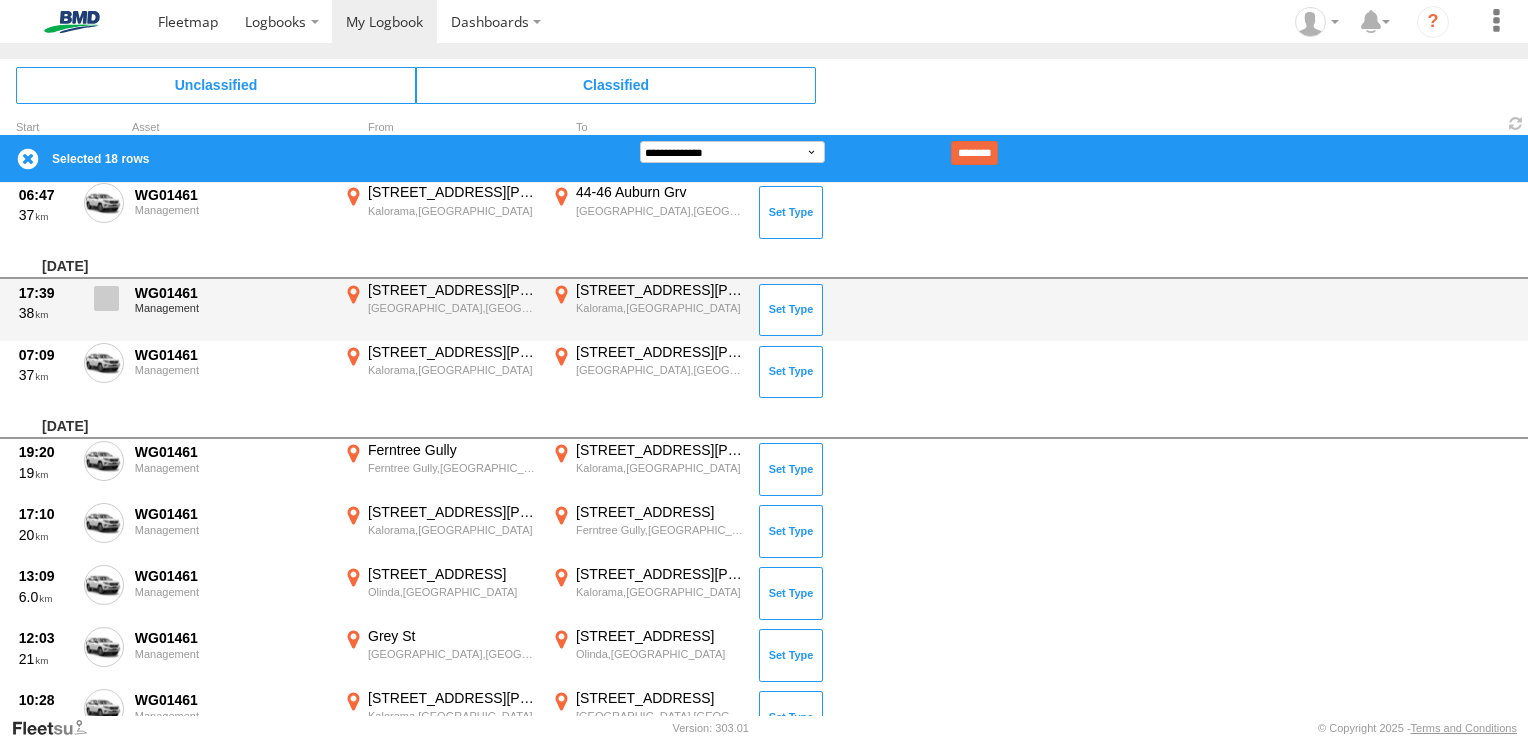 click at bounding box center [106, 298] 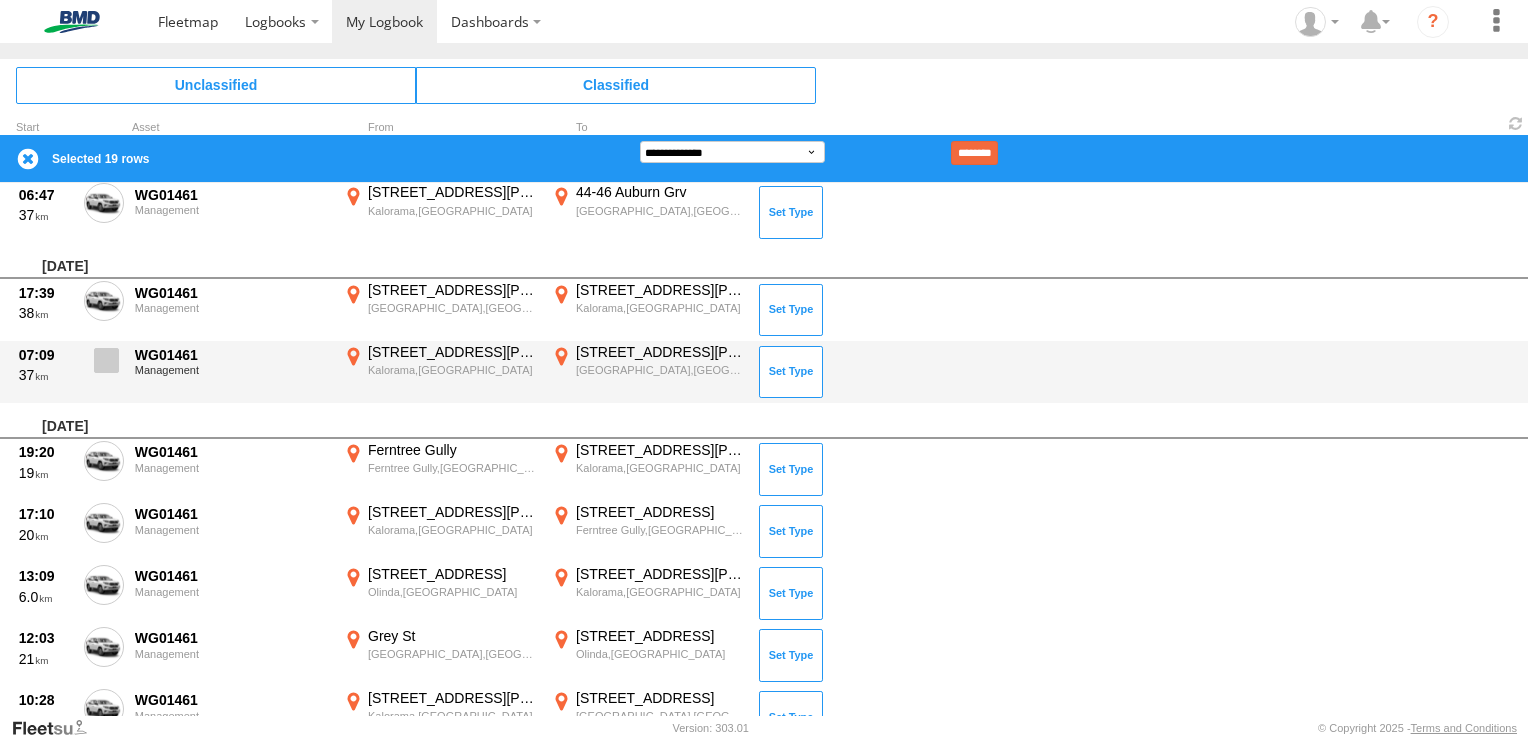 click at bounding box center [106, 360] 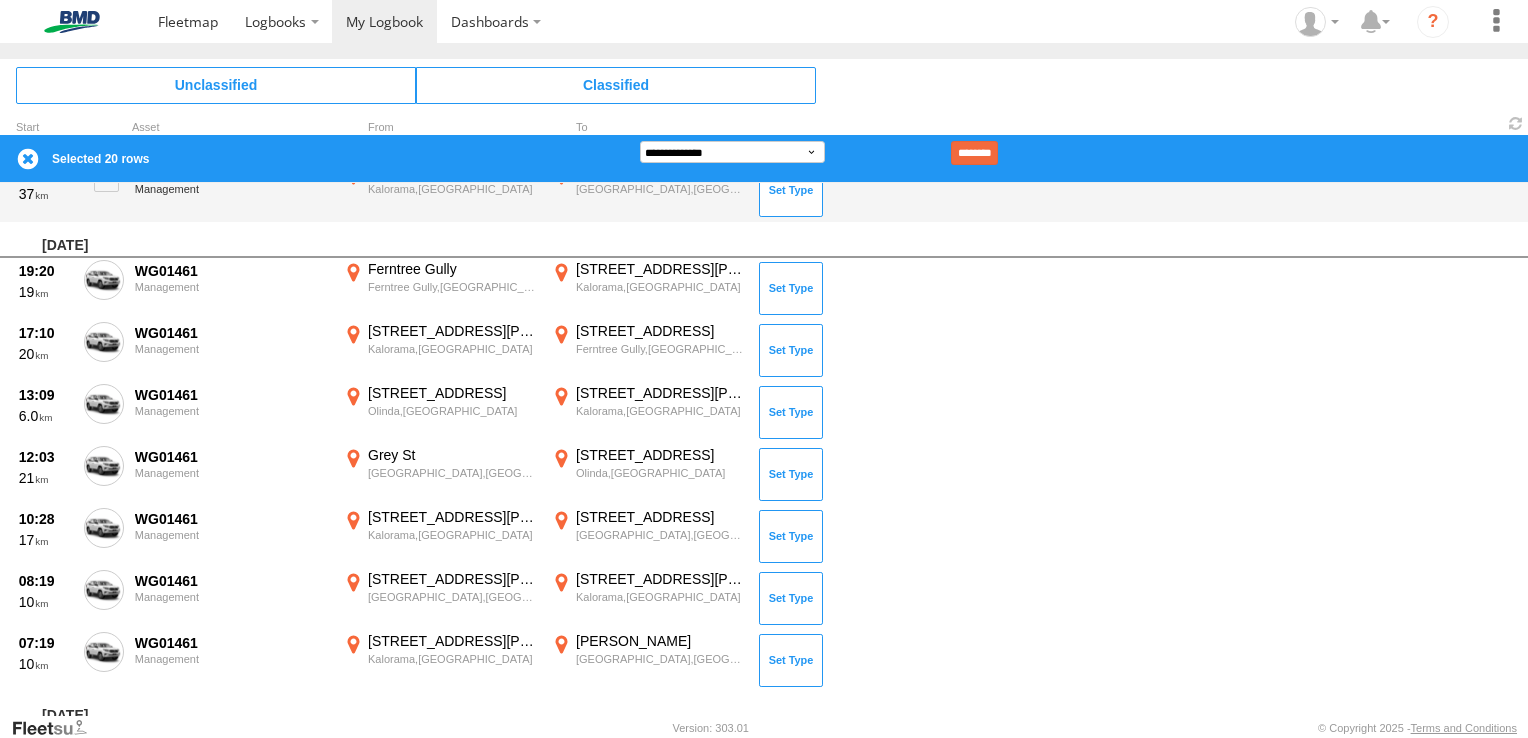 scroll, scrollTop: 3800, scrollLeft: 0, axis: vertical 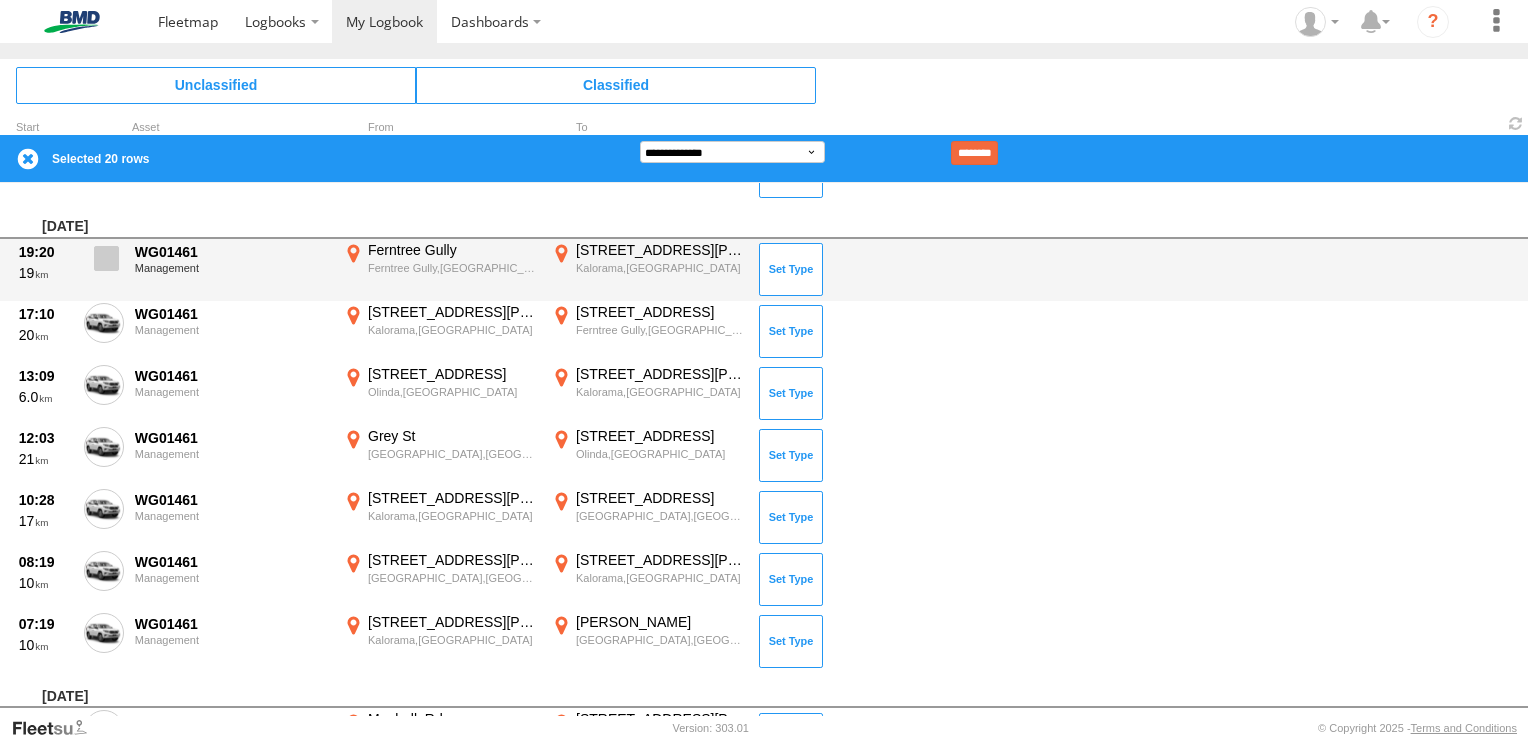 click at bounding box center (106, 258) 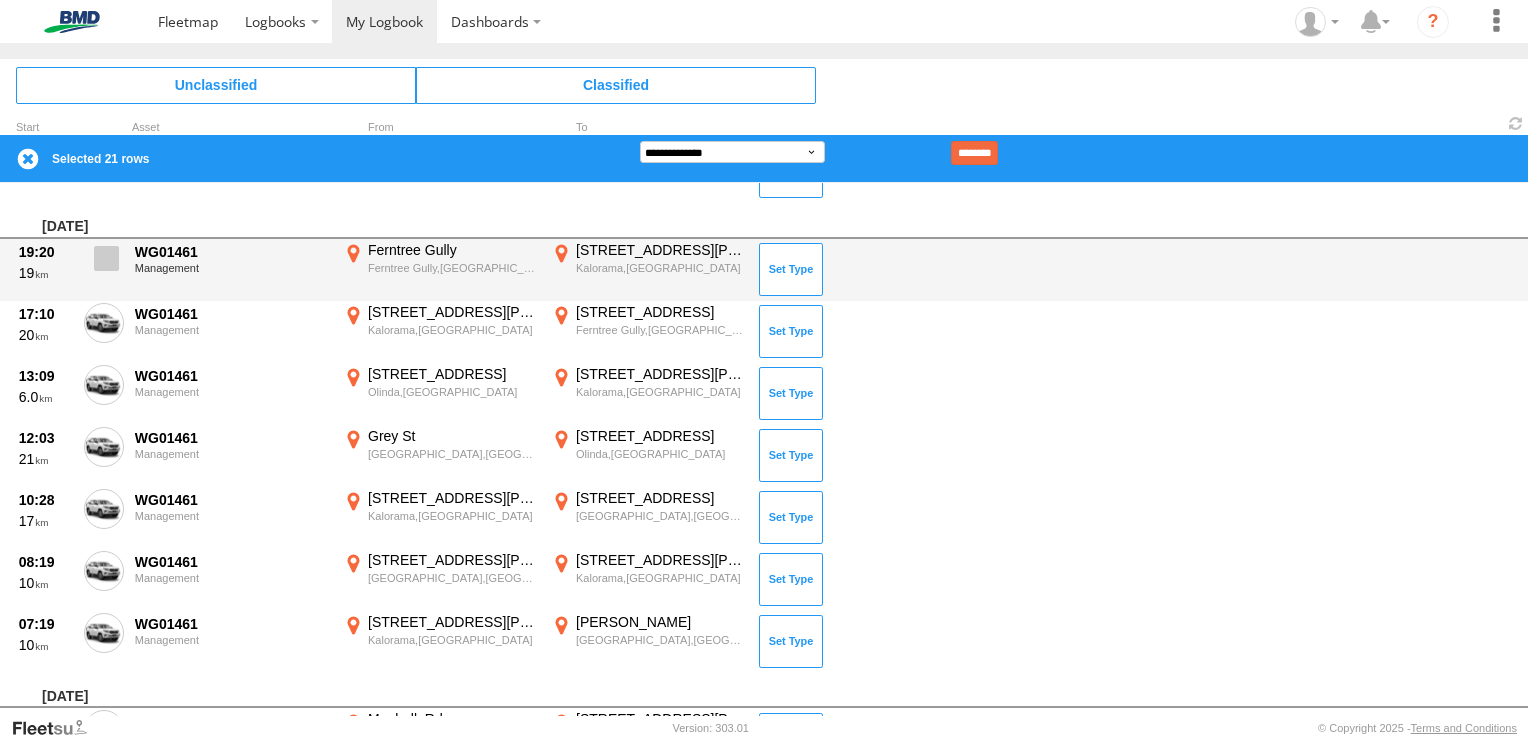 click at bounding box center [106, 258] 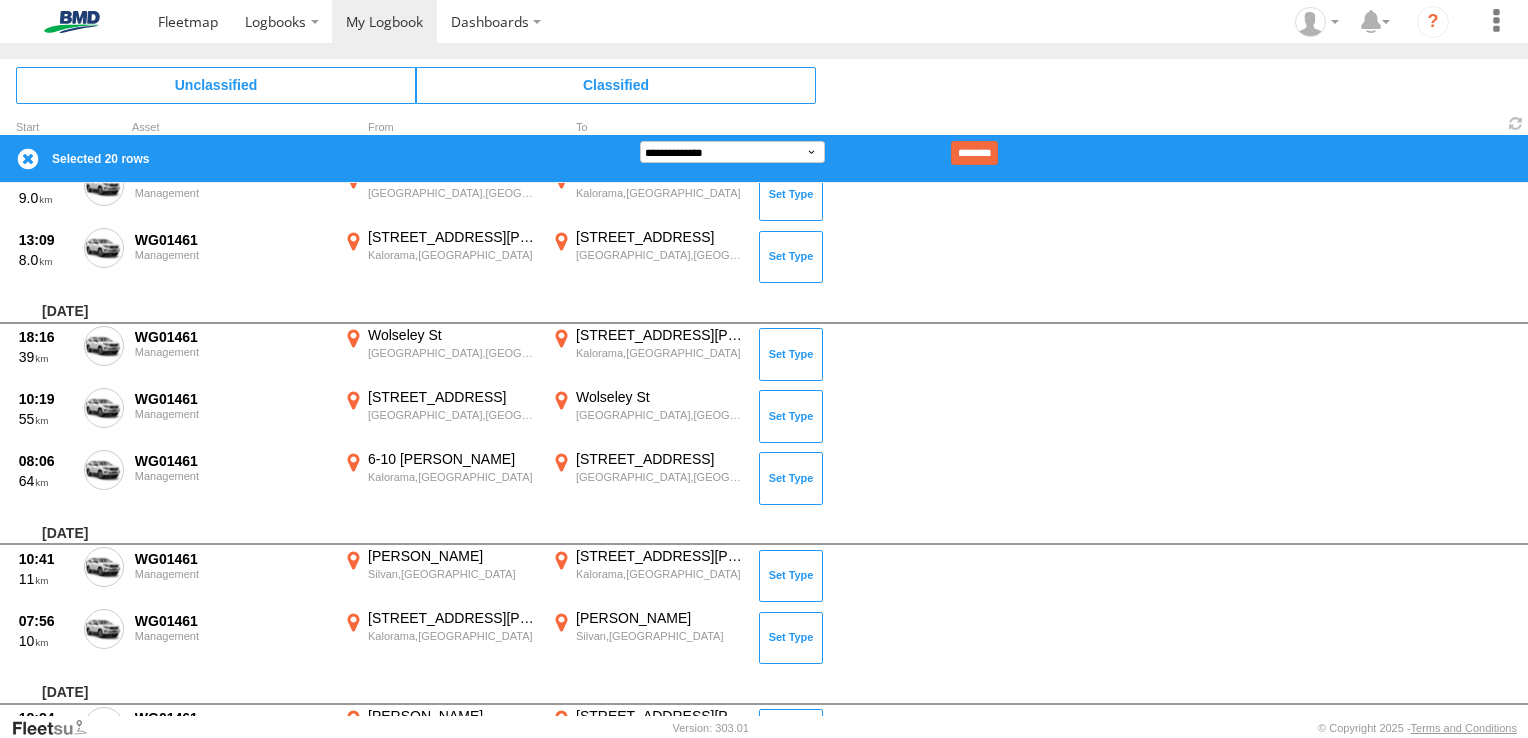 scroll, scrollTop: 5200, scrollLeft: 0, axis: vertical 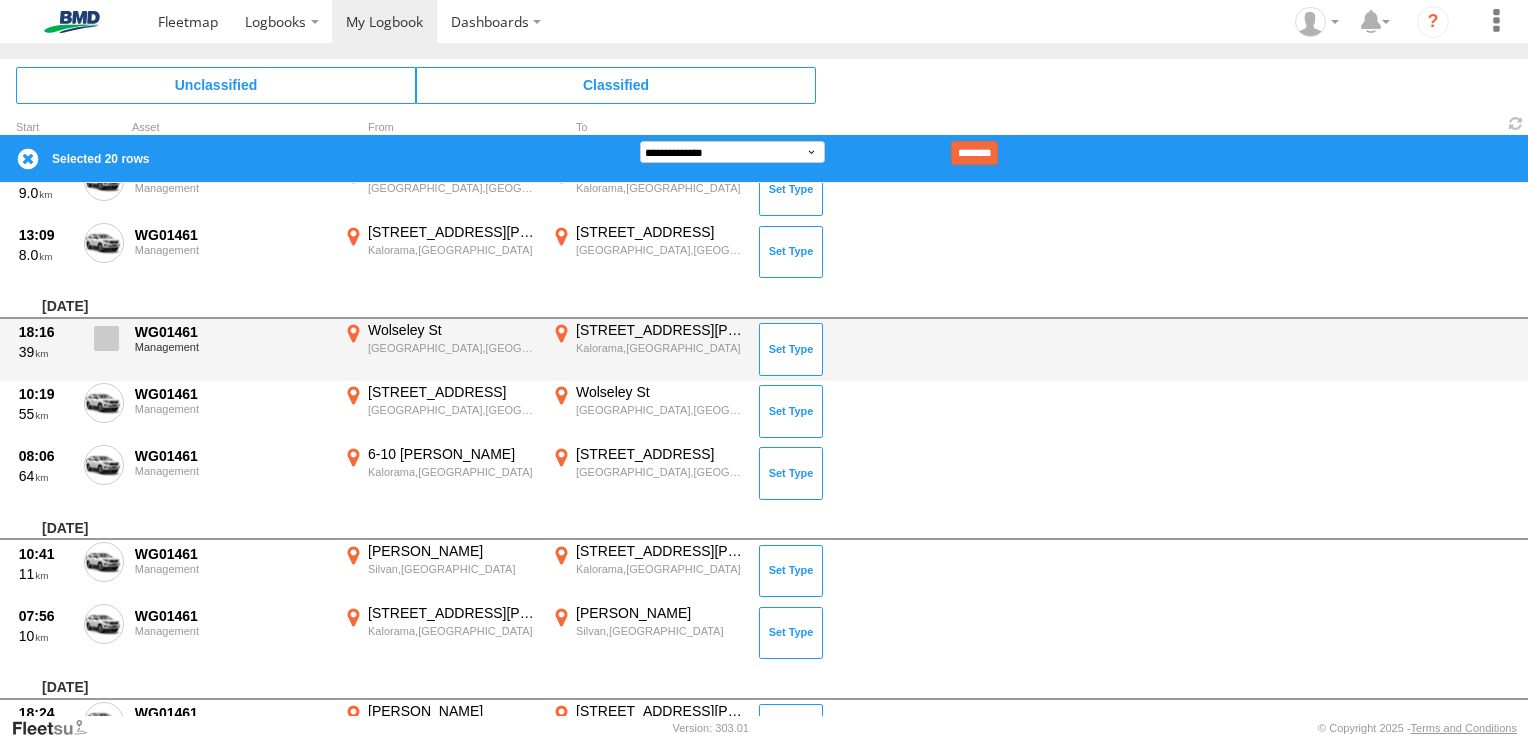 click at bounding box center [106, 338] 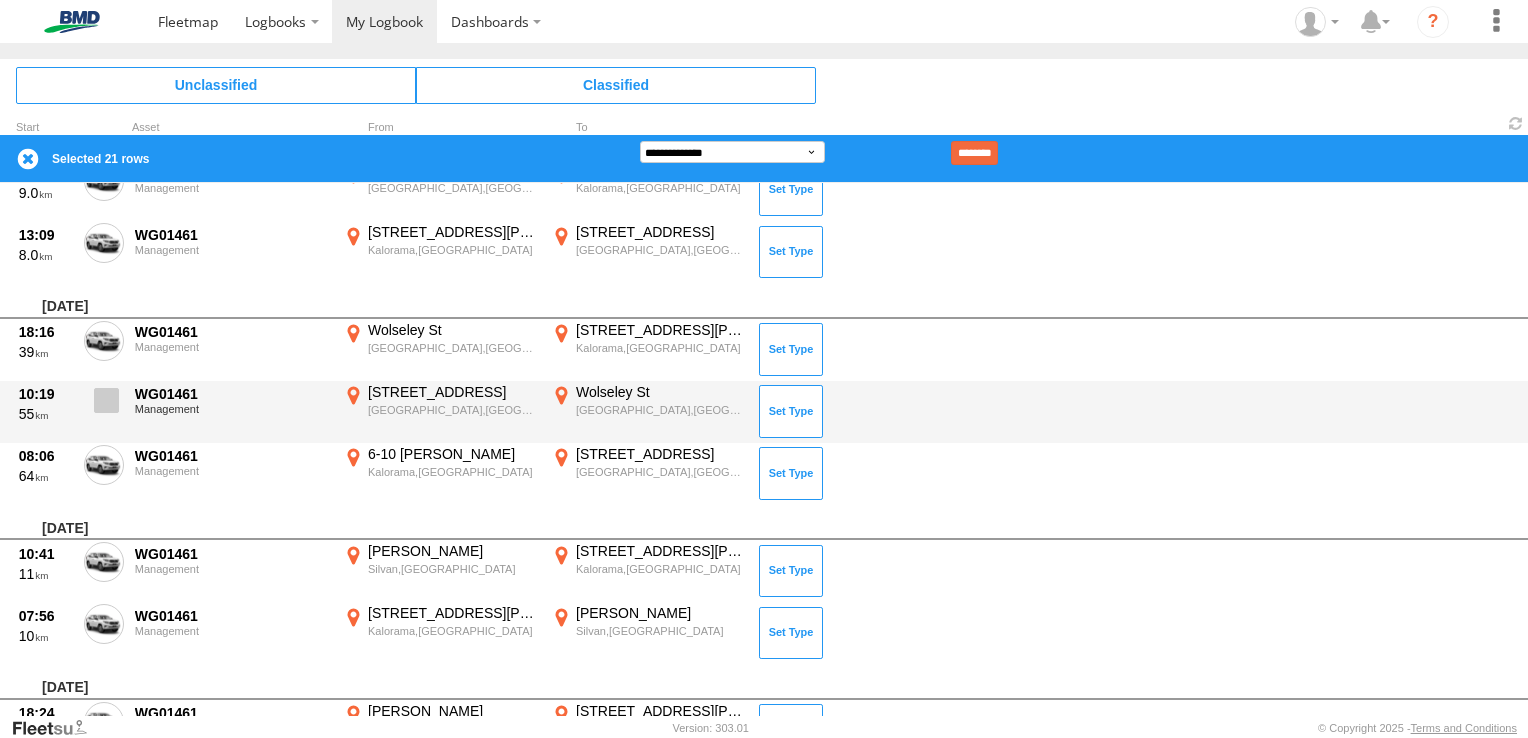 click at bounding box center (106, 400) 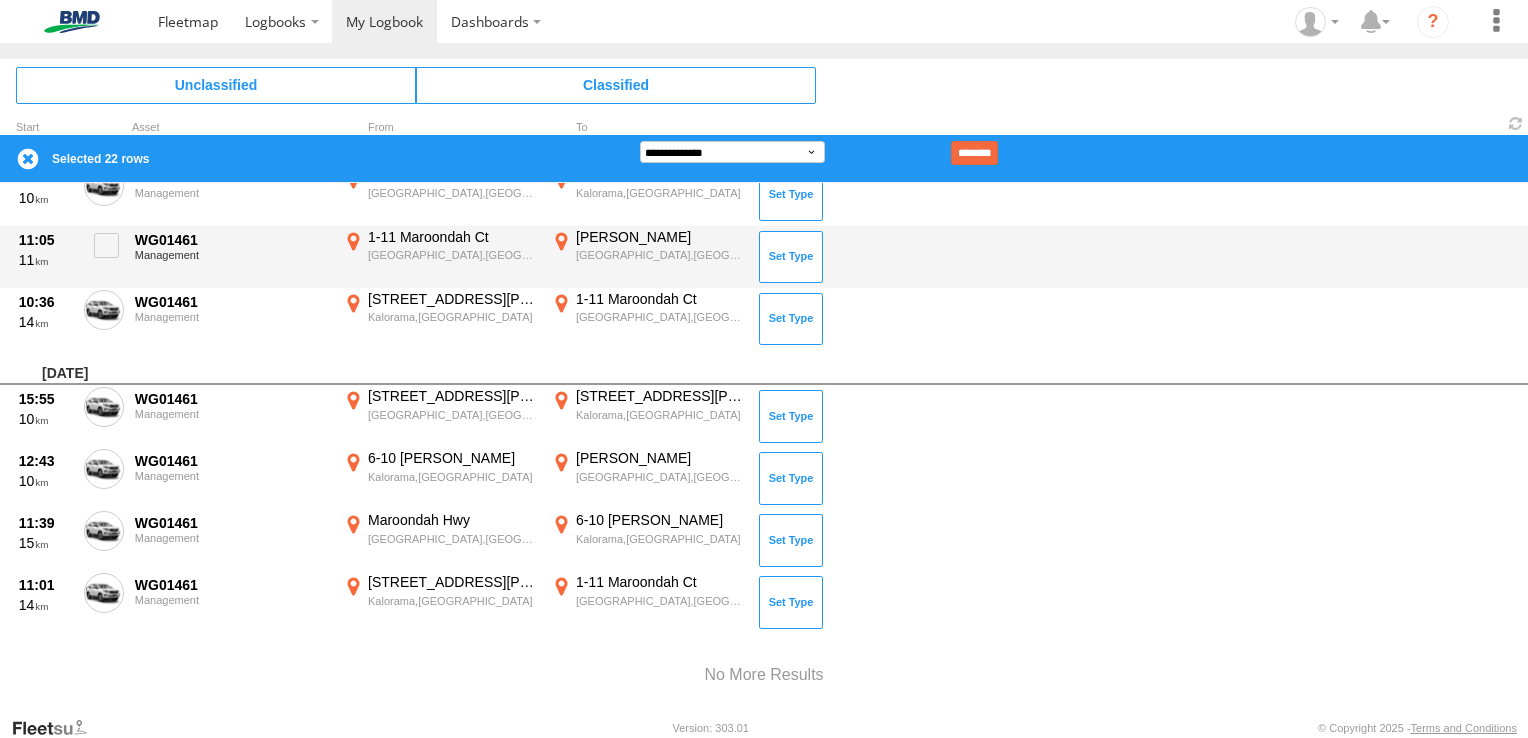 scroll, scrollTop: 6264, scrollLeft: 0, axis: vertical 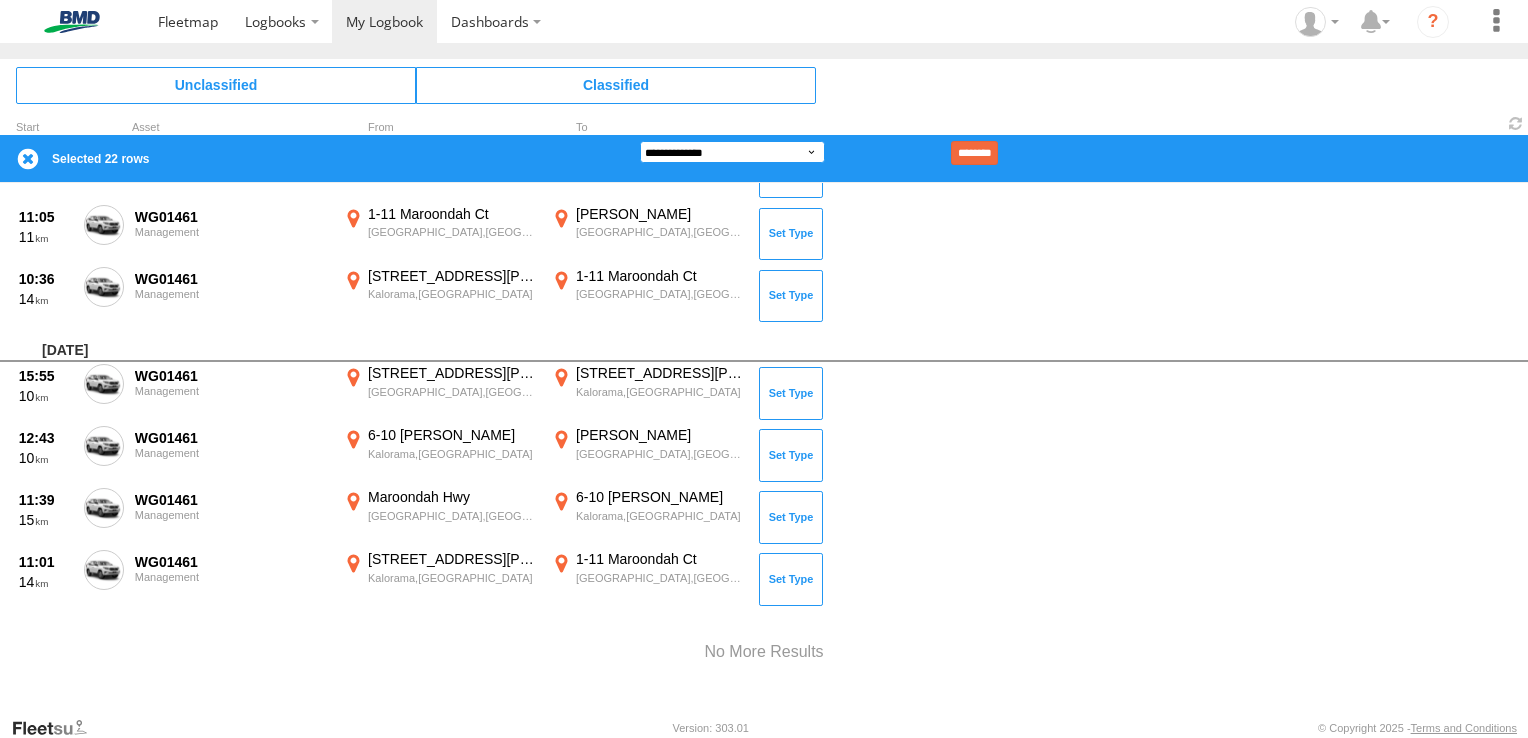 click on "**********" at bounding box center (732, 152) 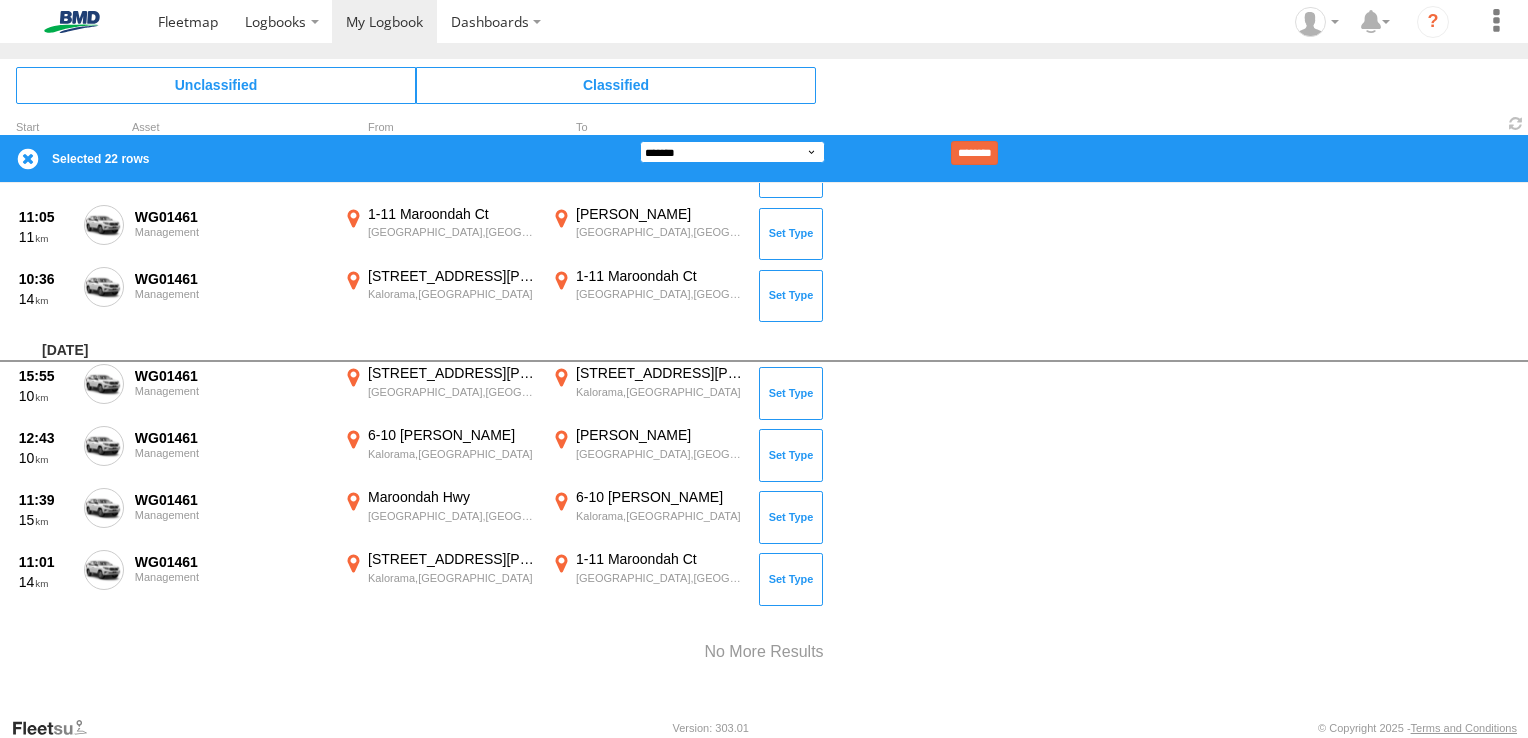 click on "**********" at bounding box center [732, 152] 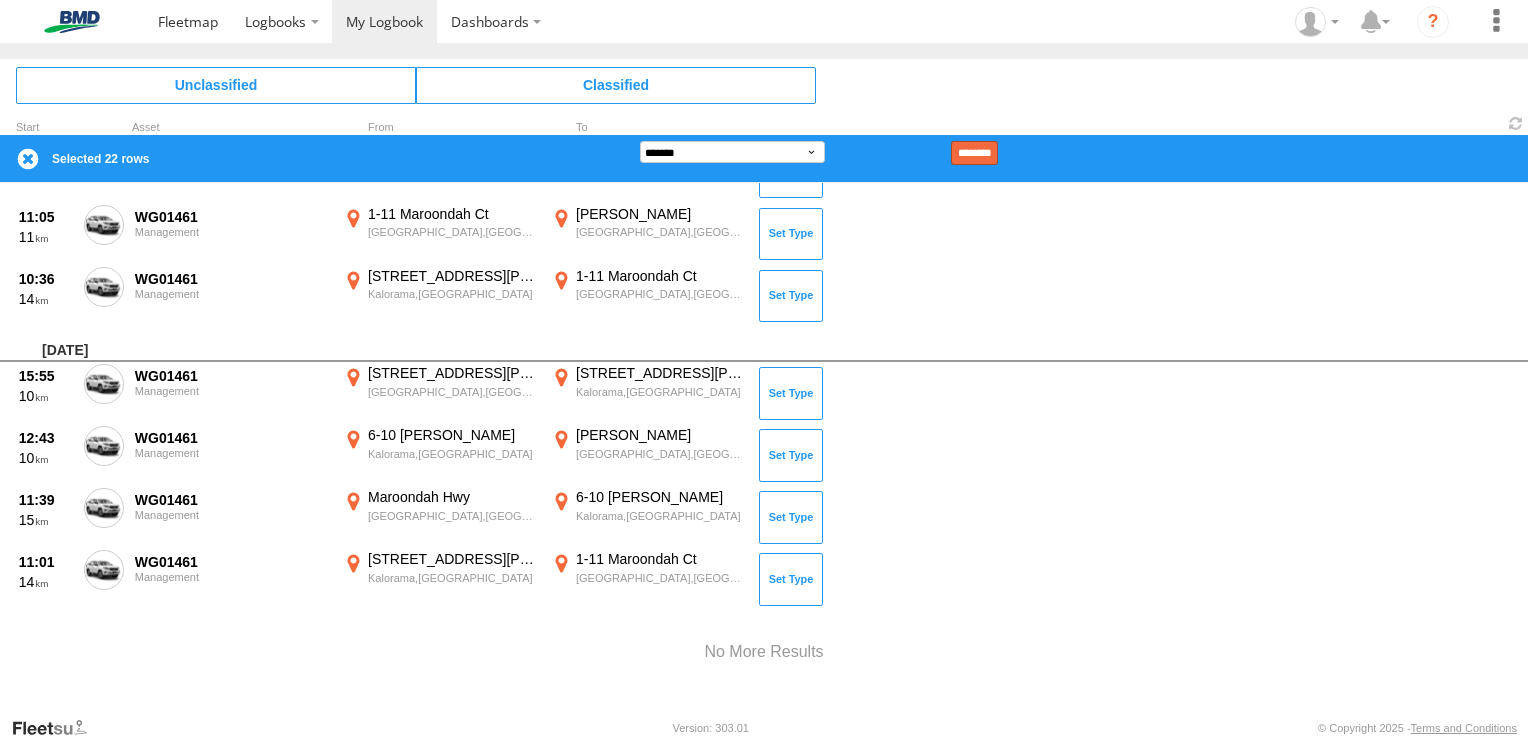 click on "********" at bounding box center [974, 153] 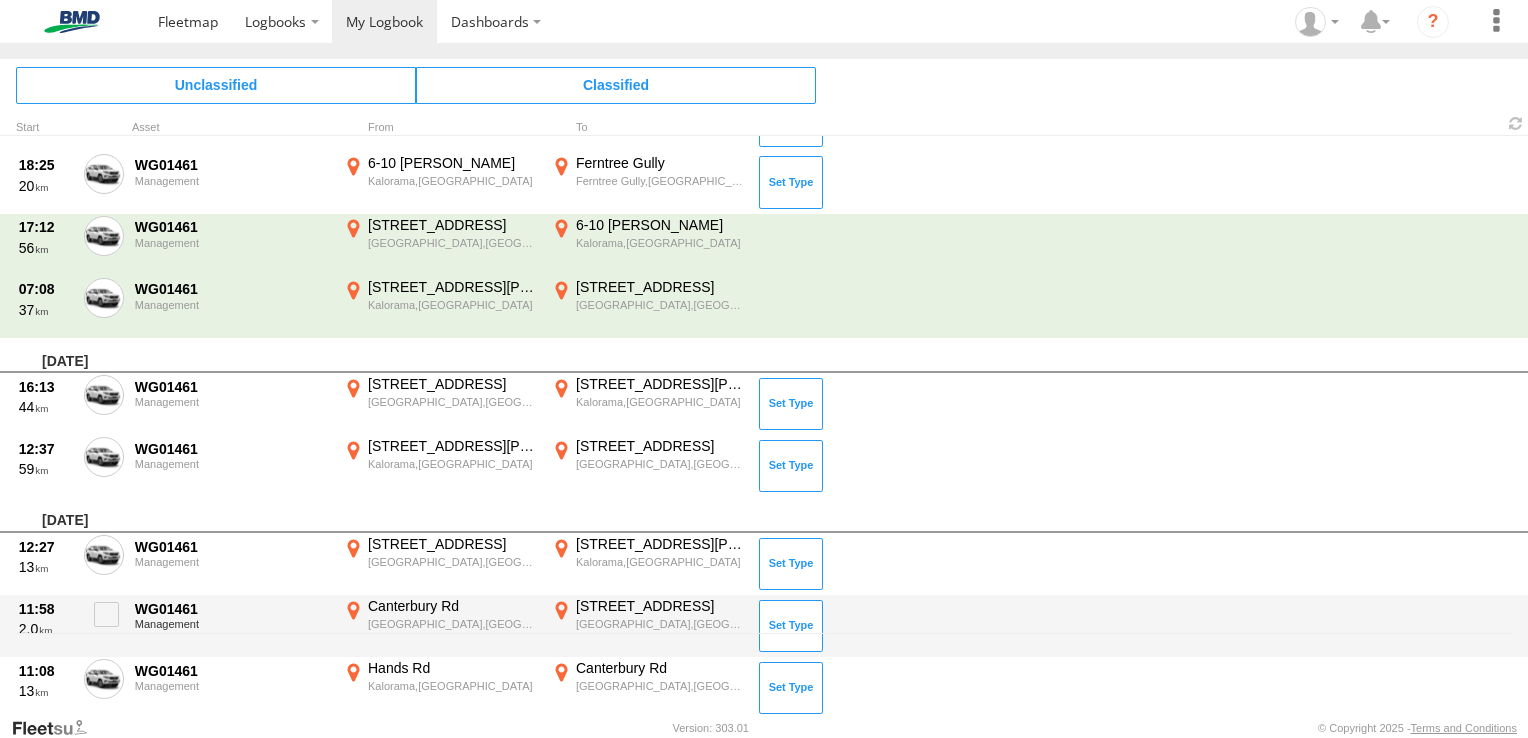 scroll, scrollTop: 0, scrollLeft: 0, axis: both 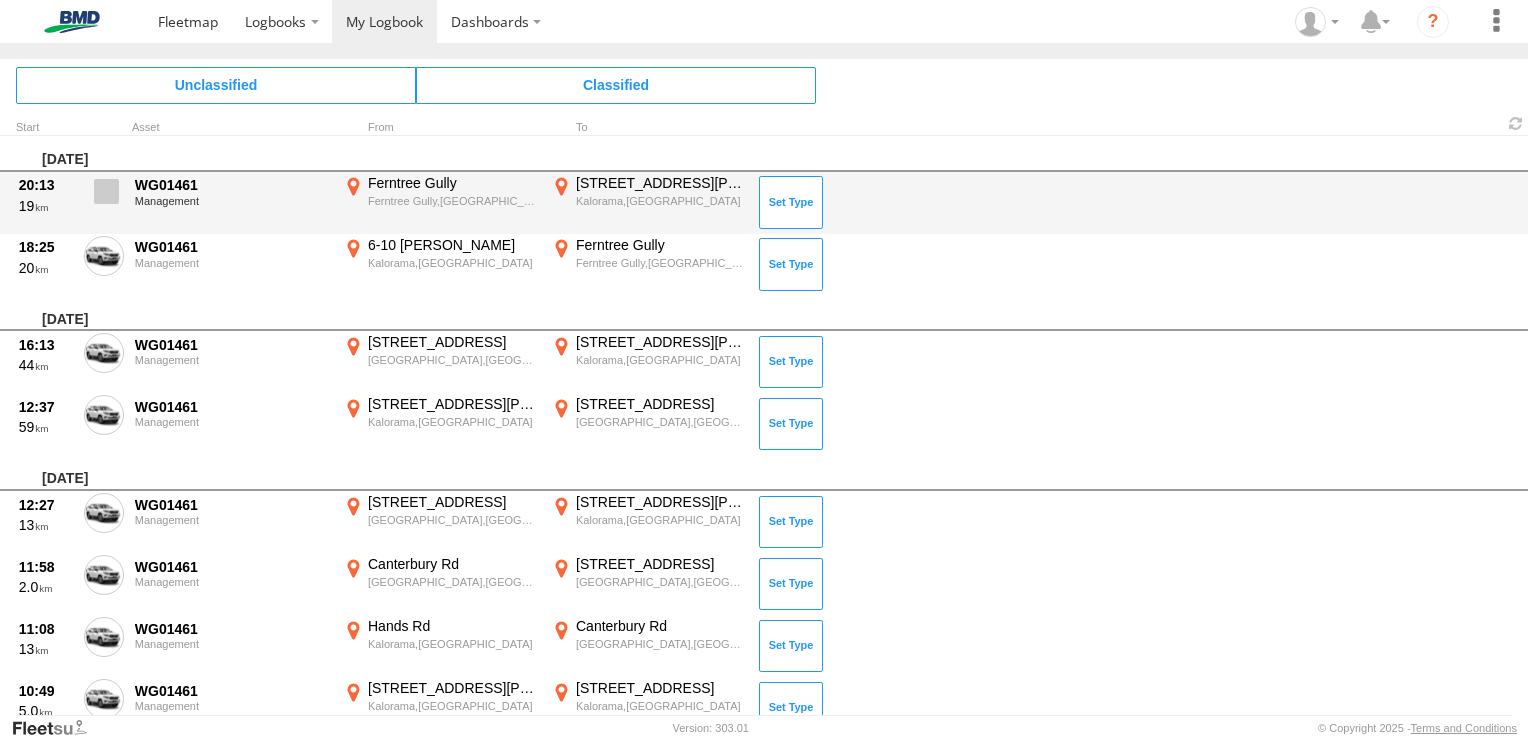 drag, startPoint x: 108, startPoint y: 194, endPoint x: 93, endPoint y: 239, distance: 47.434166 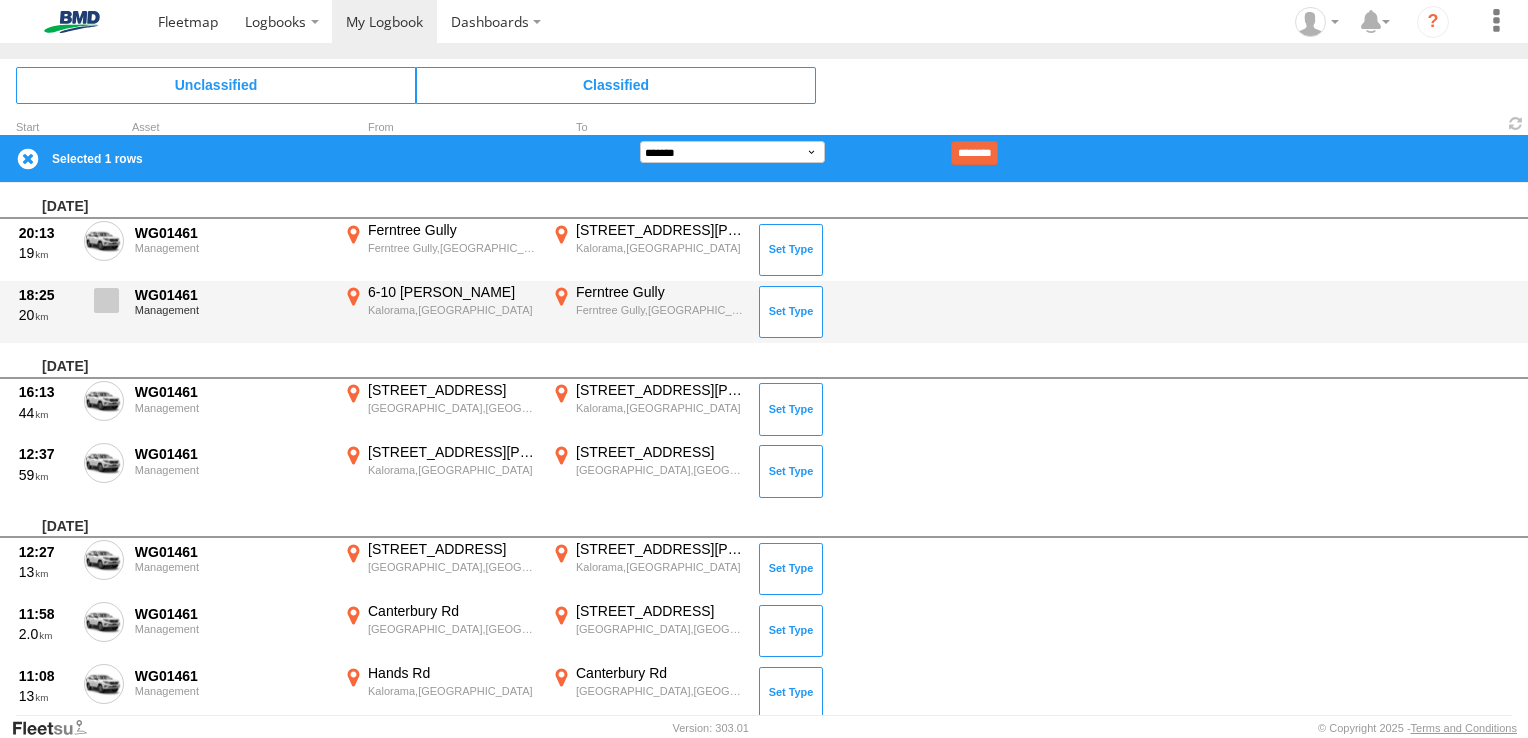 click at bounding box center [106, 300] 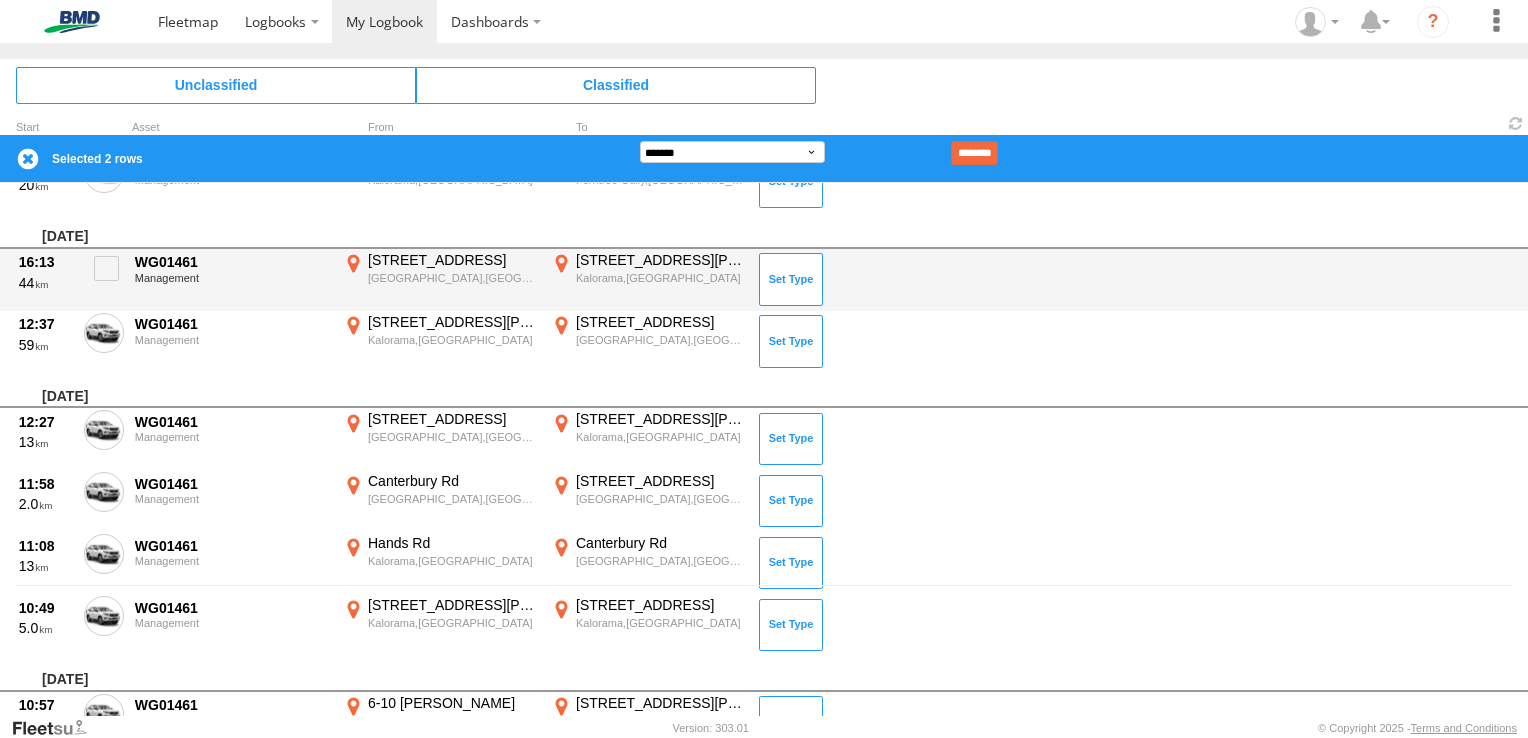 scroll, scrollTop: 100, scrollLeft: 0, axis: vertical 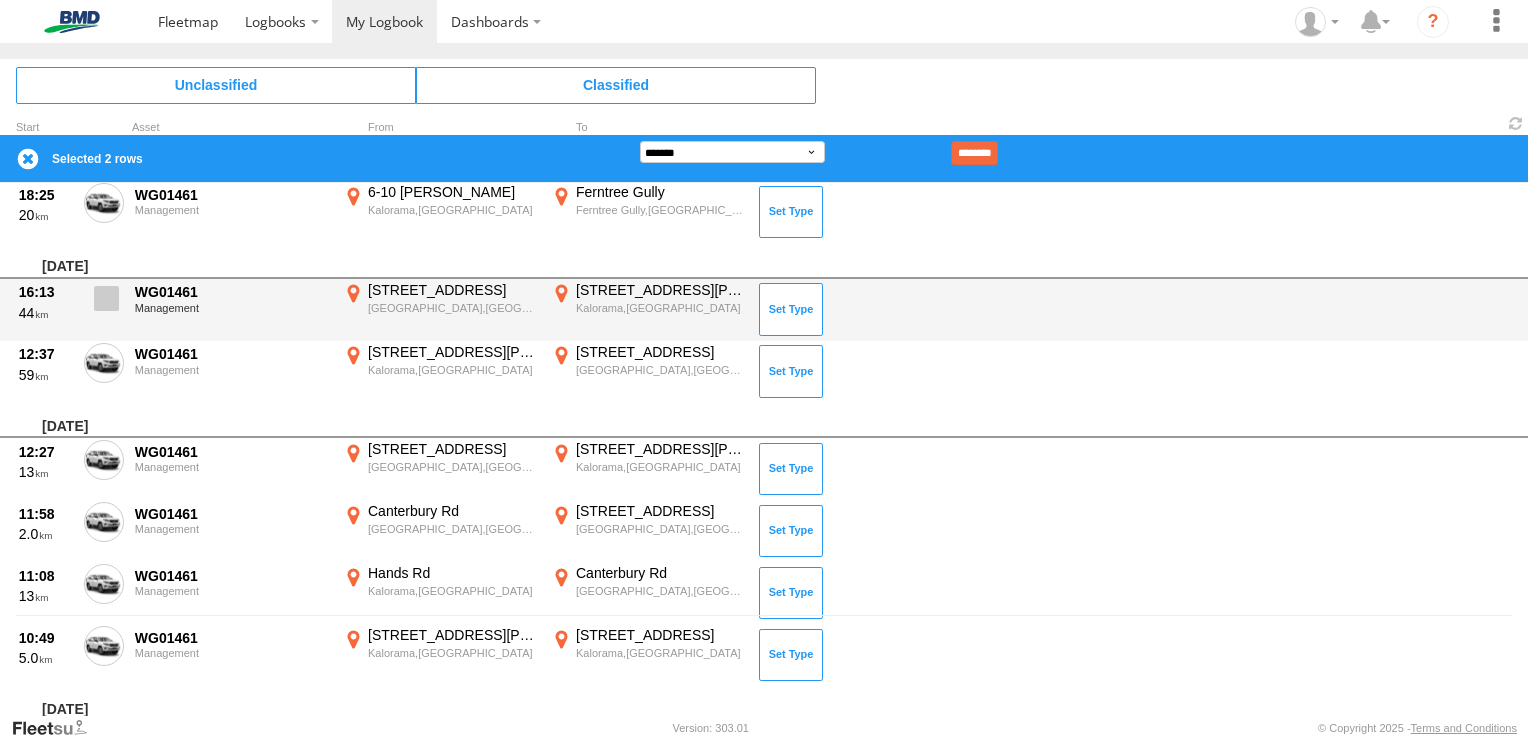 click at bounding box center (104, 304) 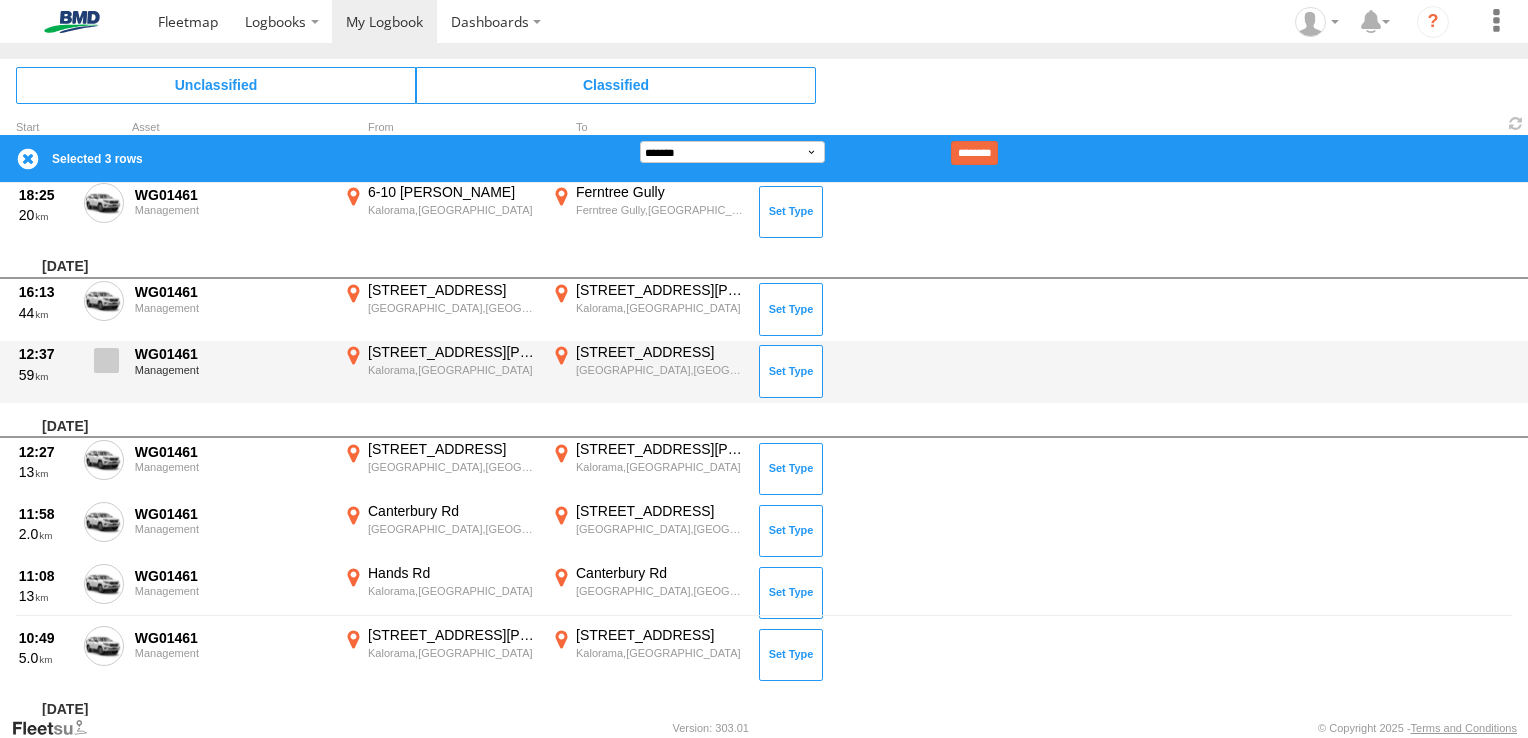 click at bounding box center (106, 360) 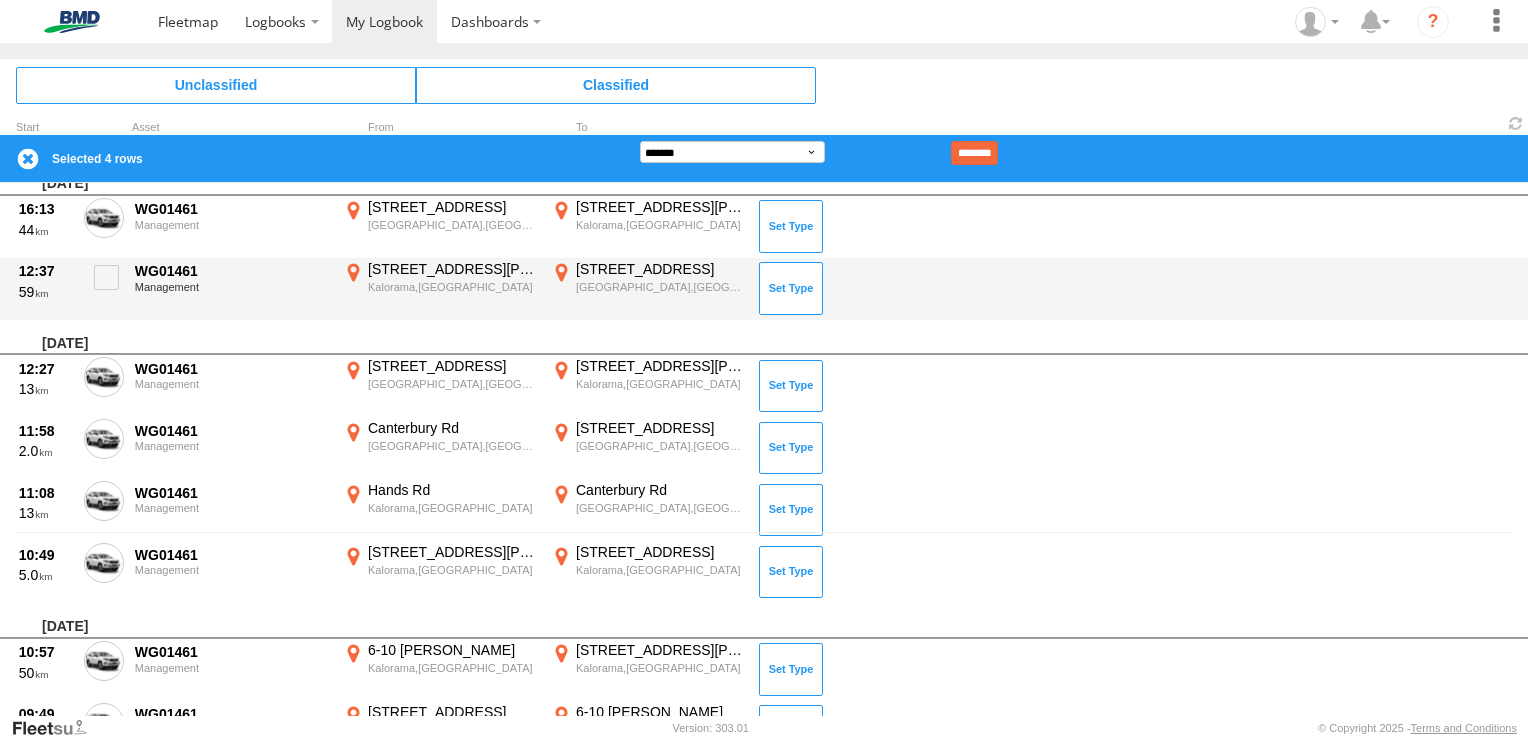 scroll, scrollTop: 300, scrollLeft: 0, axis: vertical 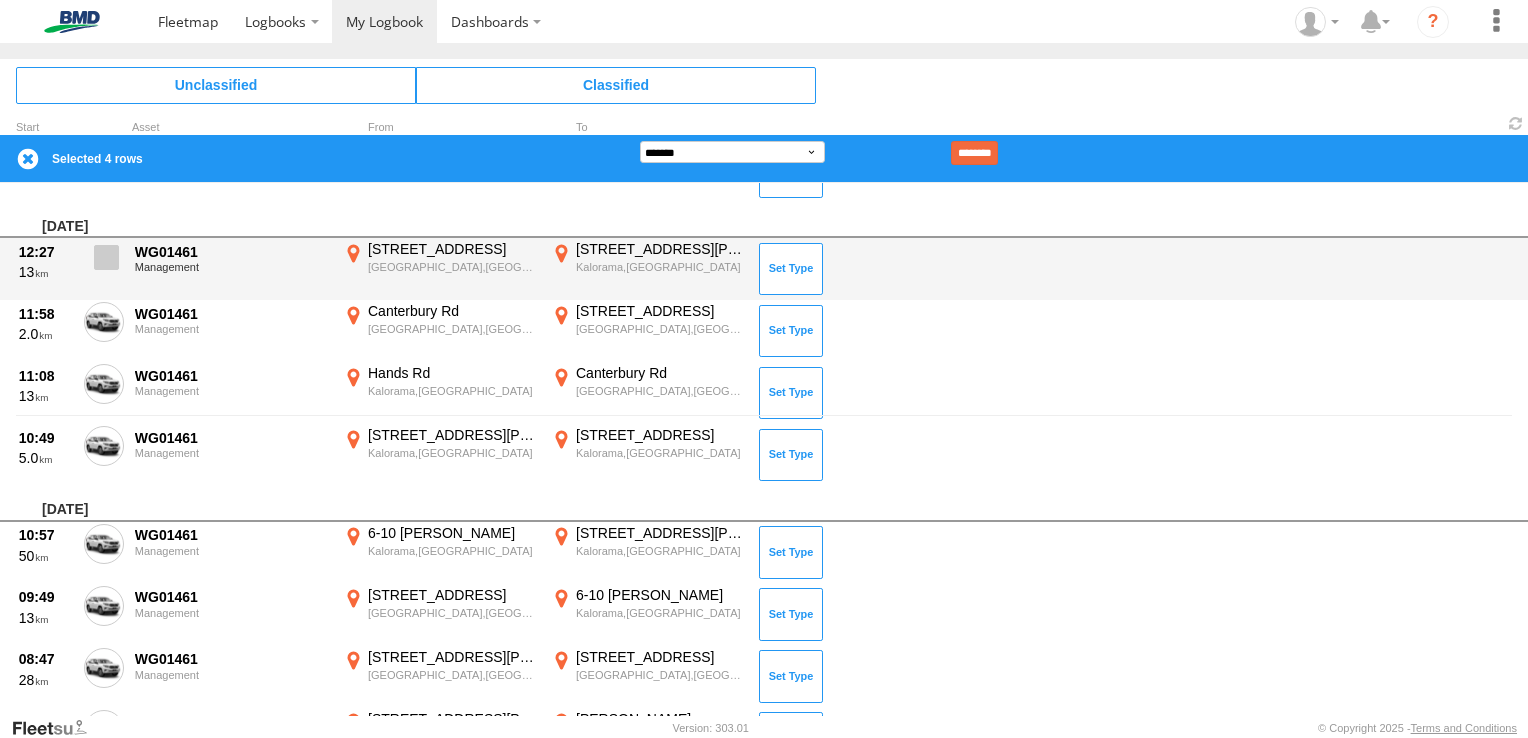 click at bounding box center (106, 257) 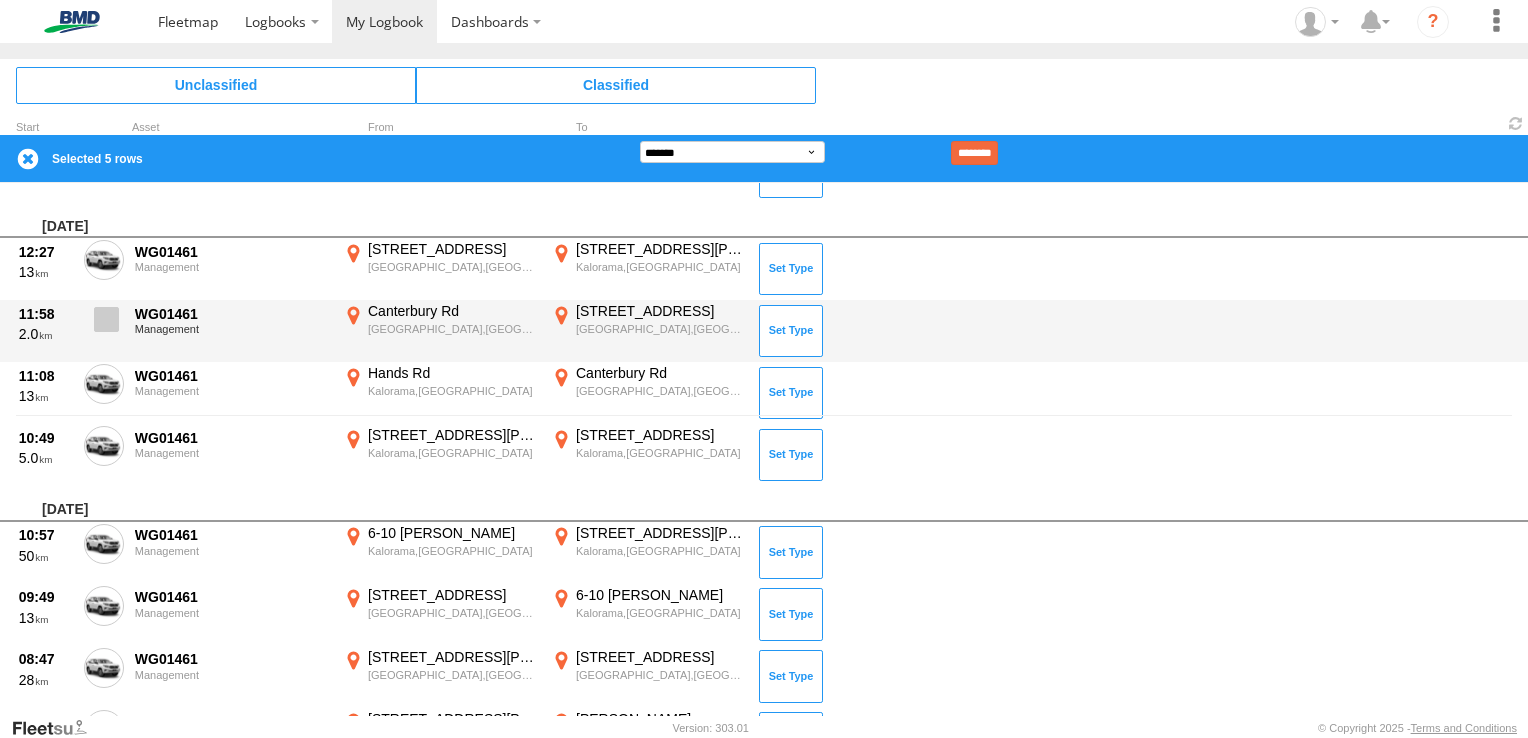 click at bounding box center (106, 319) 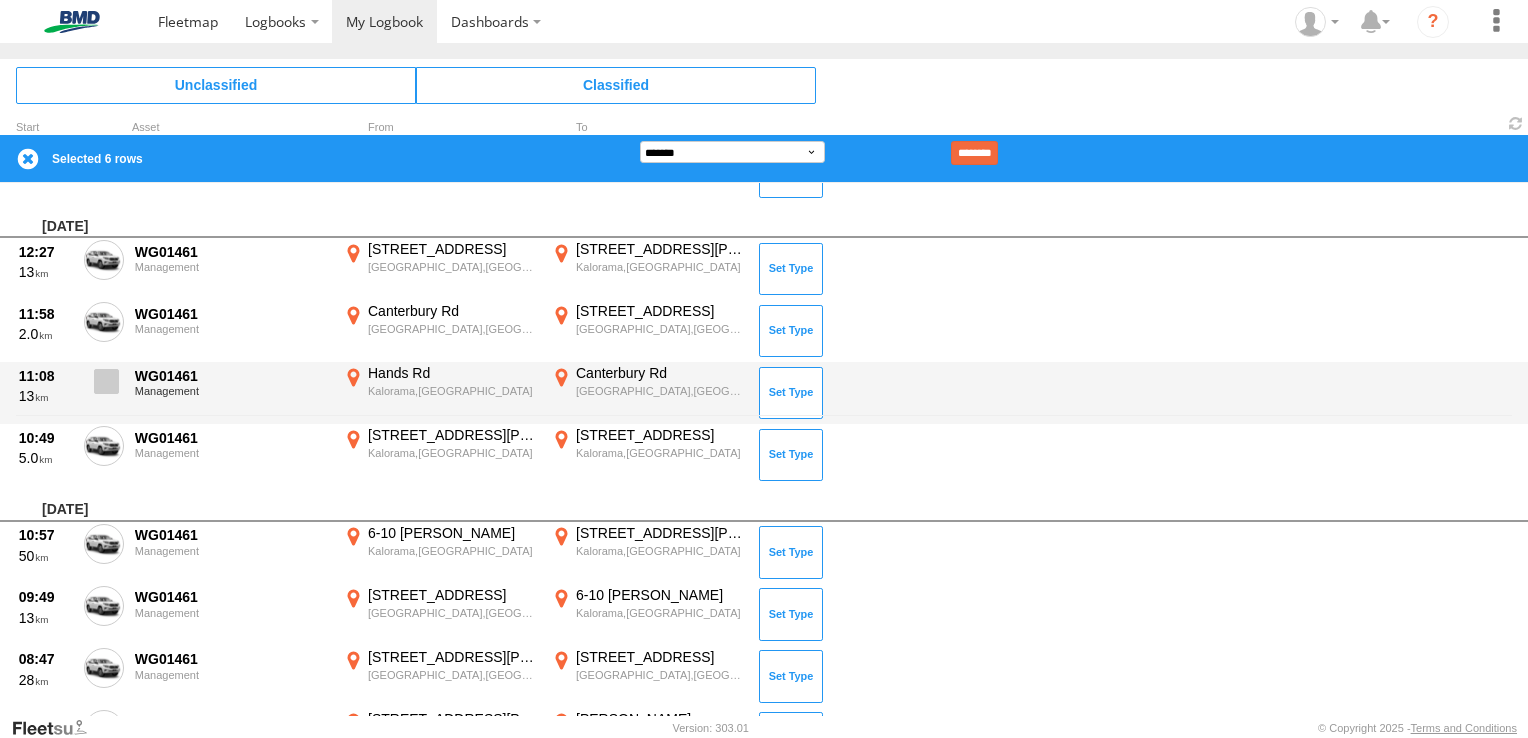 click at bounding box center (106, 381) 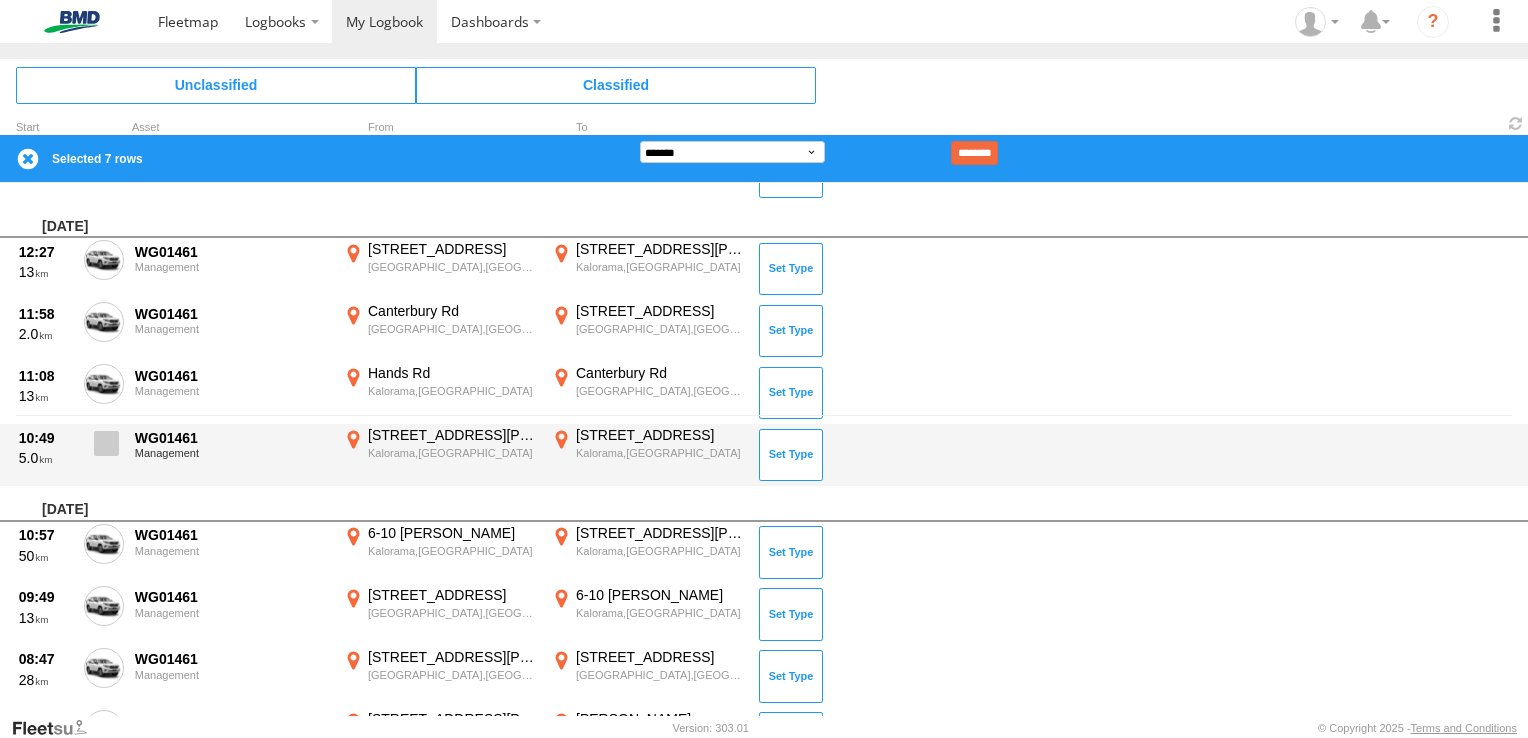click at bounding box center (106, 443) 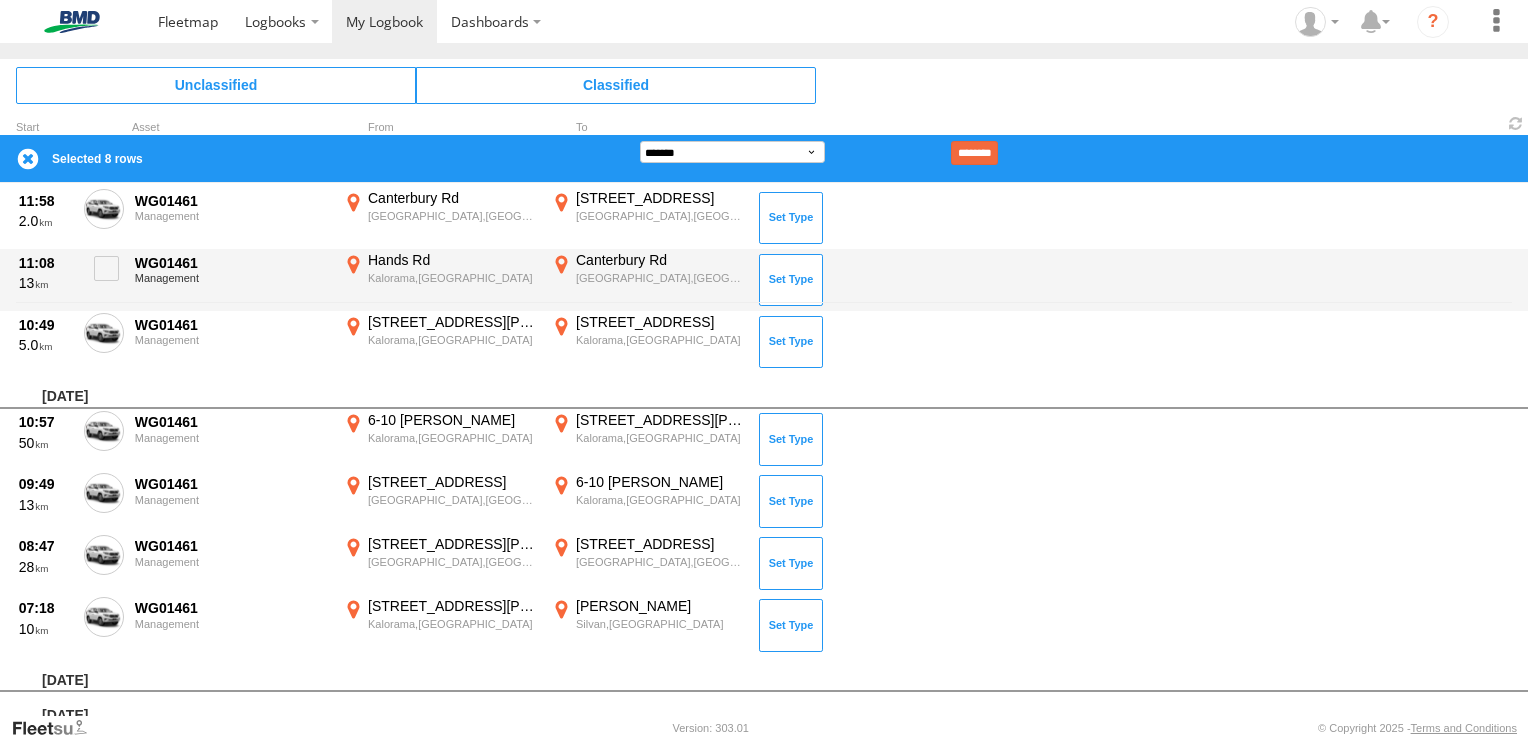 scroll, scrollTop: 500, scrollLeft: 0, axis: vertical 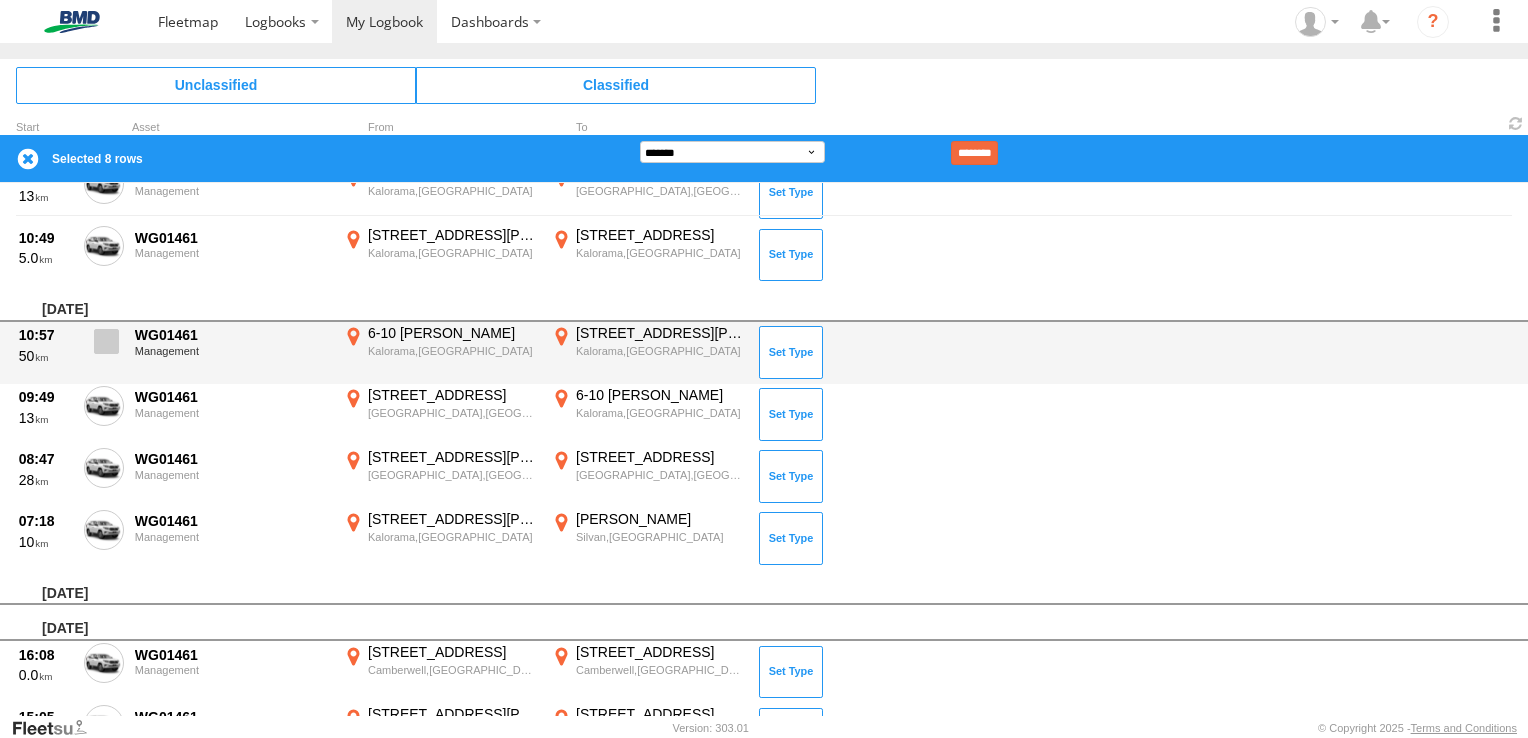 click at bounding box center (106, 341) 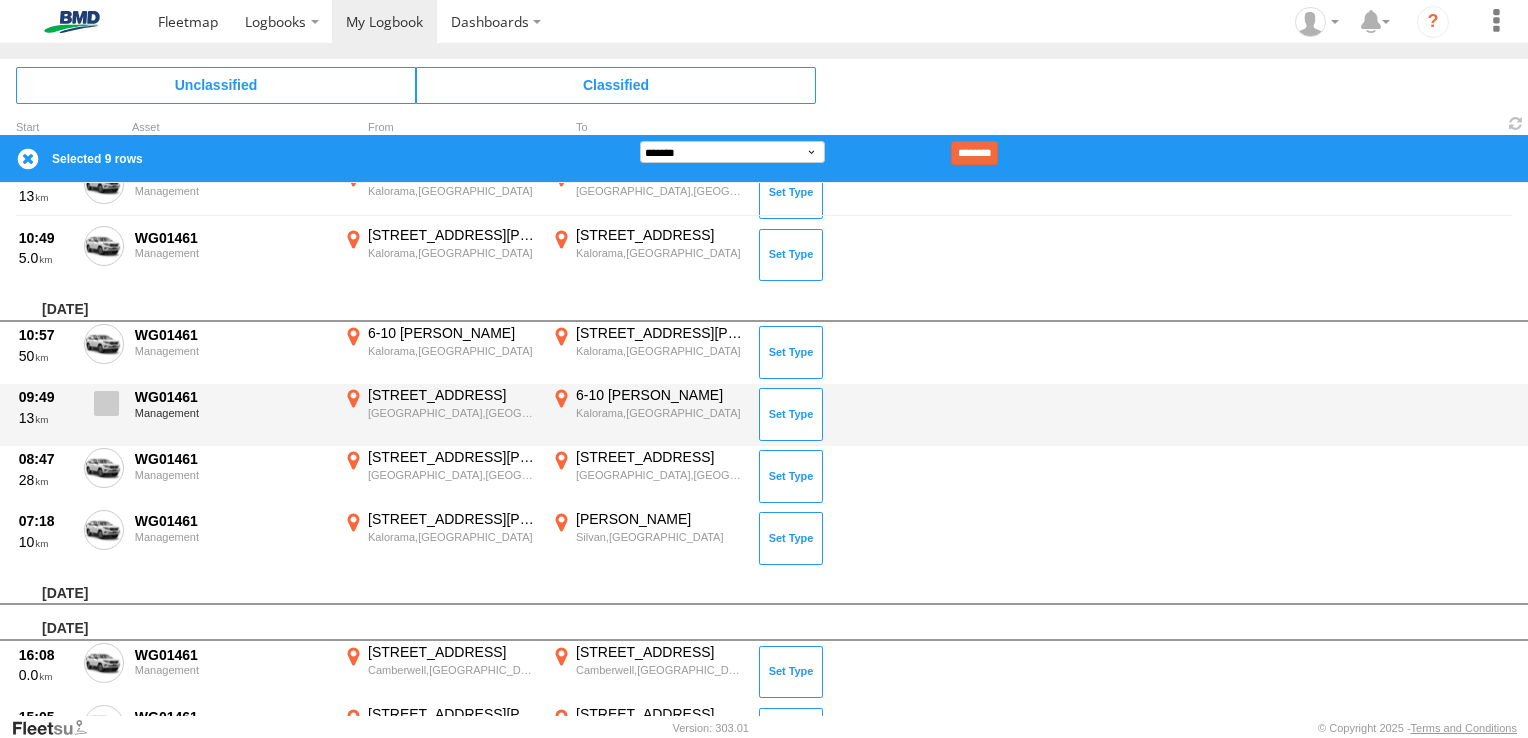 click at bounding box center [106, 403] 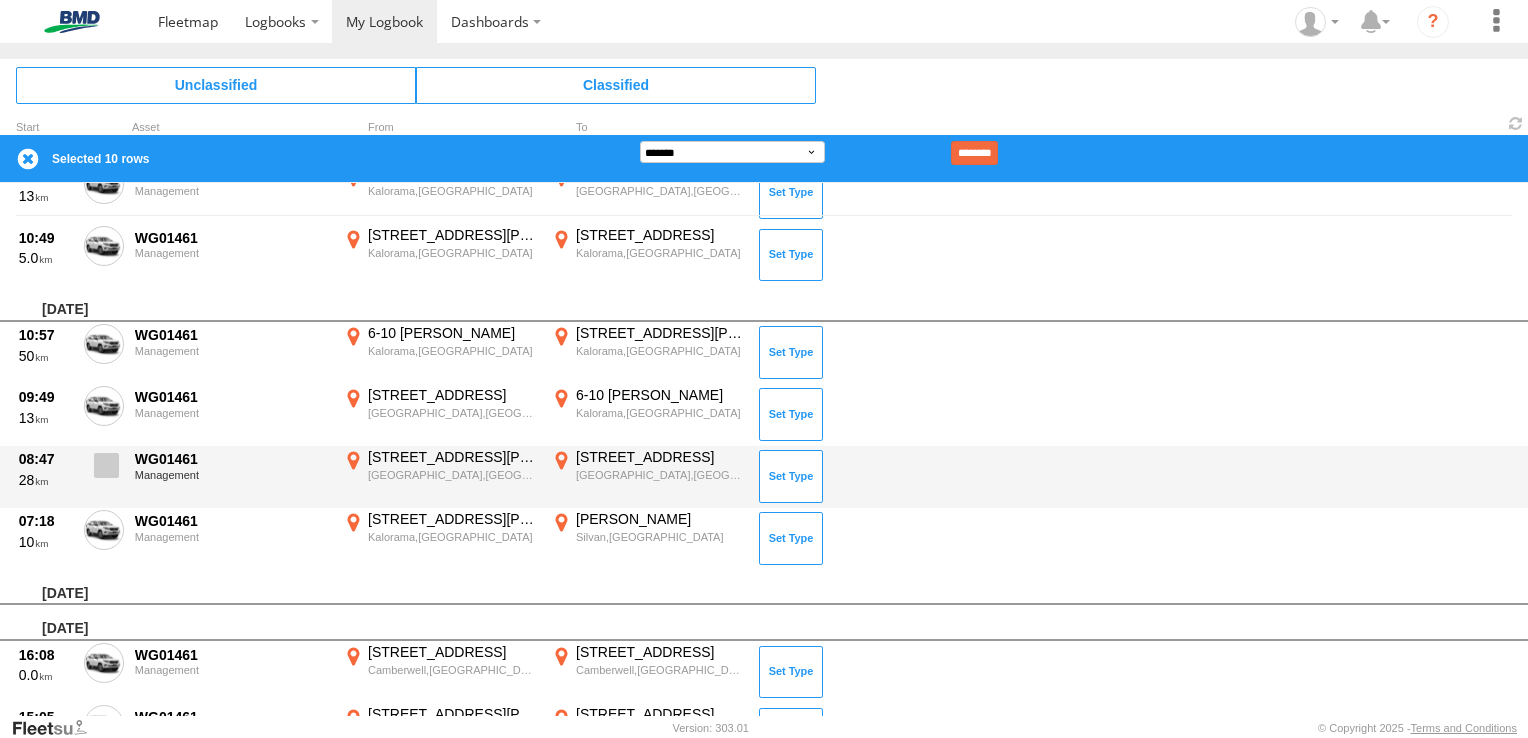 click at bounding box center [106, 465] 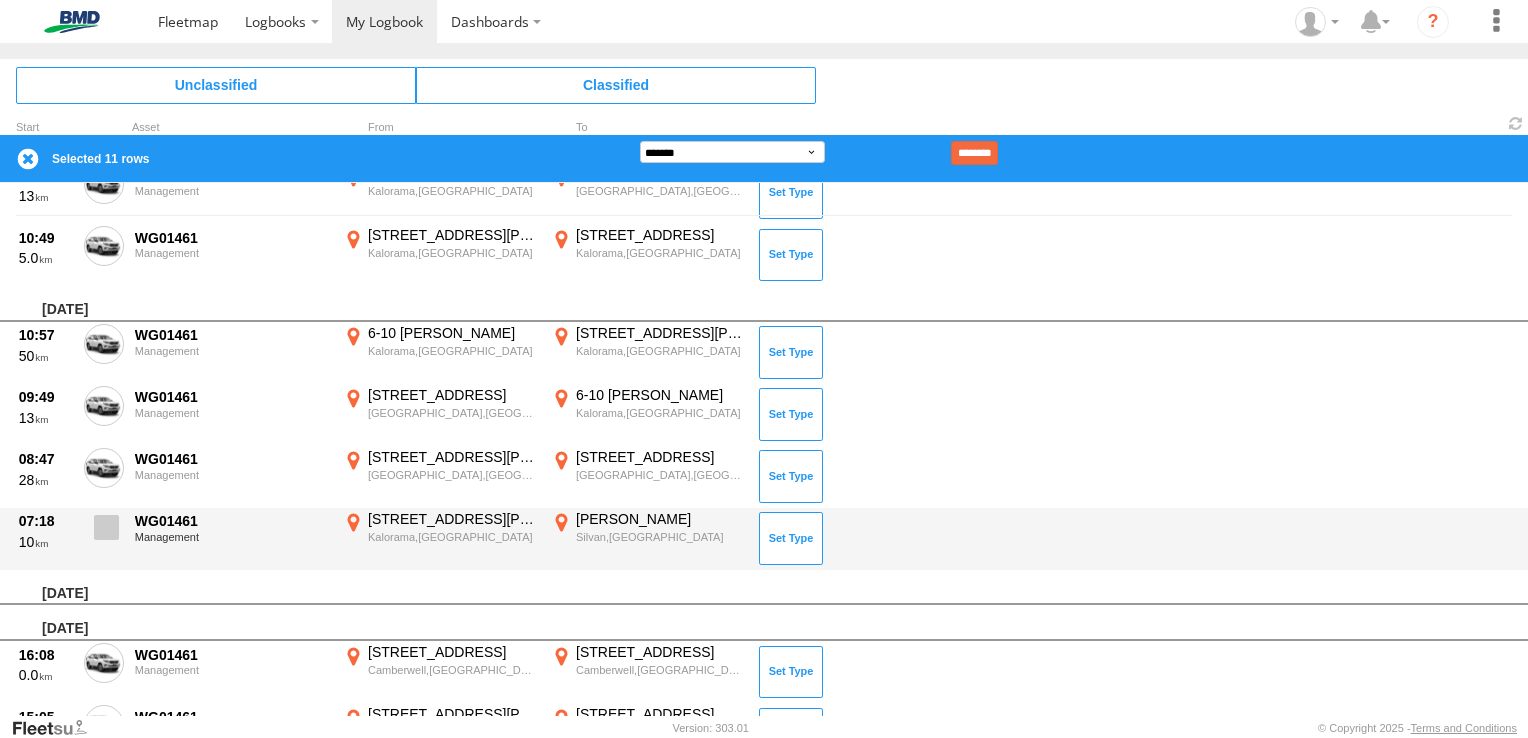 click at bounding box center (106, 527) 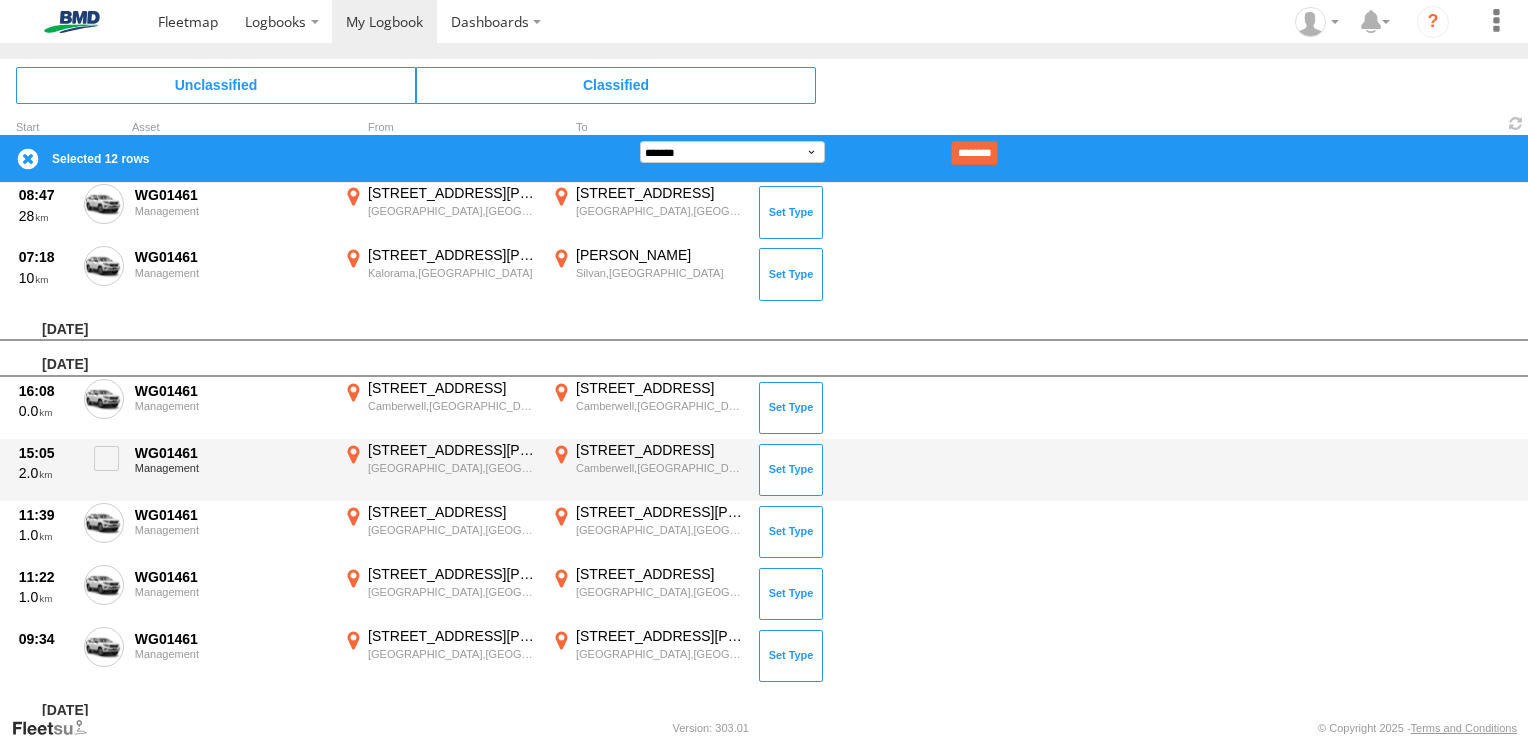 scroll, scrollTop: 800, scrollLeft: 0, axis: vertical 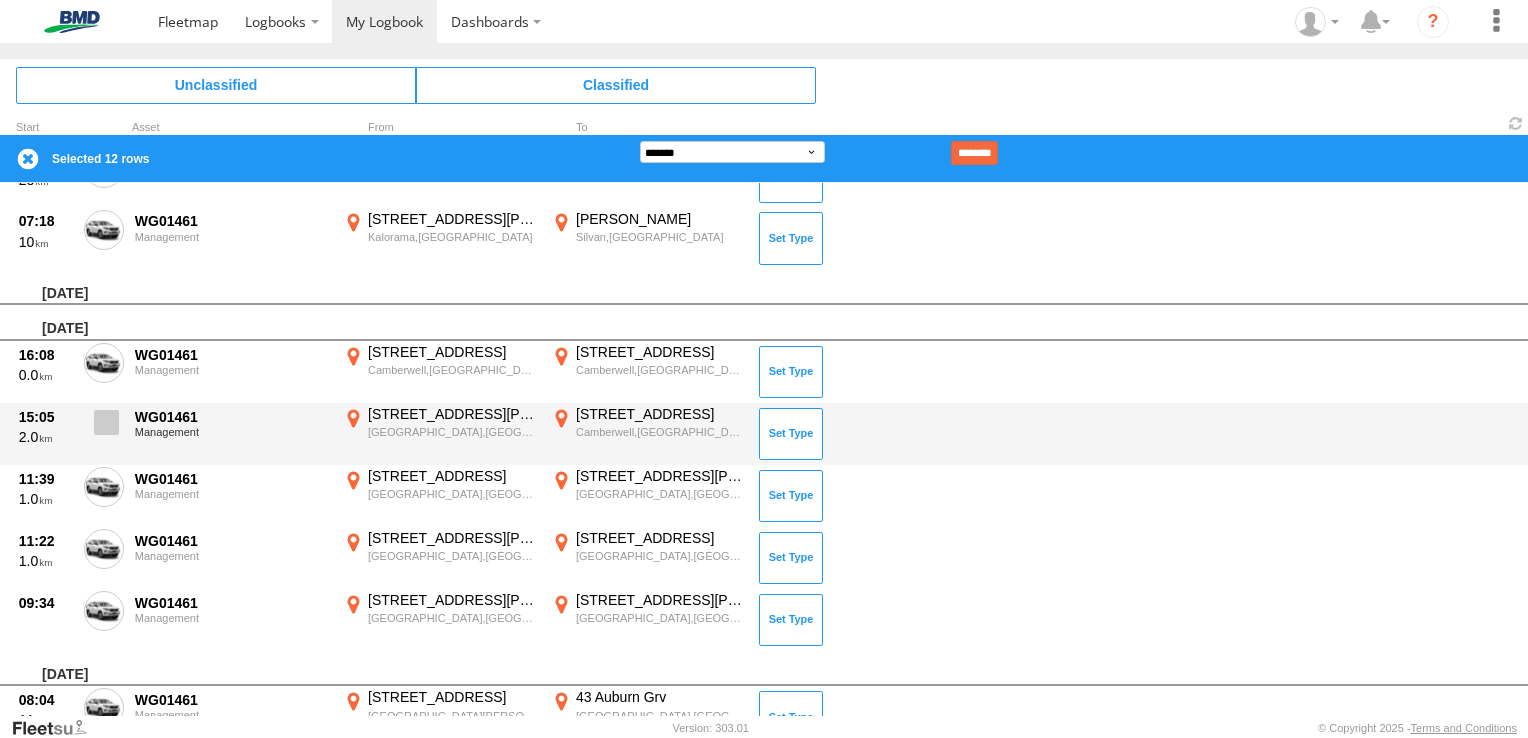 drag, startPoint x: 114, startPoint y: 362, endPoint x: 112, endPoint y: 417, distance: 55.03635 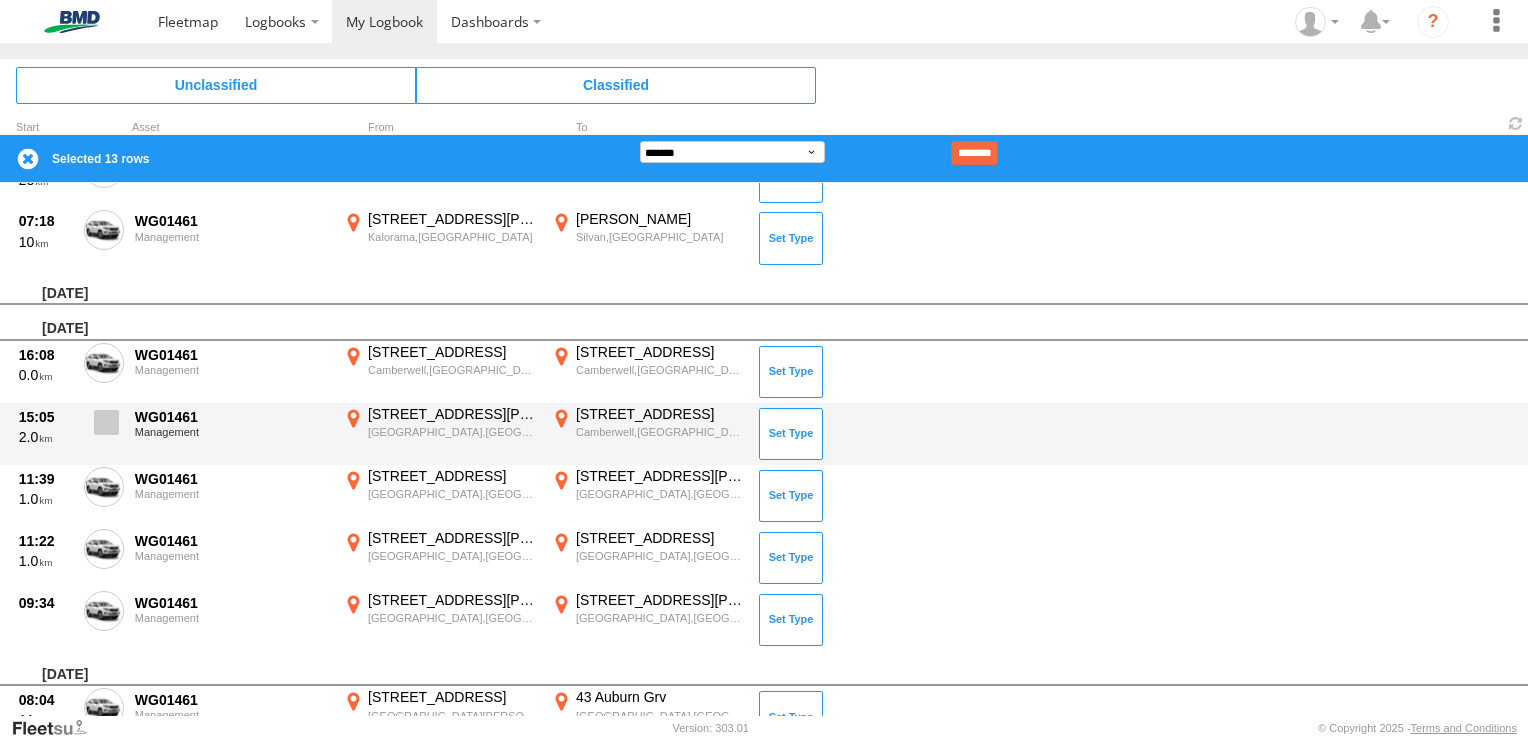click at bounding box center (106, 422) 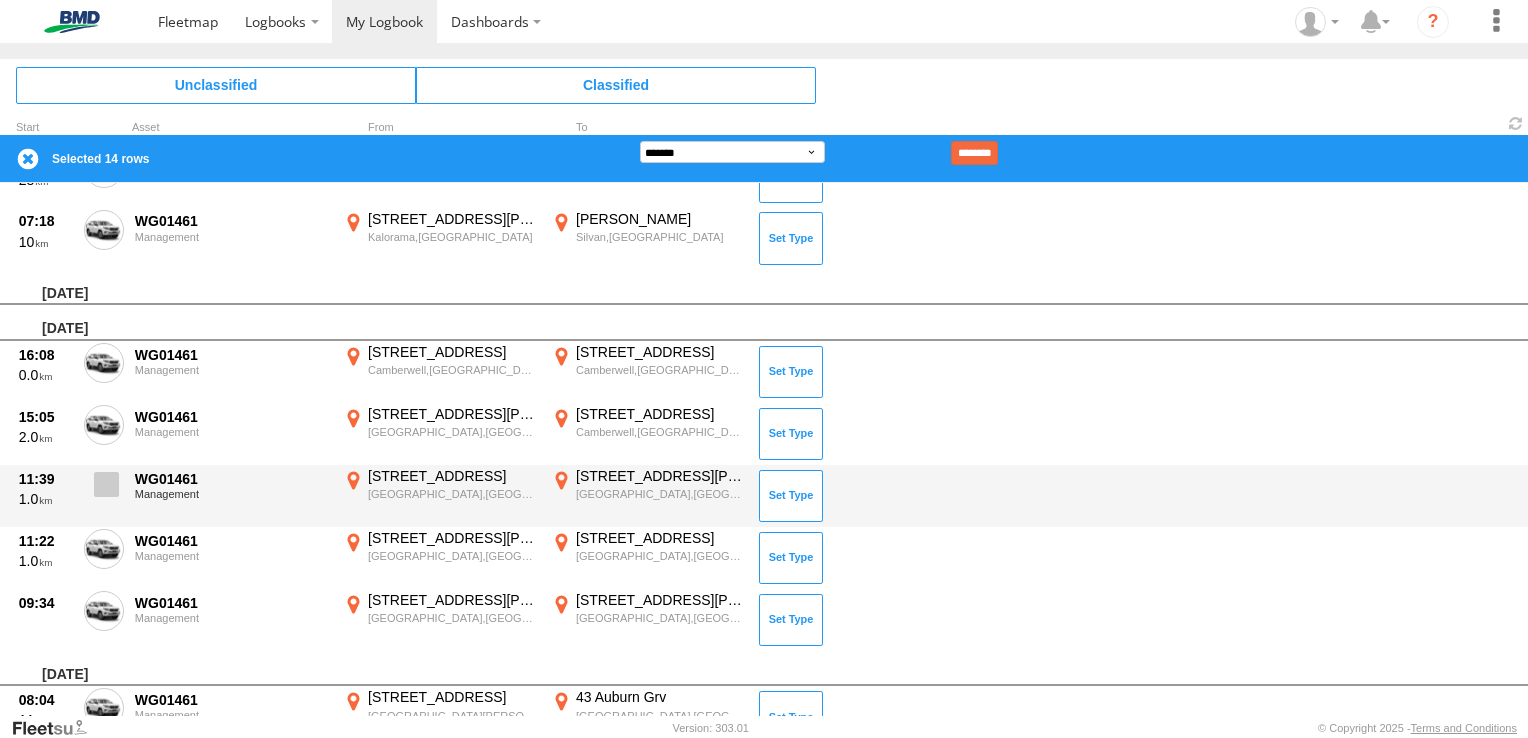 click at bounding box center [106, 484] 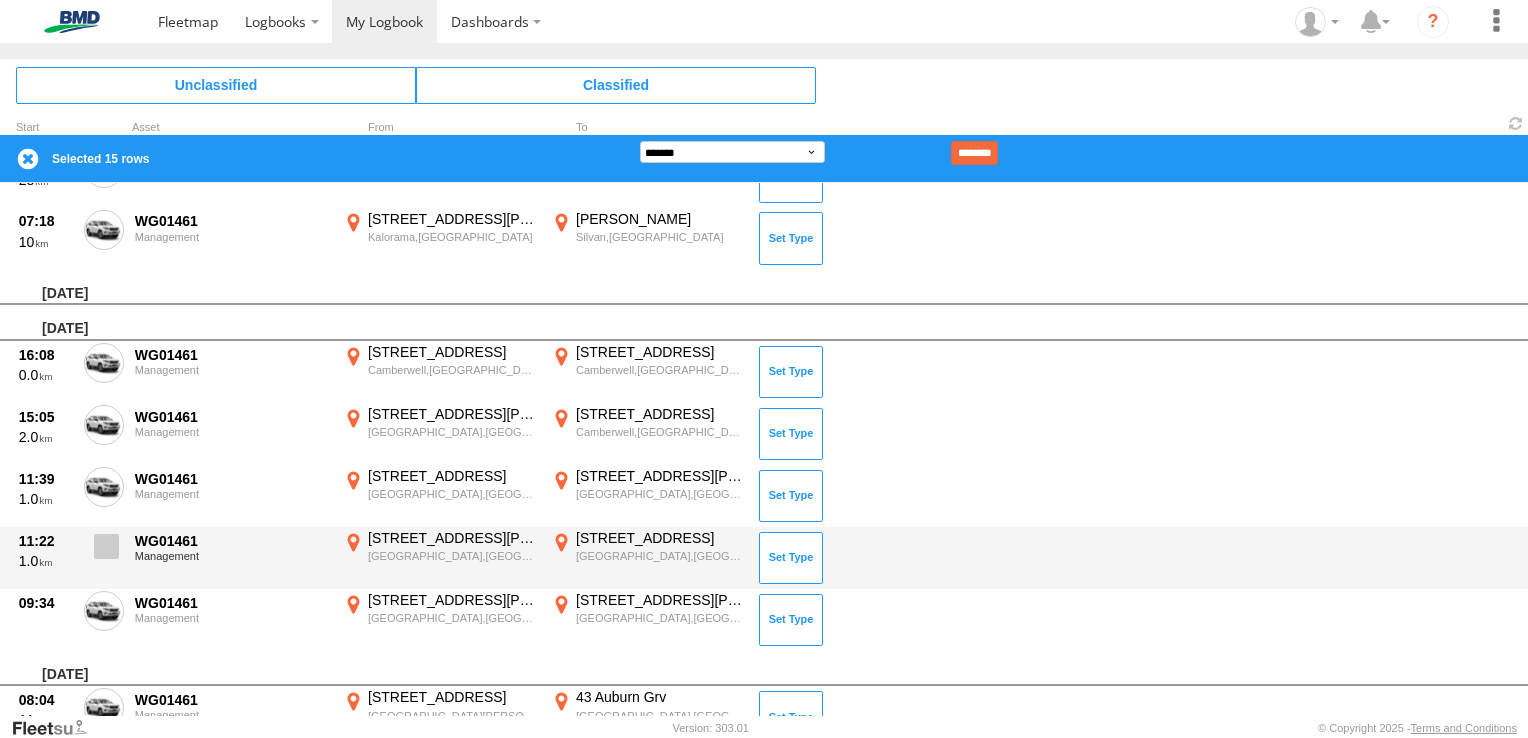 click at bounding box center (106, 546) 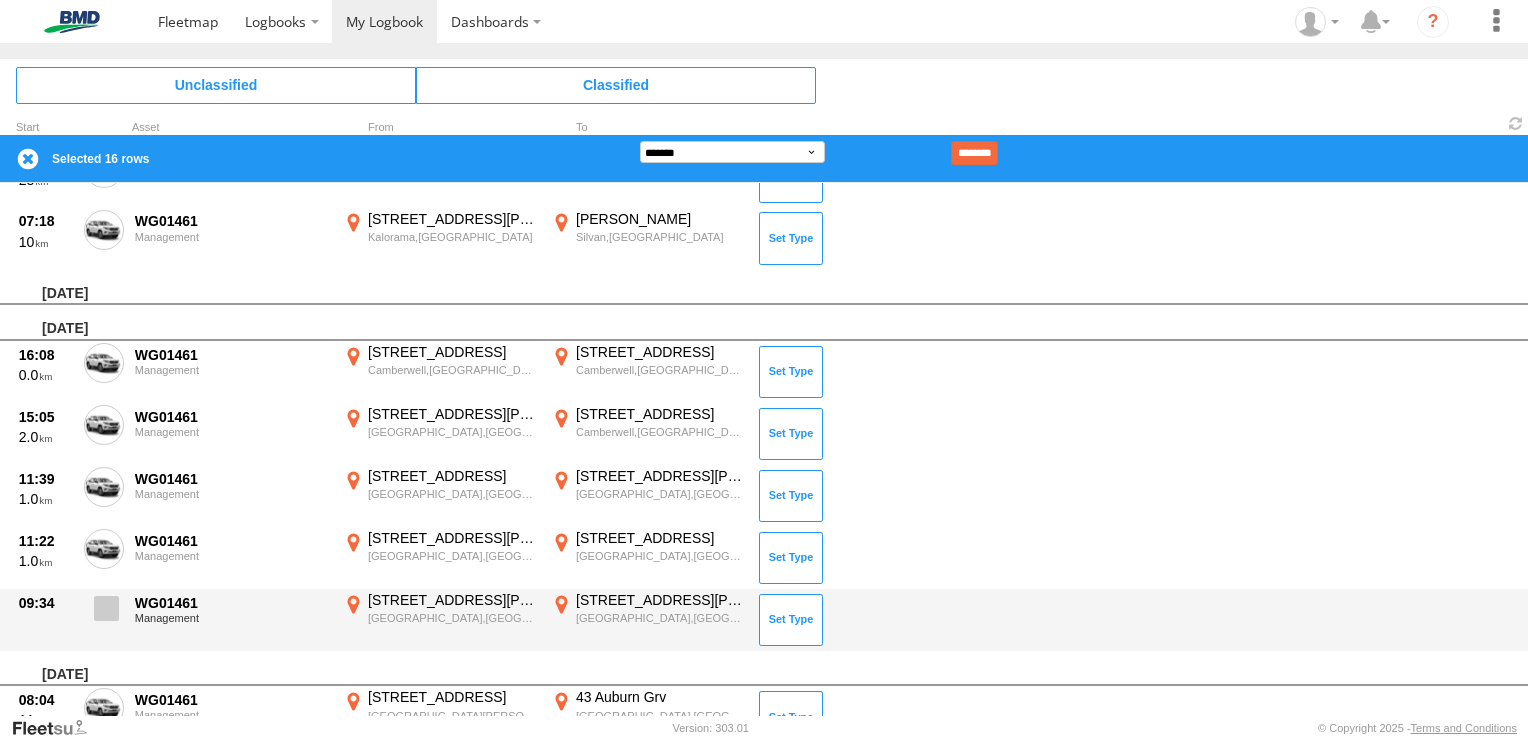 drag, startPoint x: 106, startPoint y: 608, endPoint x: 111, endPoint y: 594, distance: 14.866069 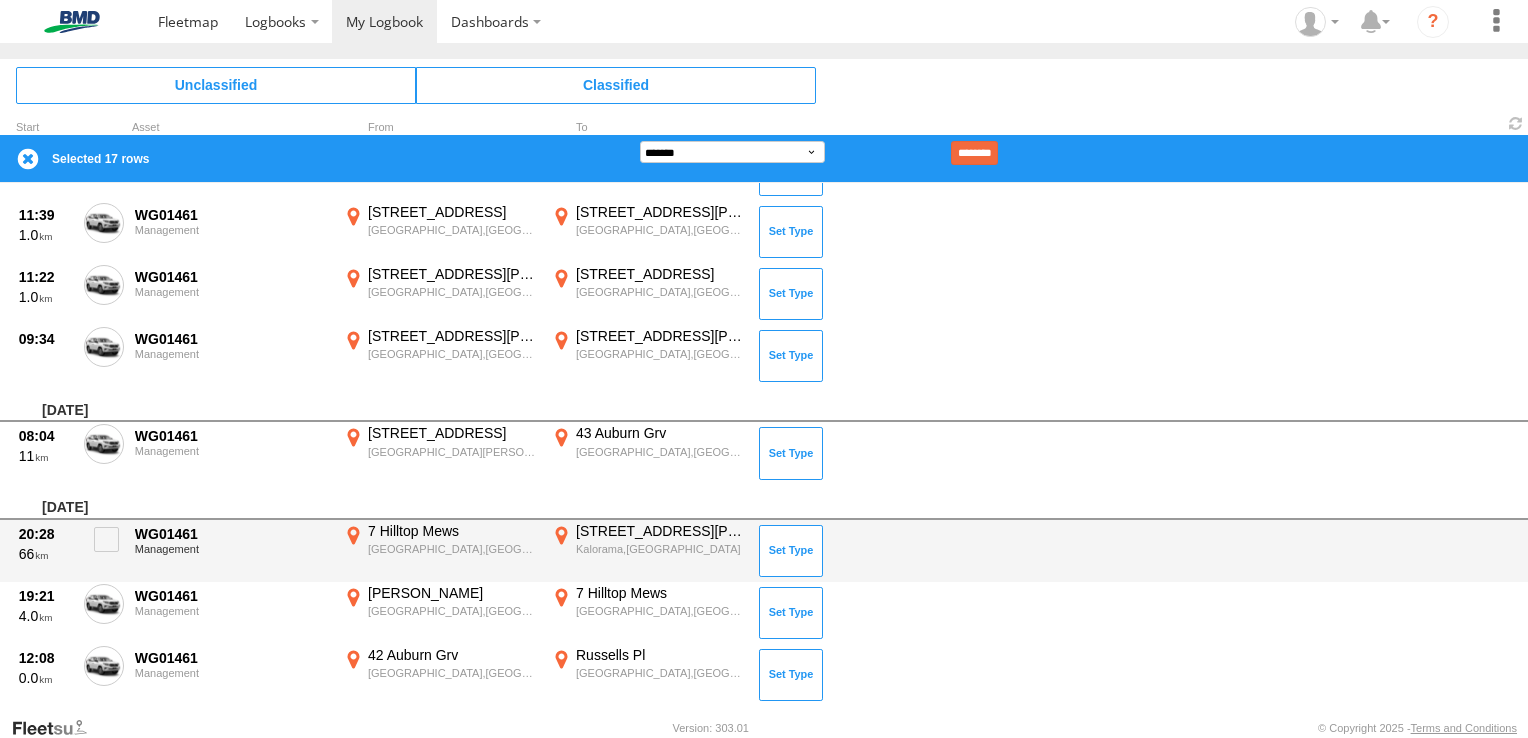 scroll, scrollTop: 1100, scrollLeft: 0, axis: vertical 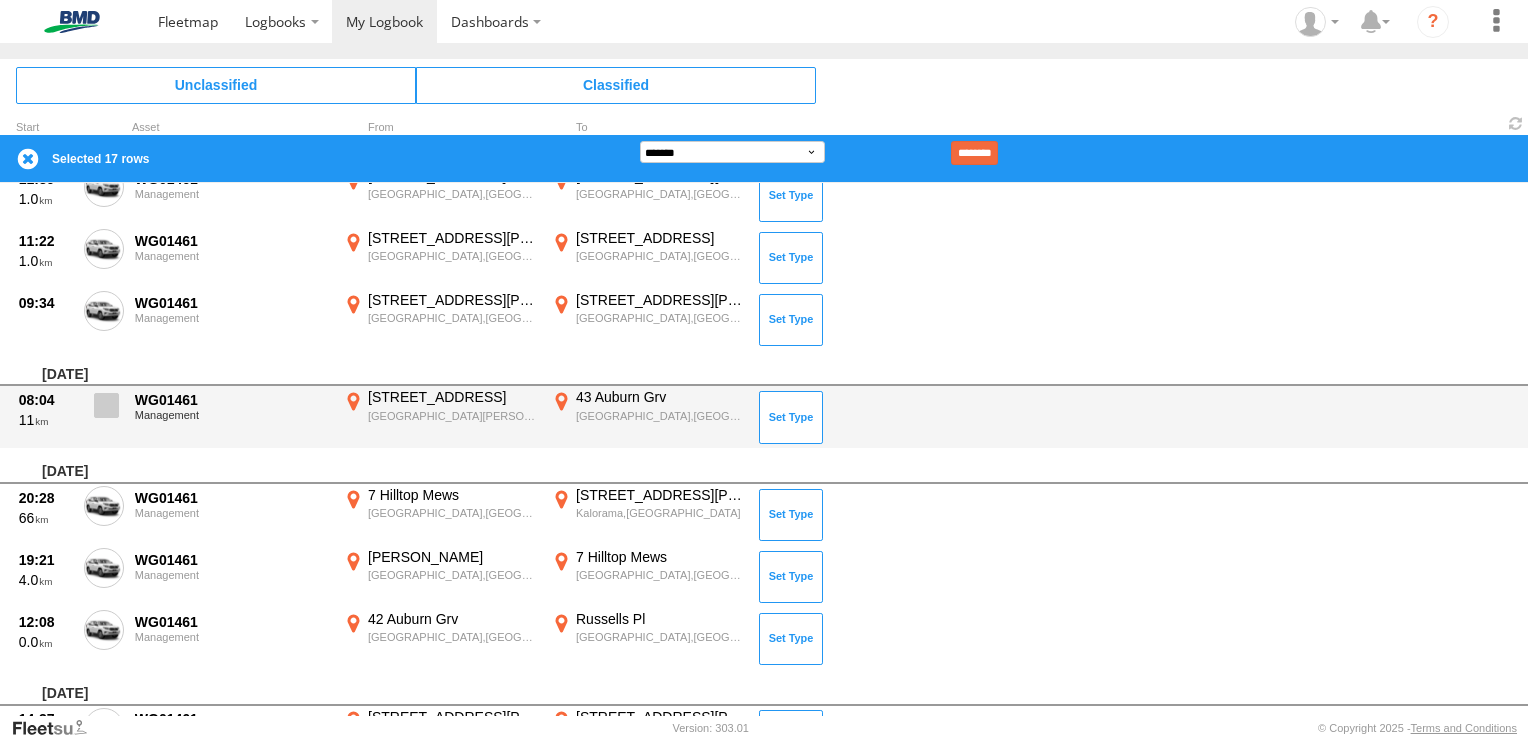 click at bounding box center (106, 405) 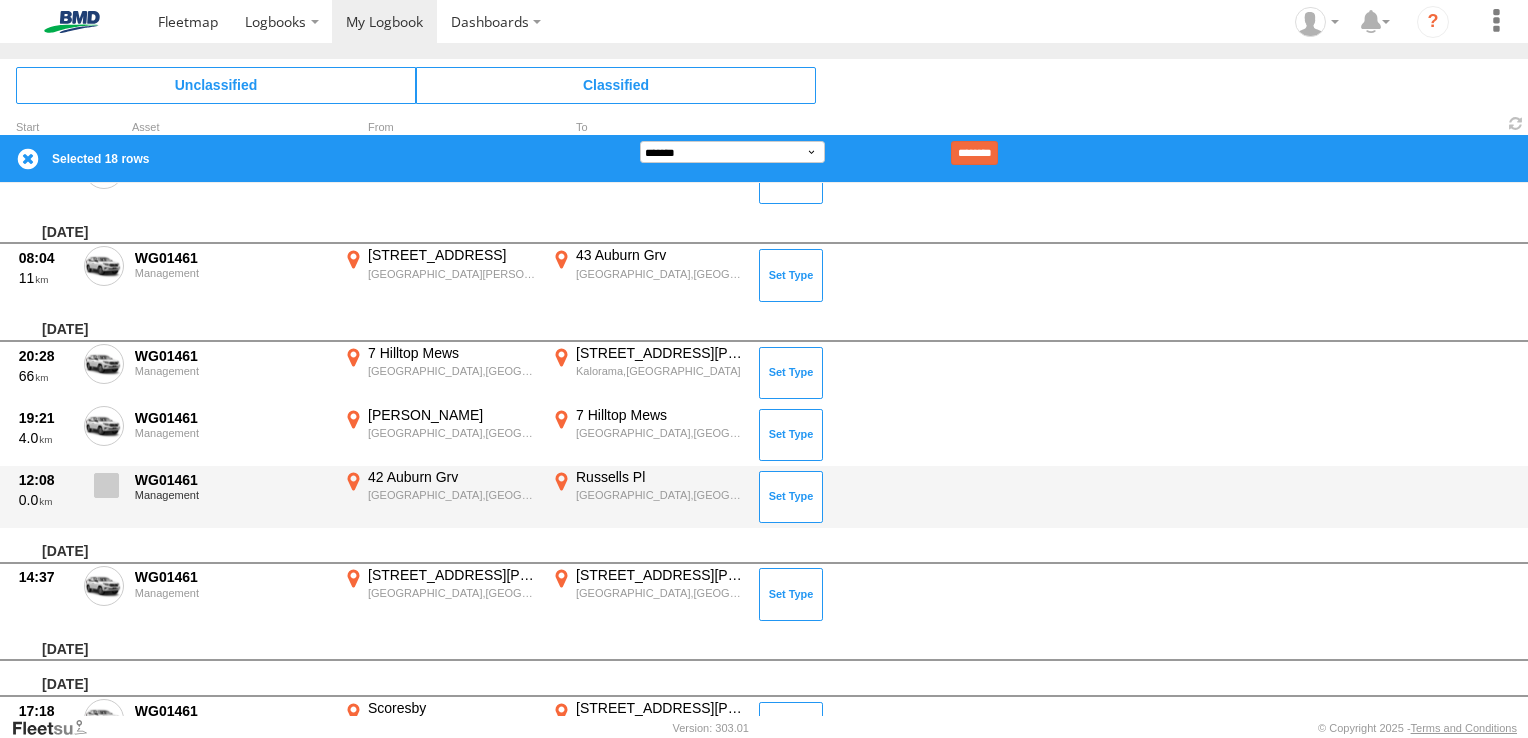 scroll, scrollTop: 1300, scrollLeft: 0, axis: vertical 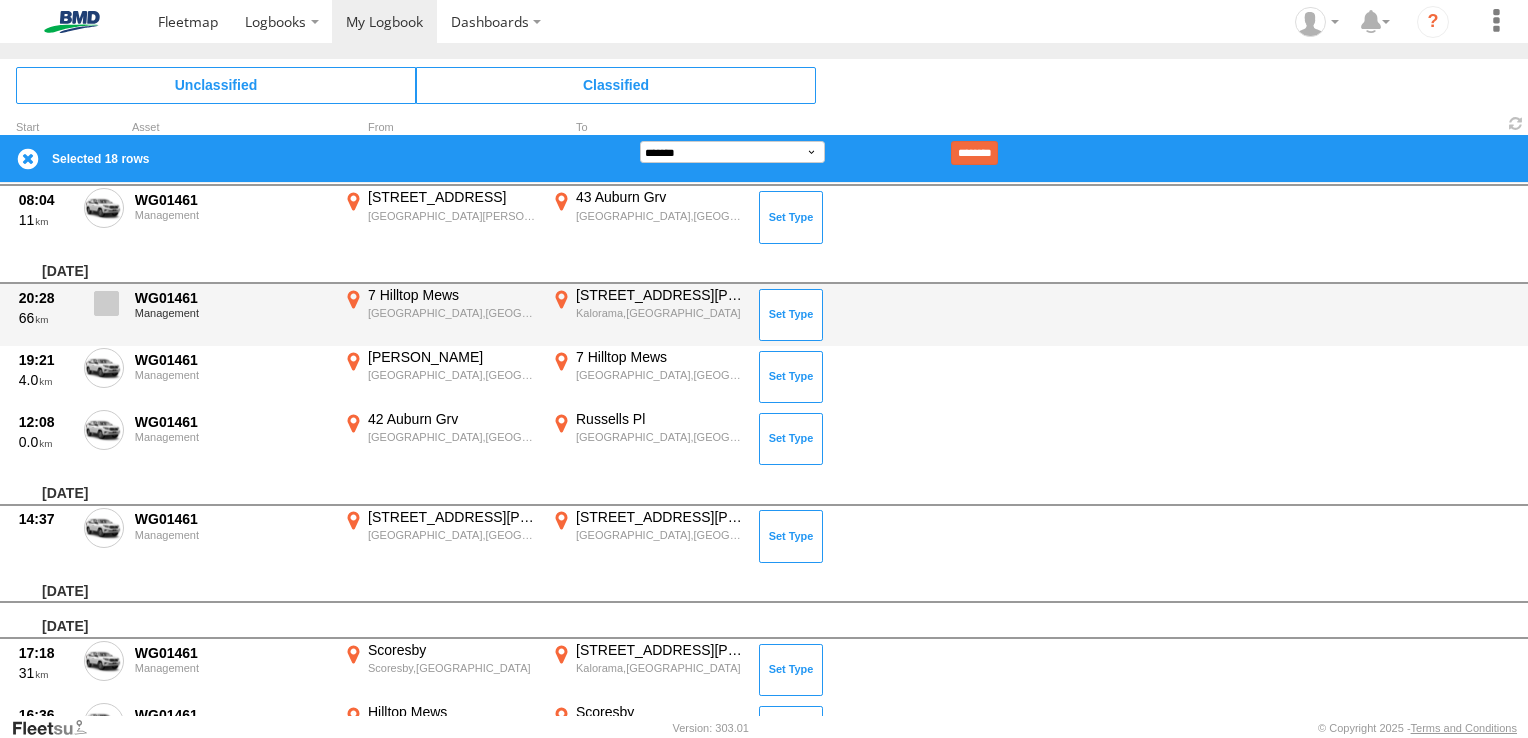 click at bounding box center [106, 303] 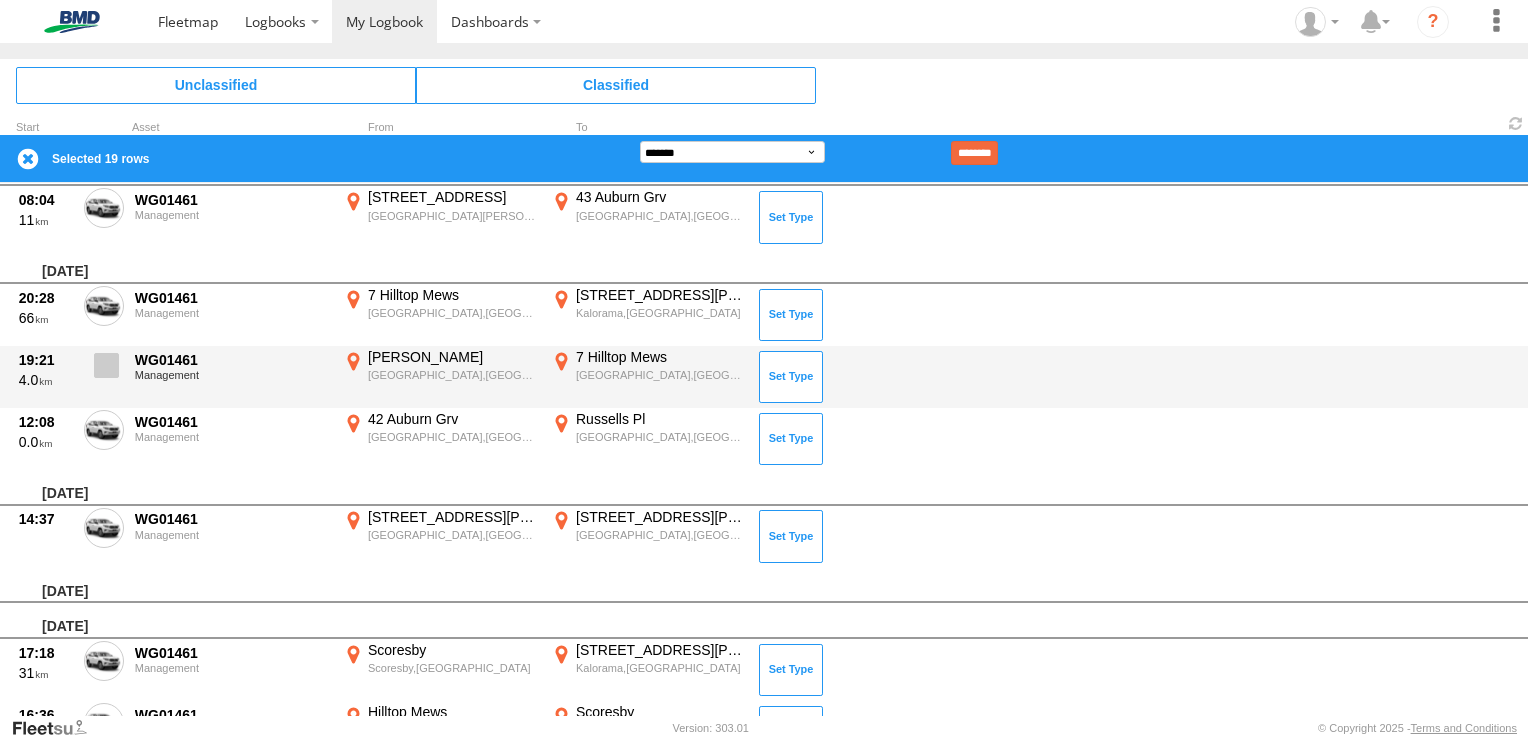 click at bounding box center [106, 365] 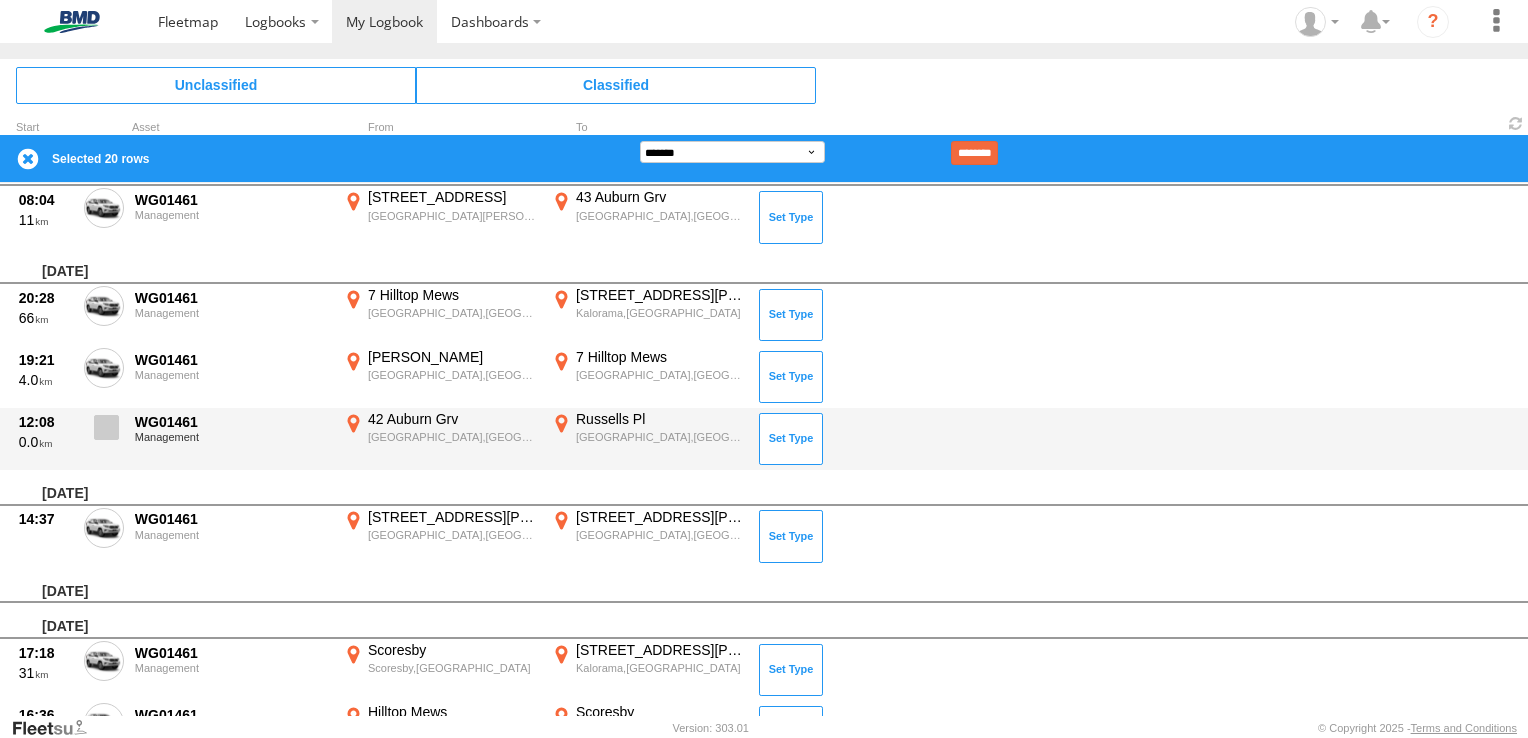 click at bounding box center (106, 427) 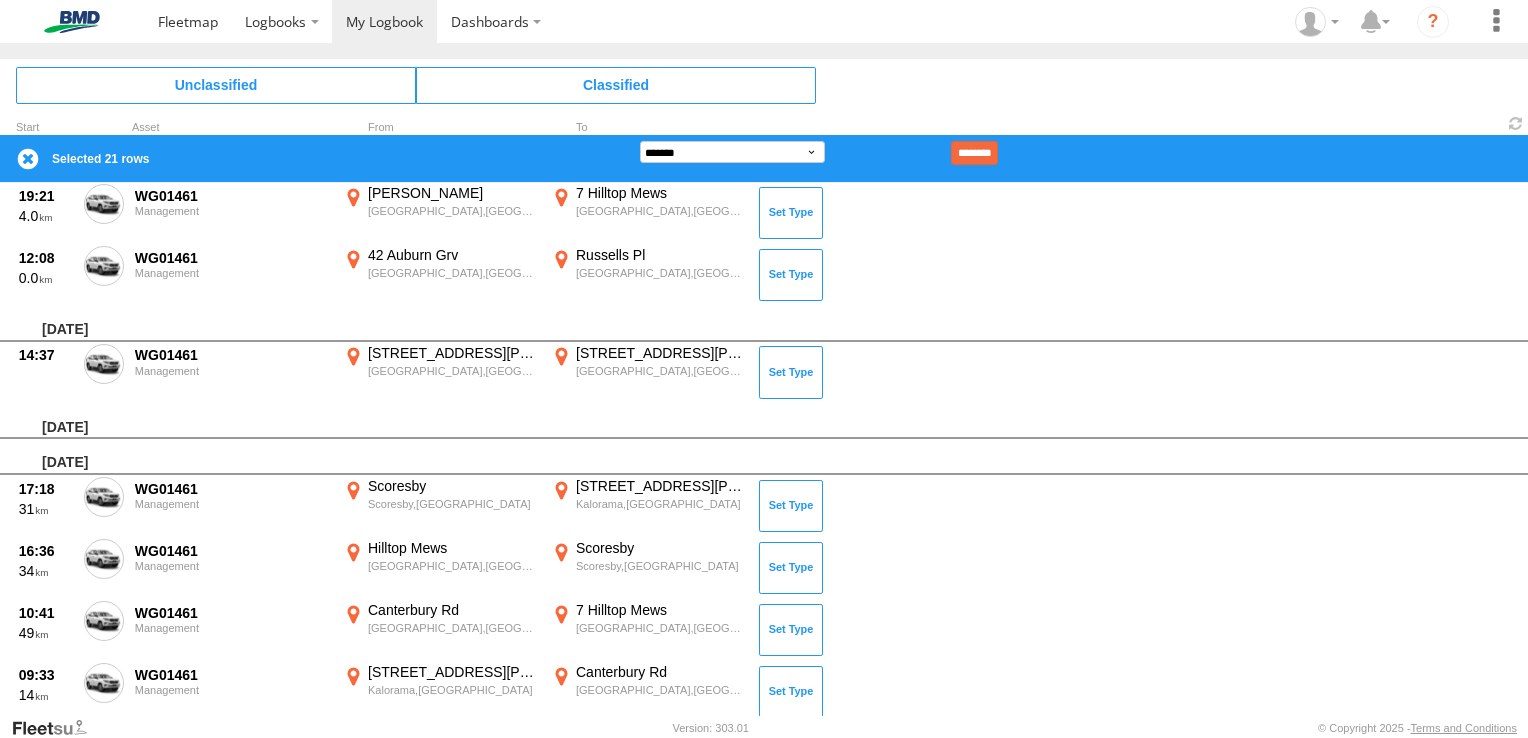 scroll, scrollTop: 1500, scrollLeft: 0, axis: vertical 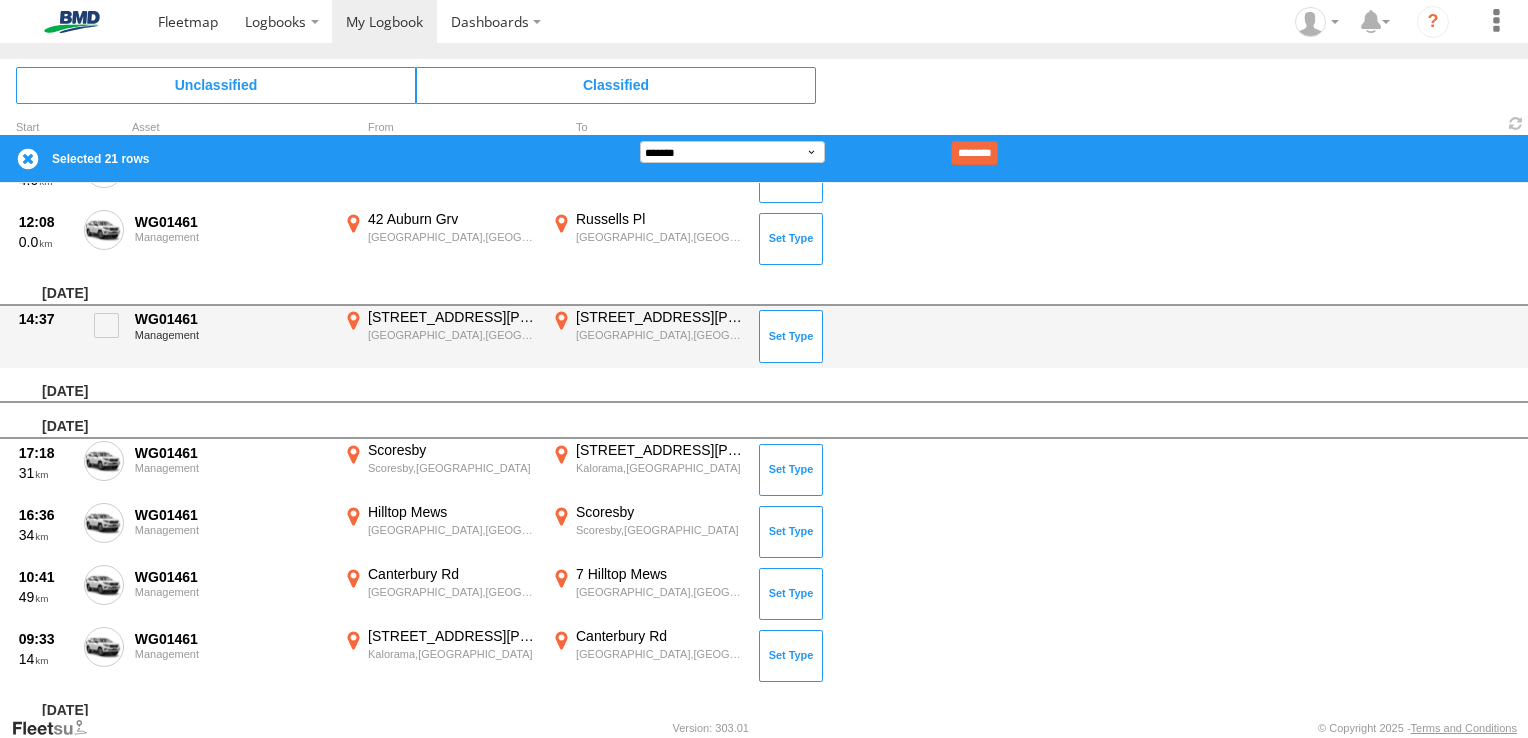 click at bounding box center (106, 325) 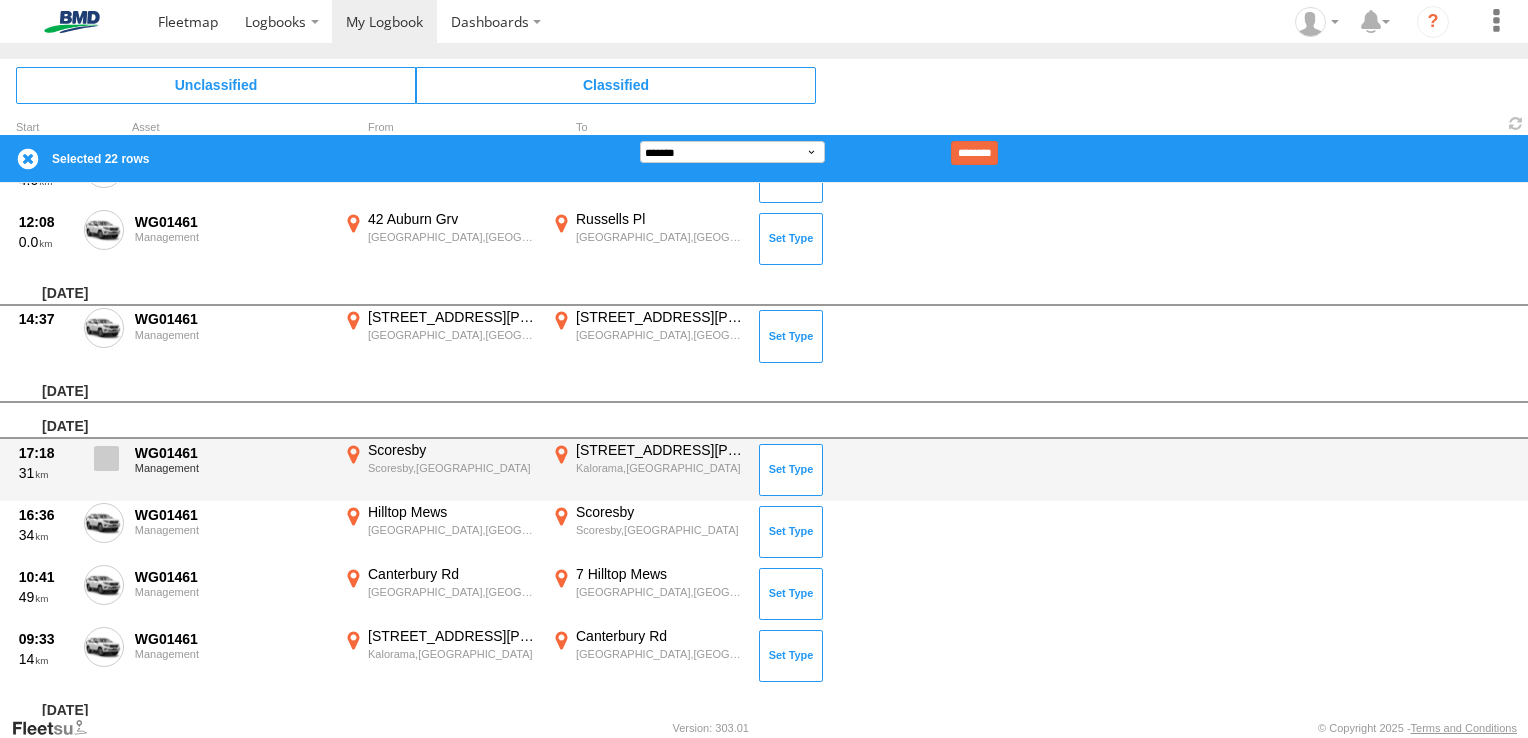 click at bounding box center [104, 464] 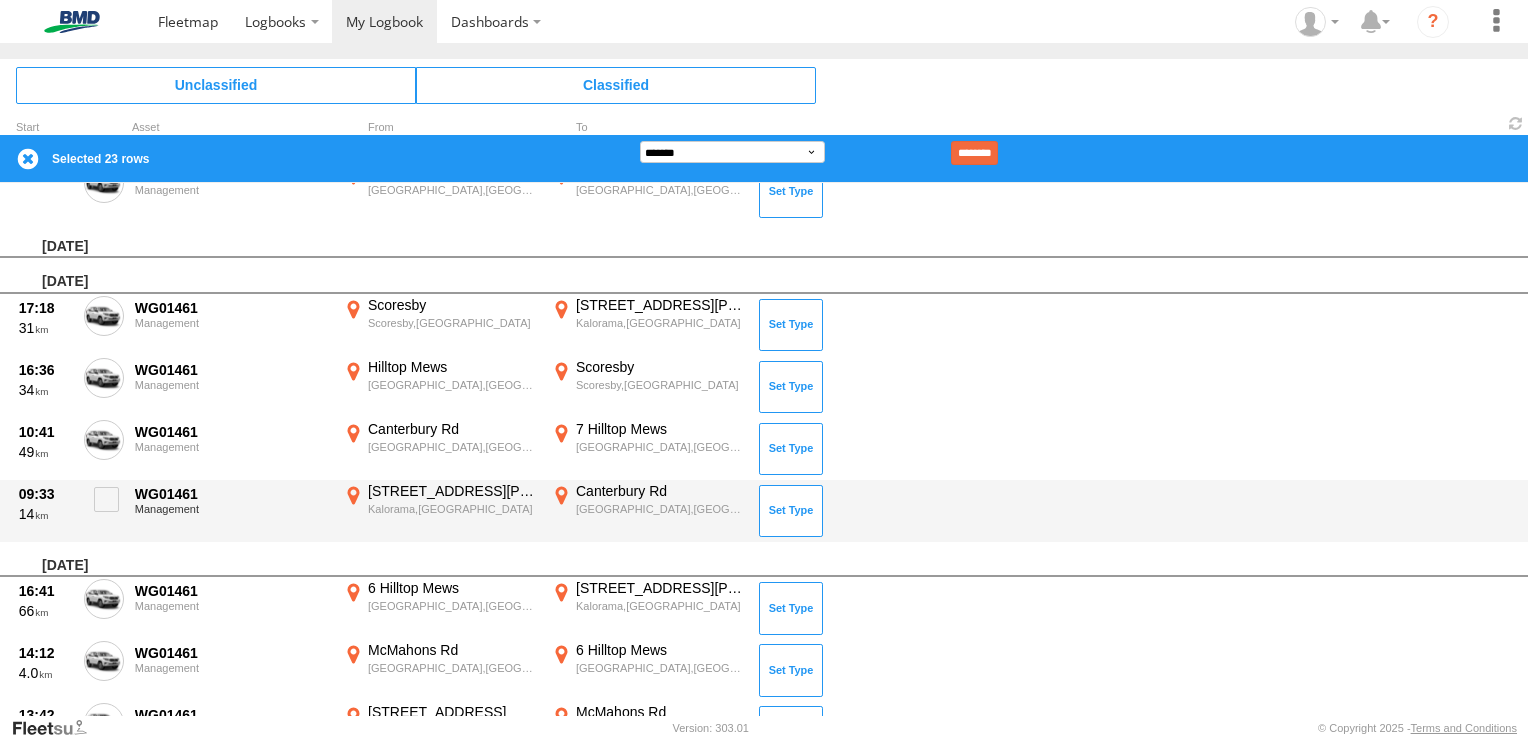 scroll, scrollTop: 1700, scrollLeft: 0, axis: vertical 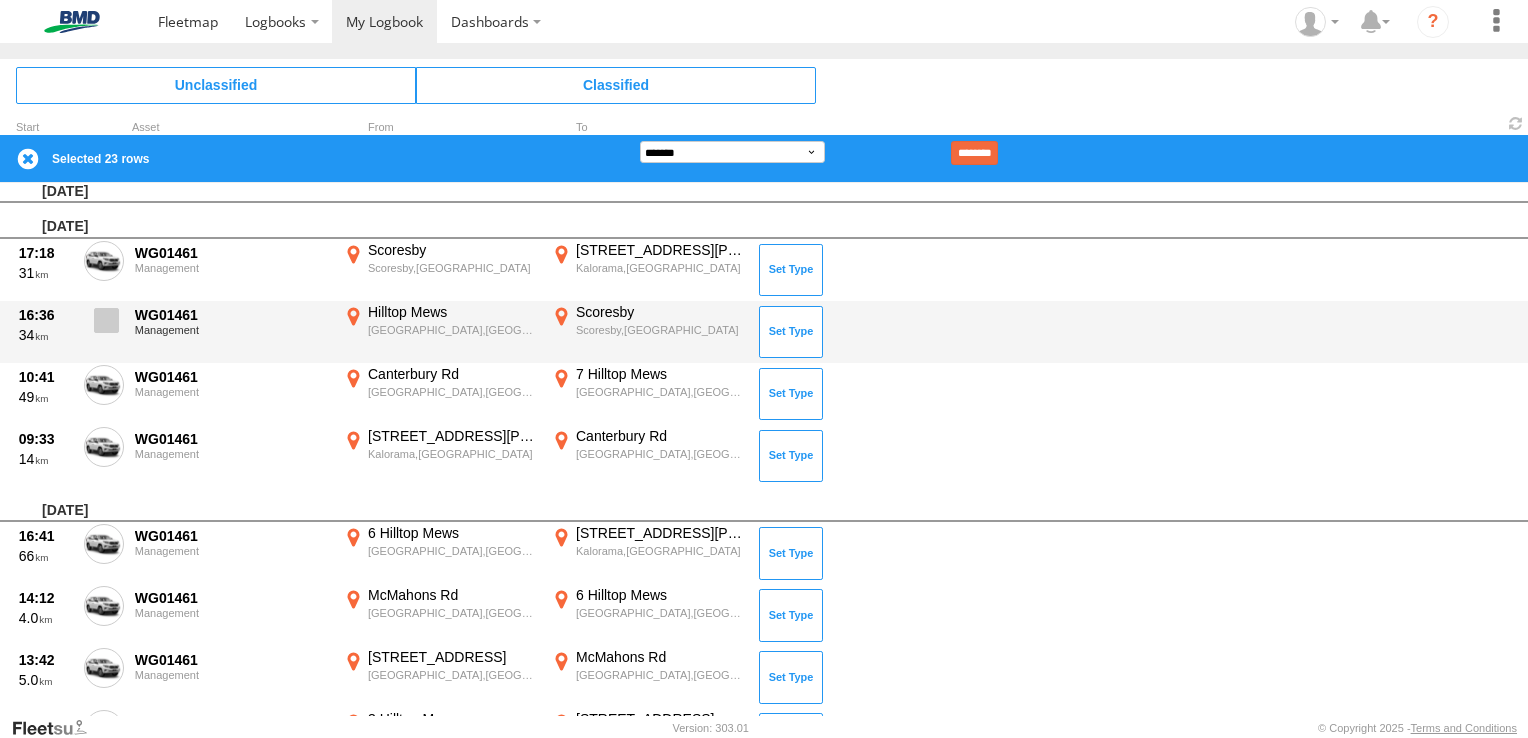 click at bounding box center [106, 320] 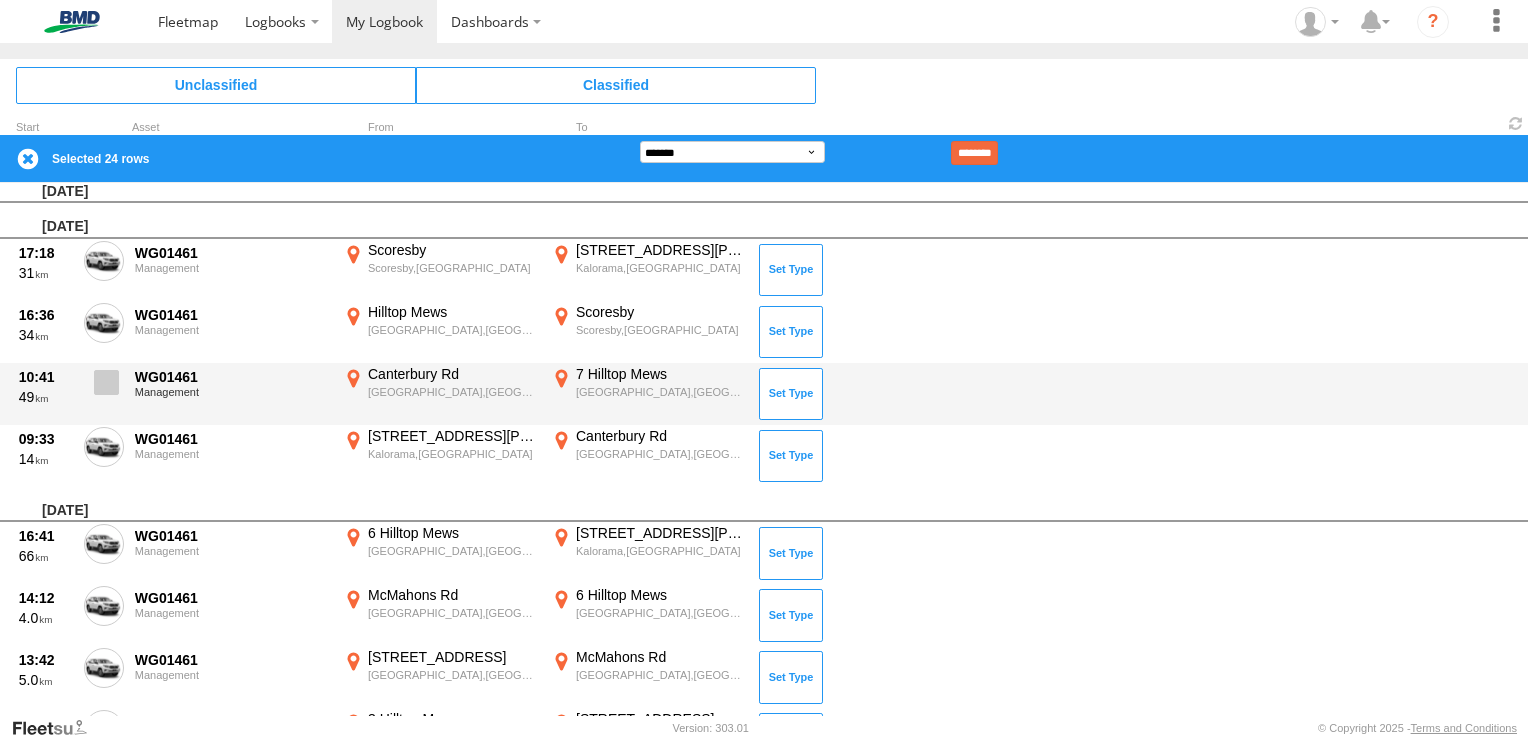 click at bounding box center (106, 382) 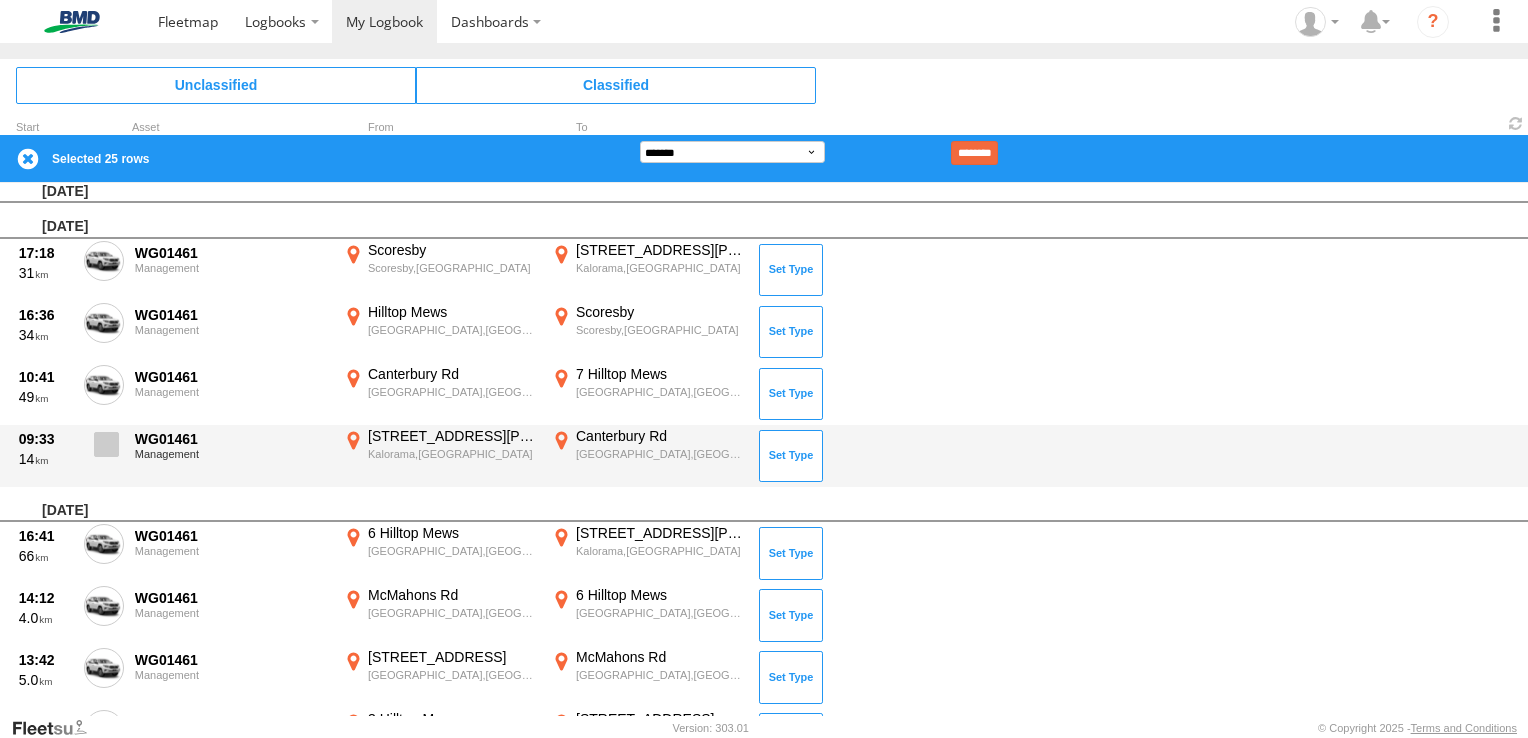 click at bounding box center (104, 450) 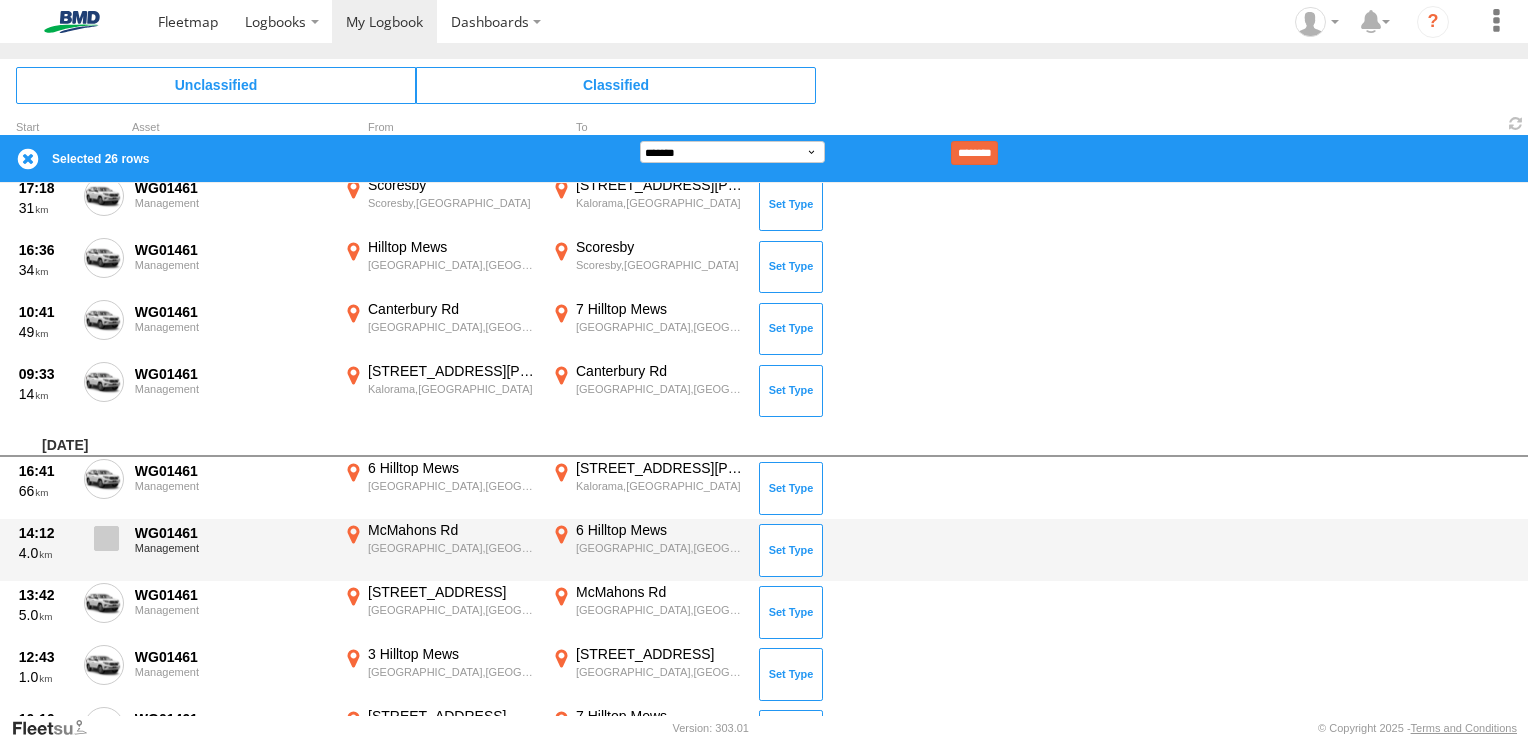 scroll, scrollTop: 1800, scrollLeft: 0, axis: vertical 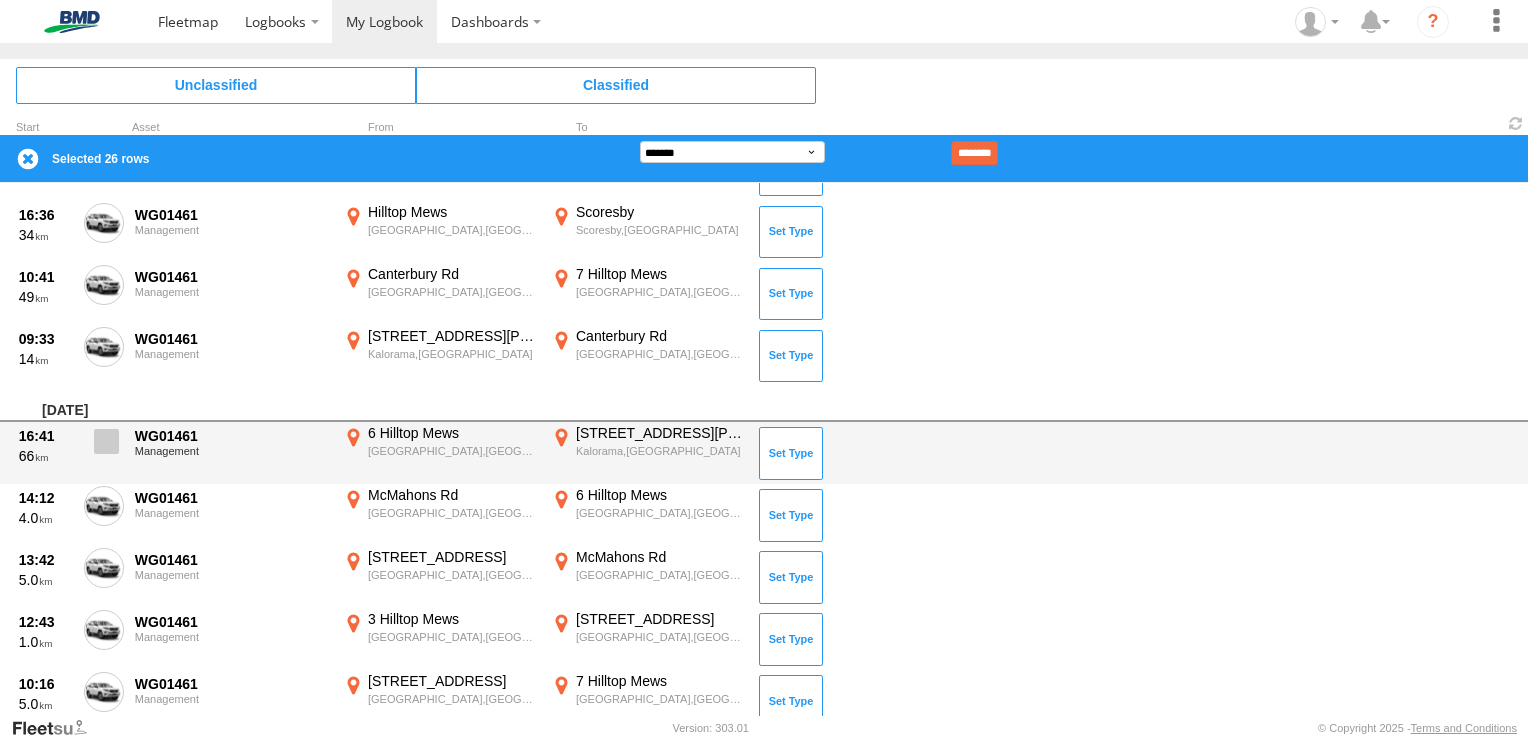 click at bounding box center (104, 447) 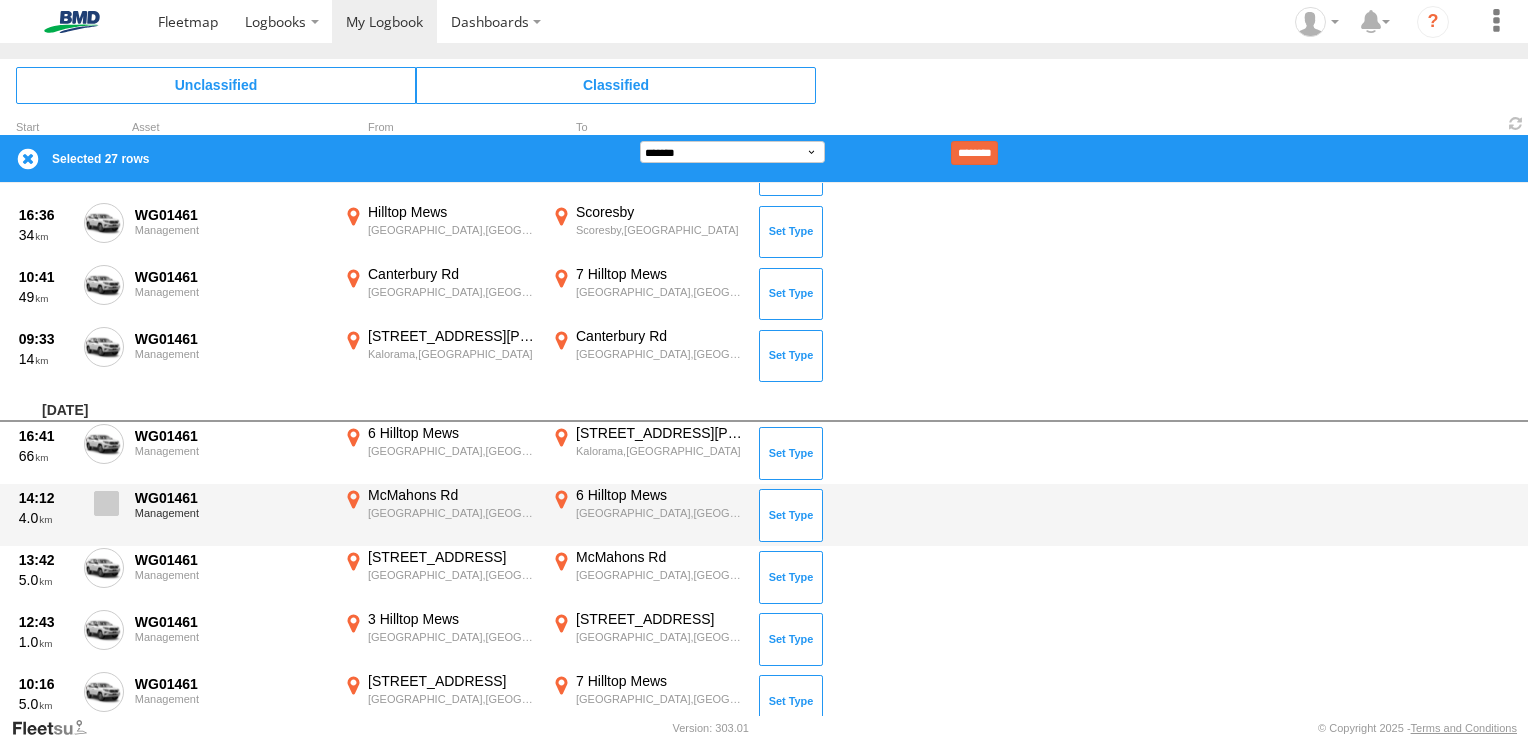 click at bounding box center (106, 503) 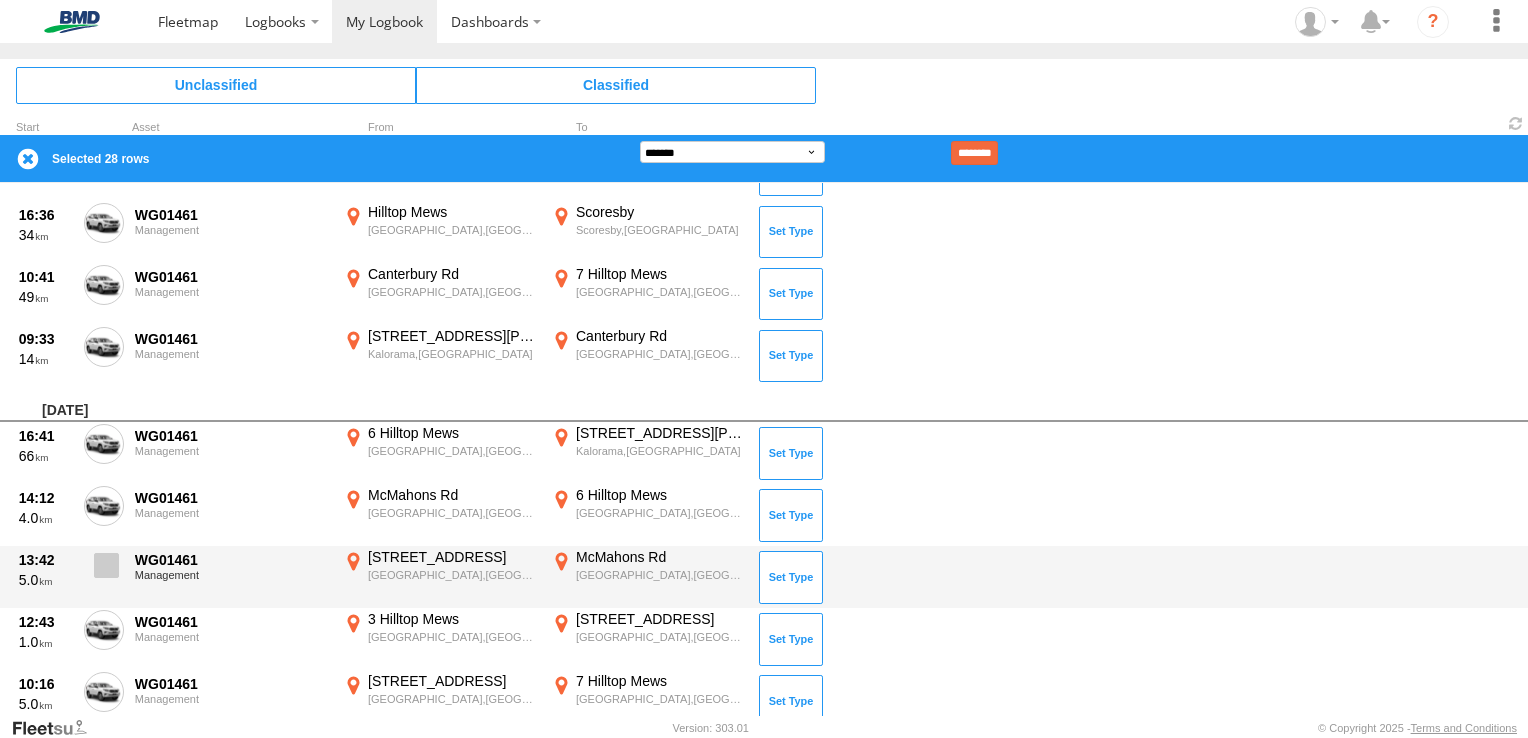 click at bounding box center [106, 565] 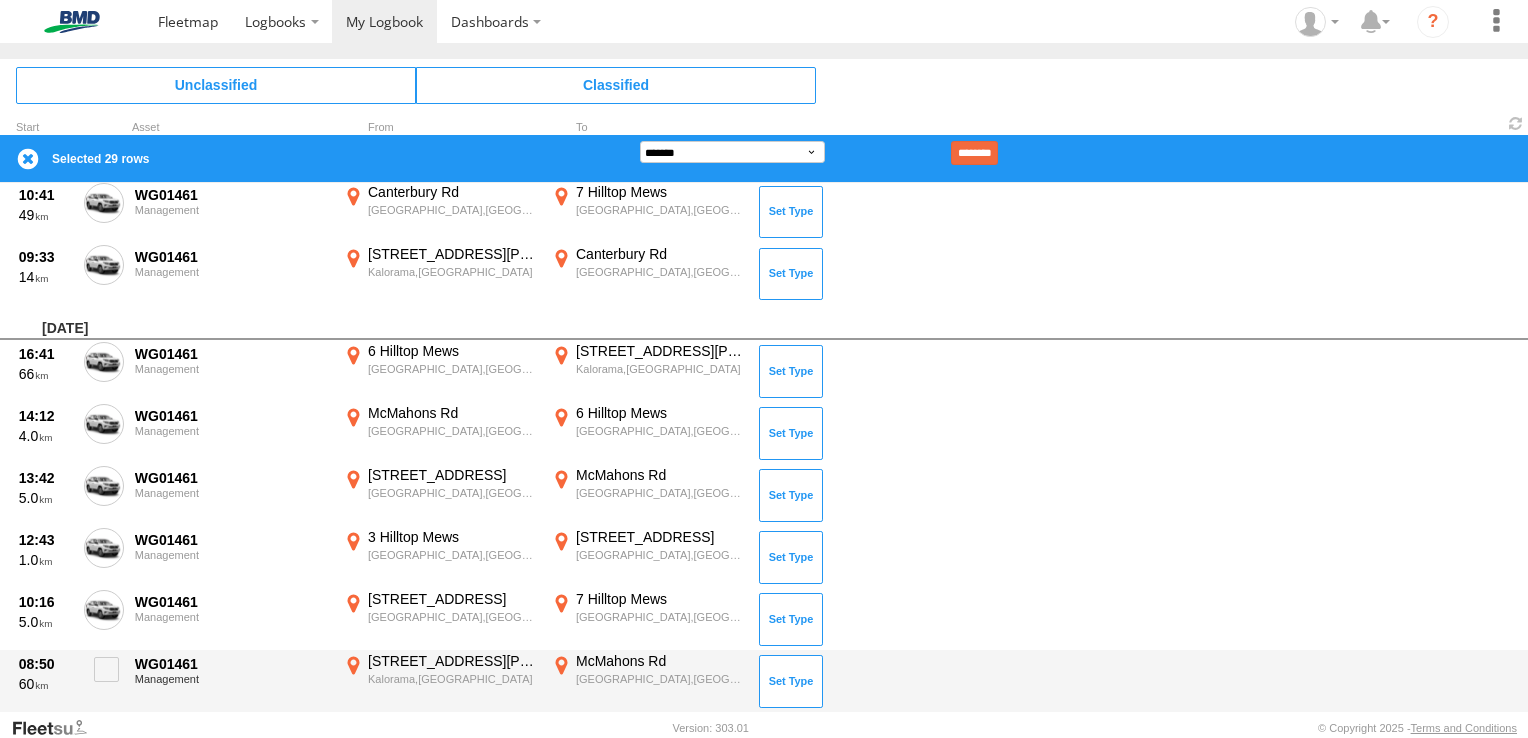 scroll, scrollTop: 2000, scrollLeft: 0, axis: vertical 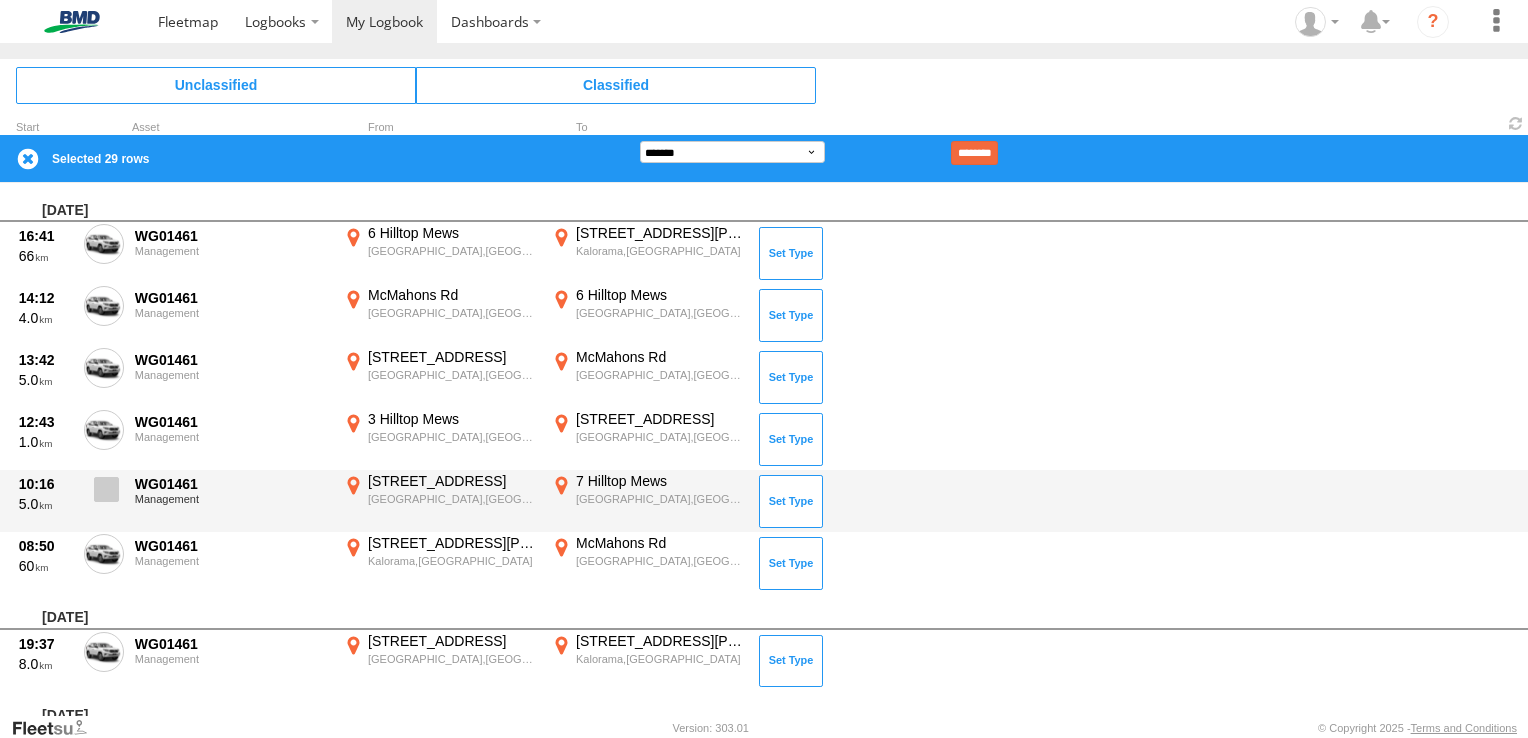 click at bounding box center (106, 489) 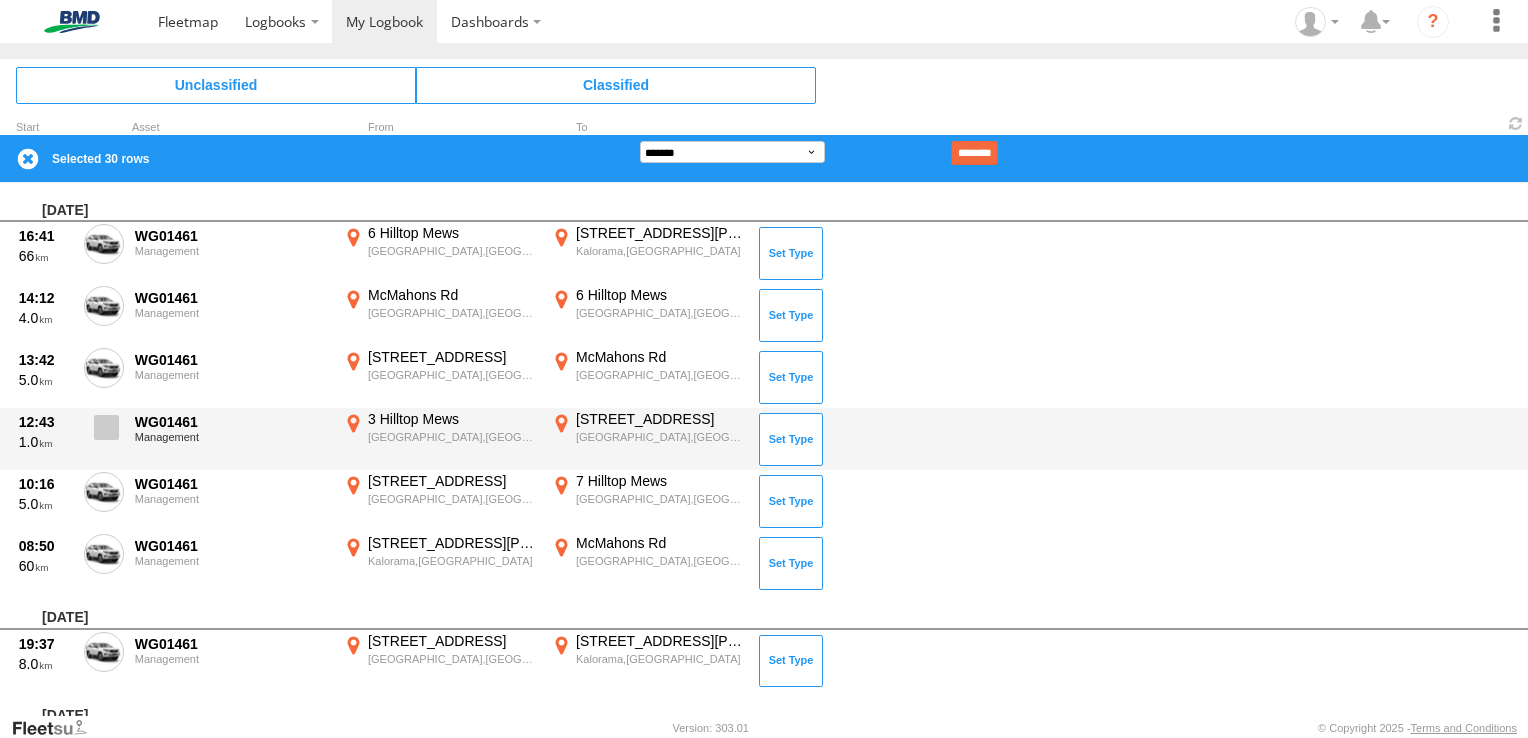 drag, startPoint x: 102, startPoint y: 418, endPoint x: 105, endPoint y: 442, distance: 24.186773 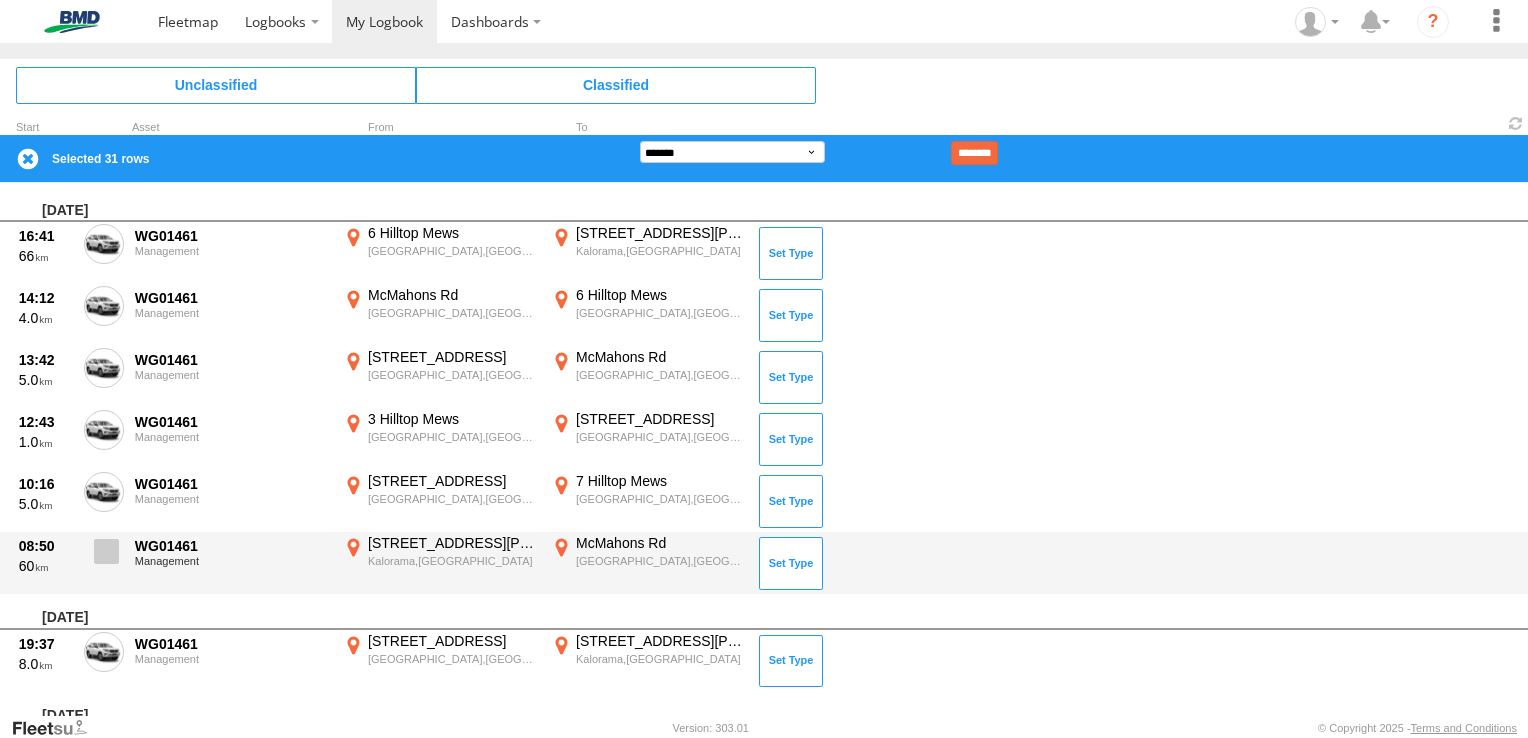 click at bounding box center [106, 551] 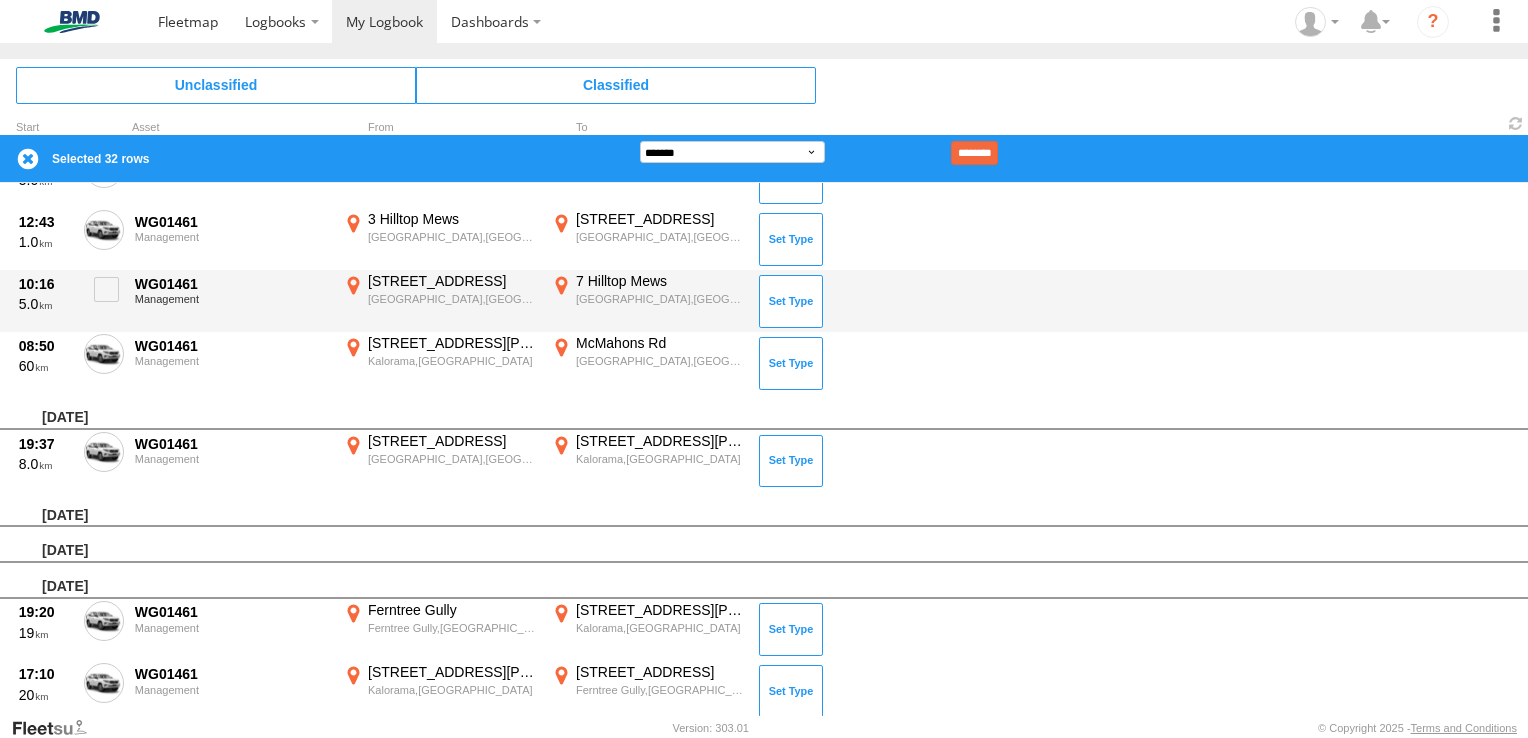 scroll, scrollTop: 2300, scrollLeft: 0, axis: vertical 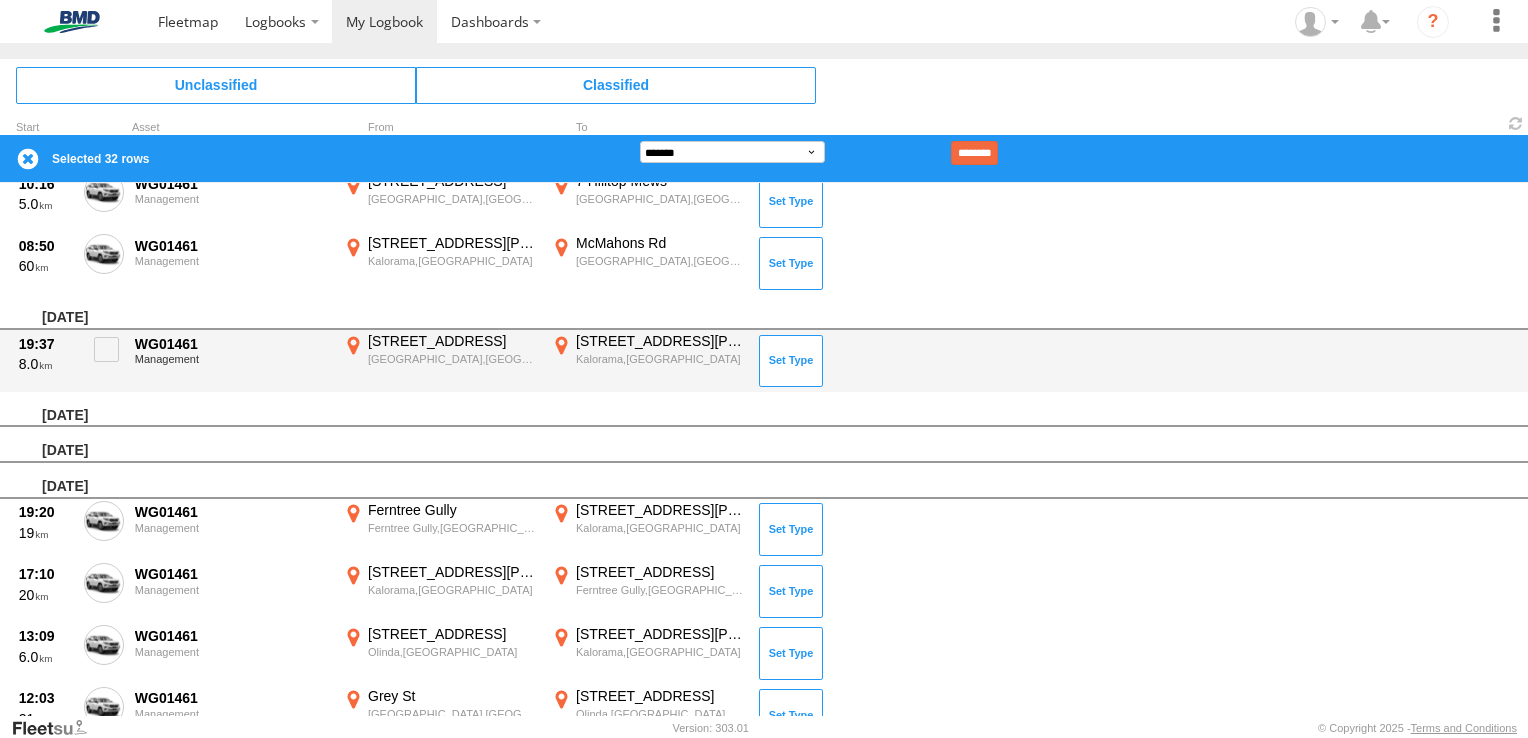 drag, startPoint x: 102, startPoint y: 350, endPoint x: 96, endPoint y: 383, distance: 33.54102 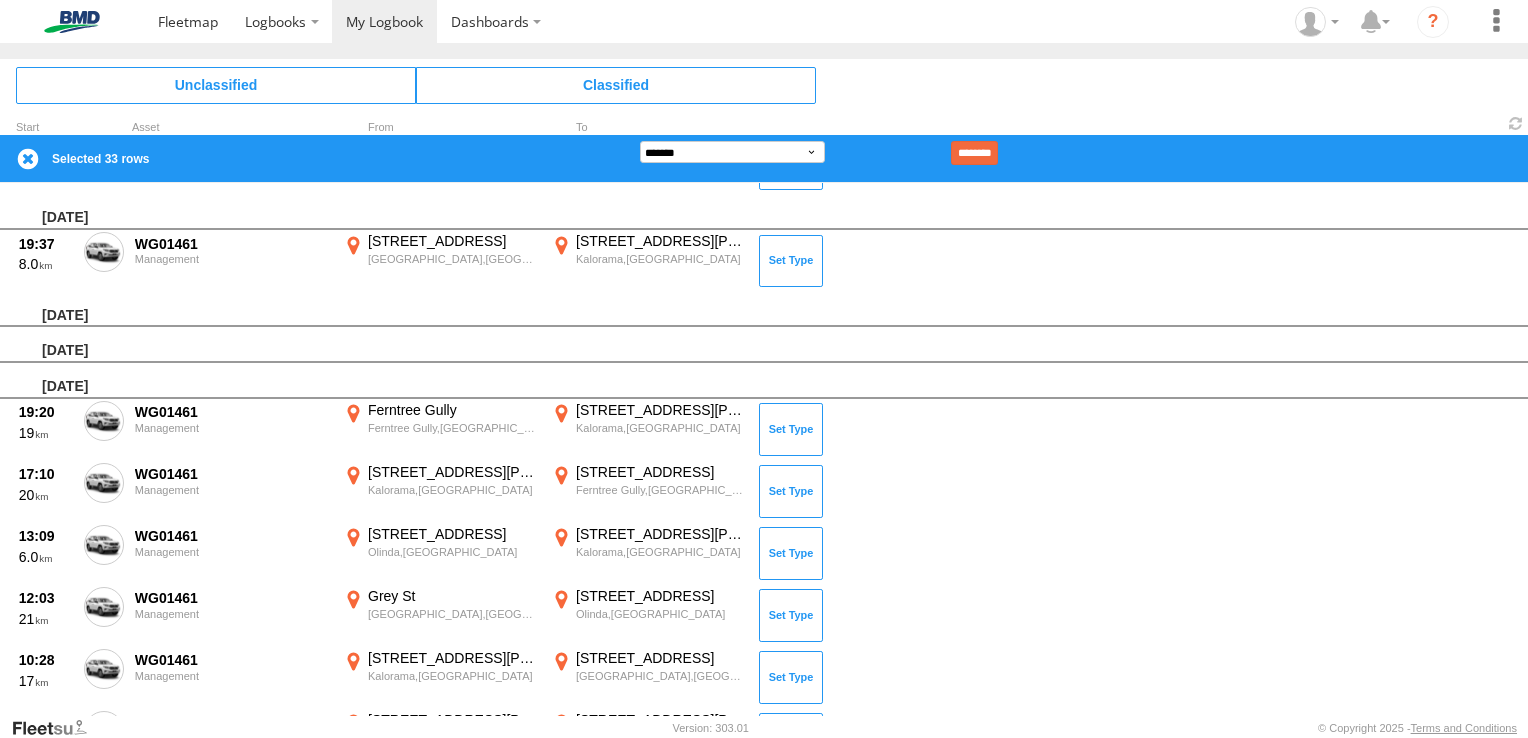 scroll, scrollTop: 2500, scrollLeft: 0, axis: vertical 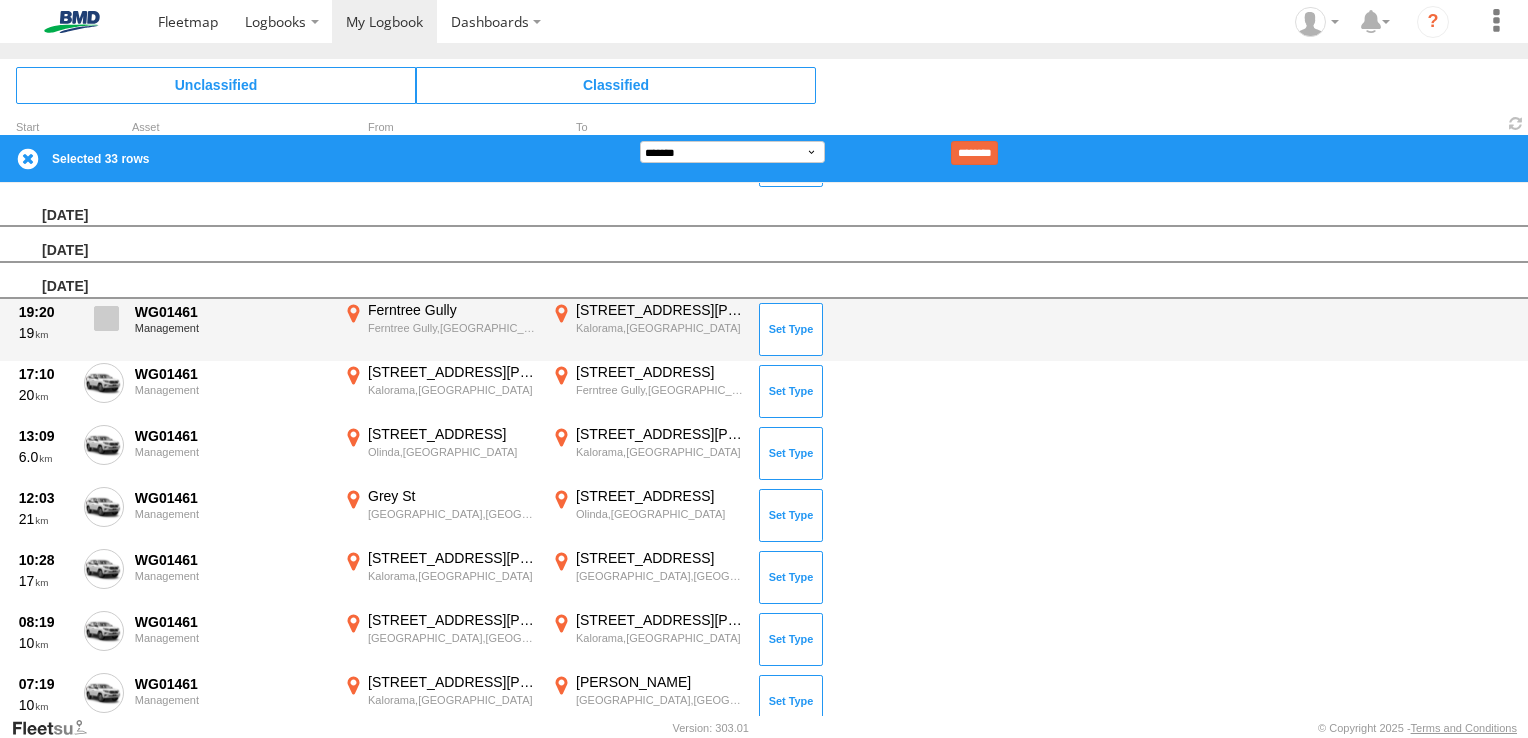 click at bounding box center [106, 318] 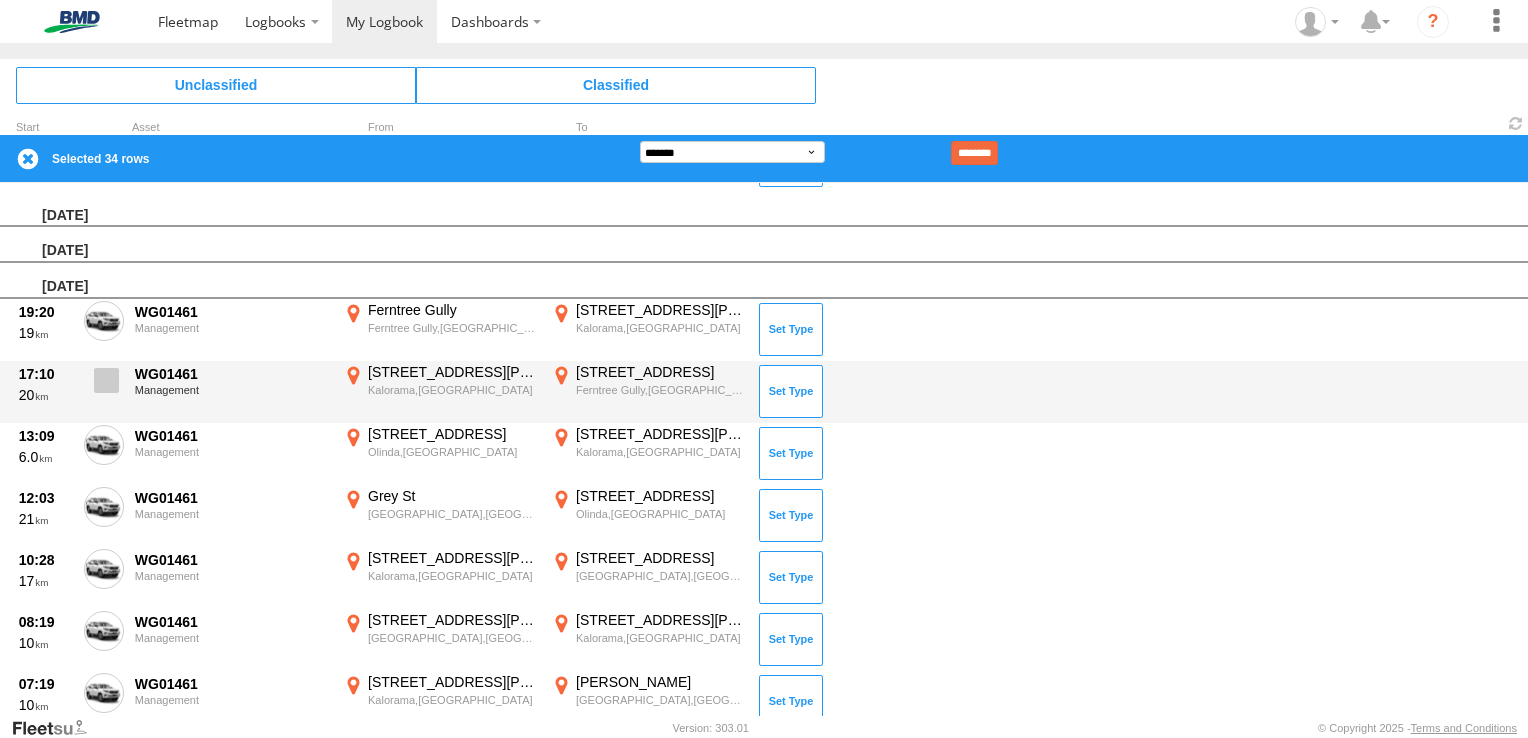 click at bounding box center (106, 380) 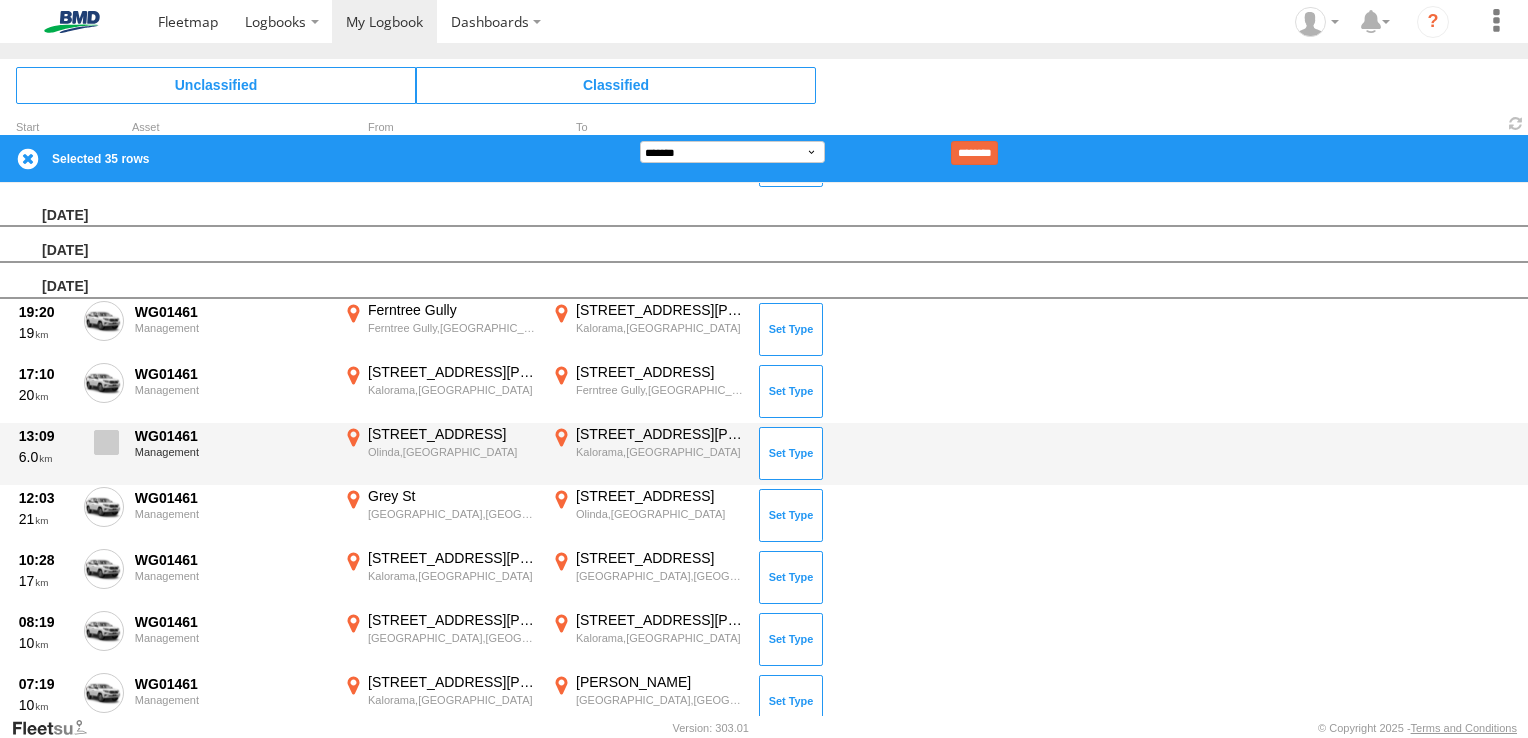 click at bounding box center [106, 442] 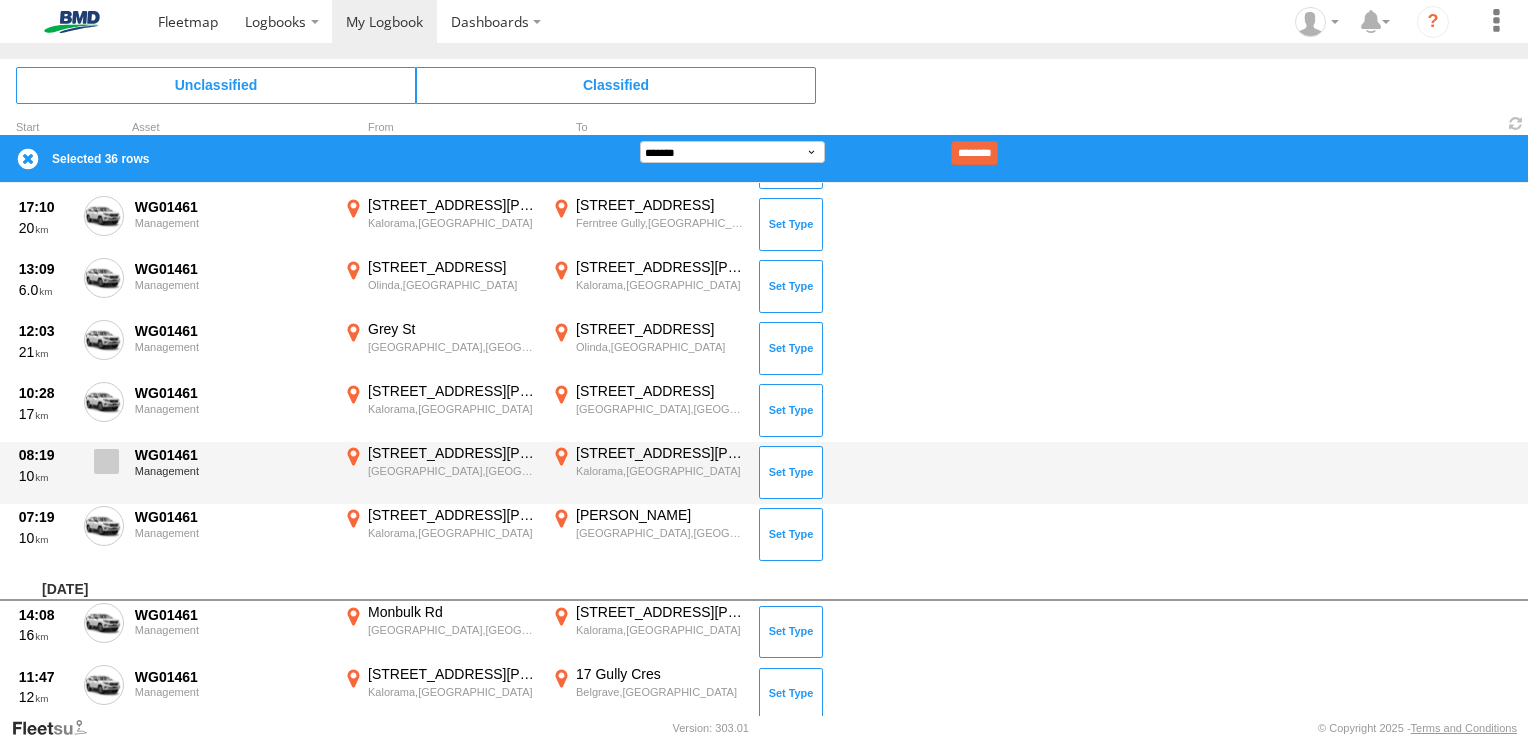 scroll, scrollTop: 2700, scrollLeft: 0, axis: vertical 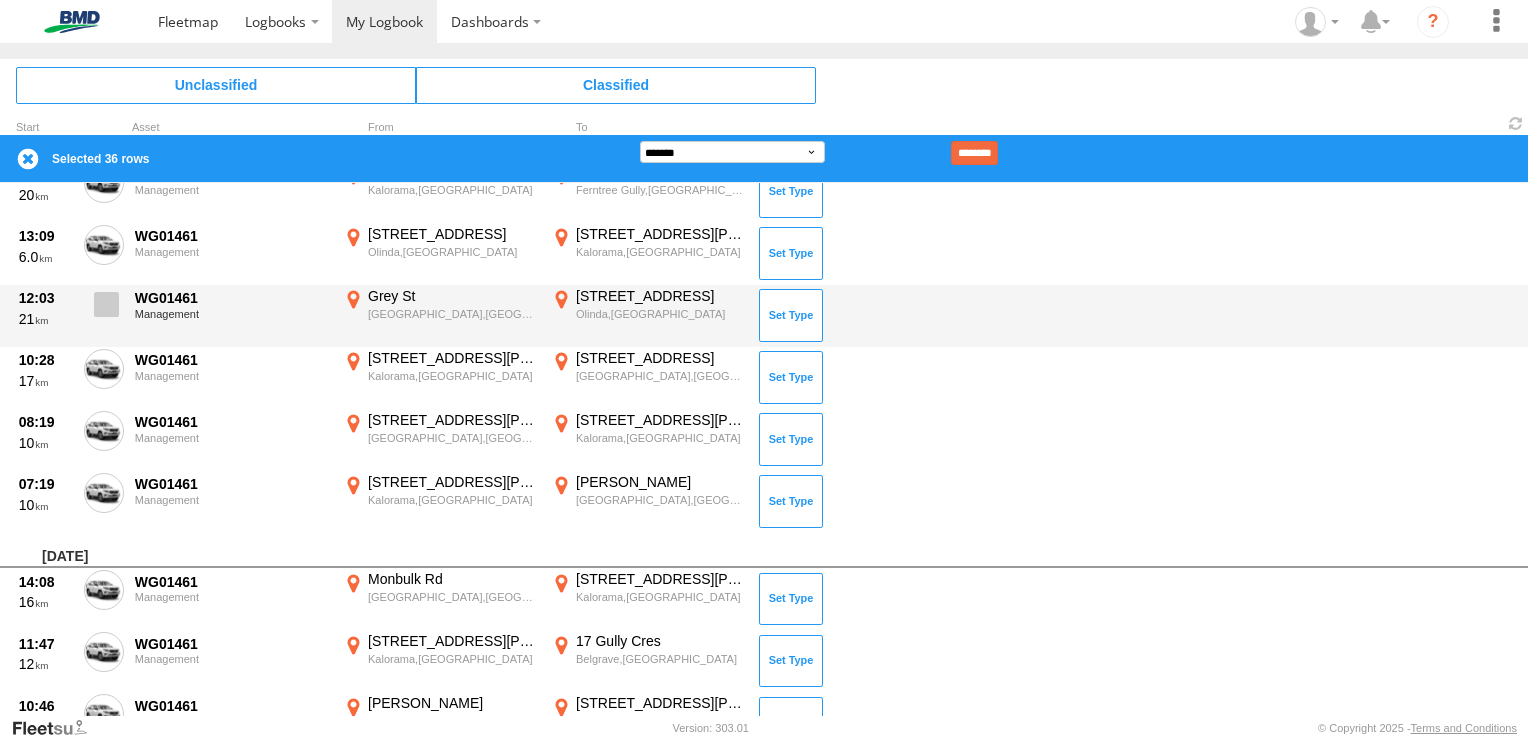 click at bounding box center [104, 310] 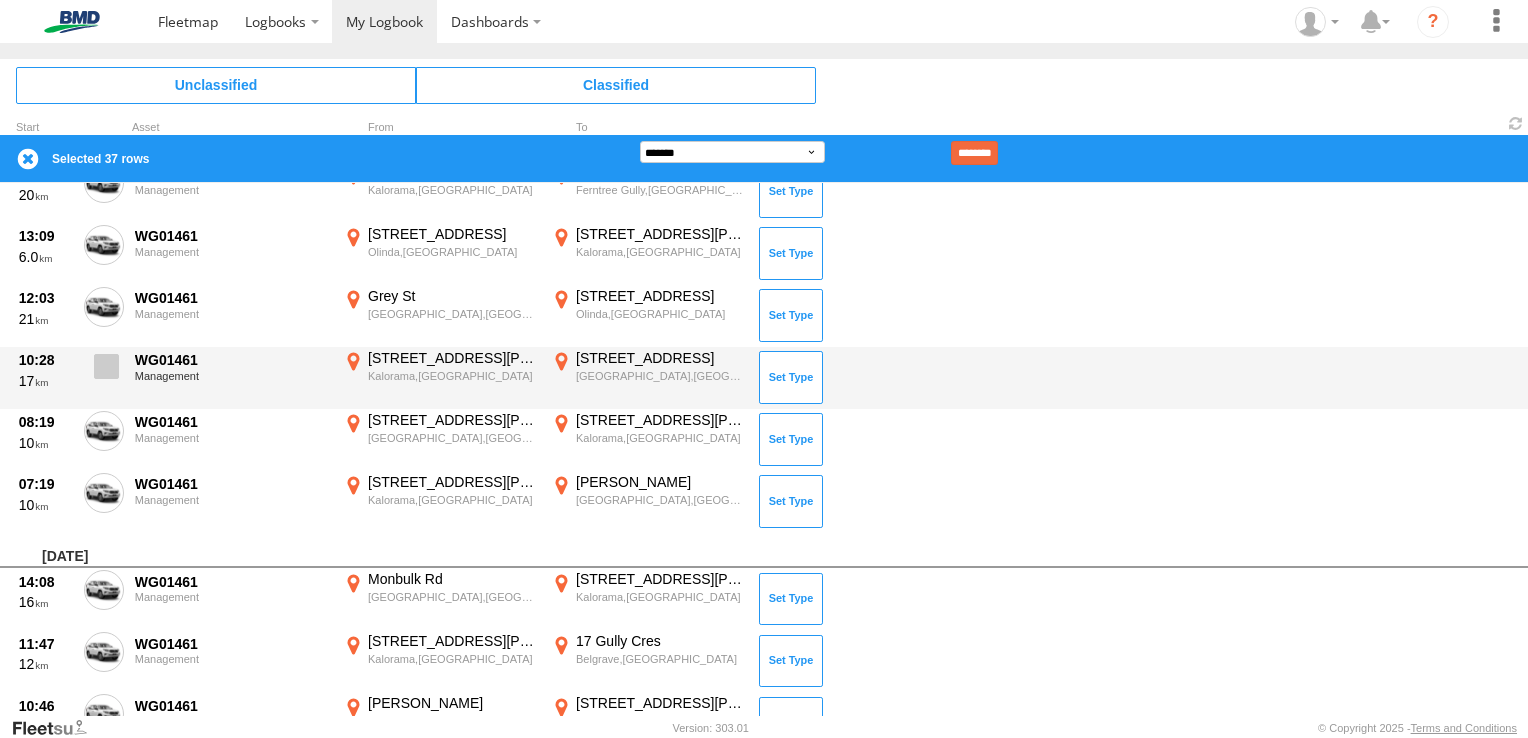 click at bounding box center [106, 366] 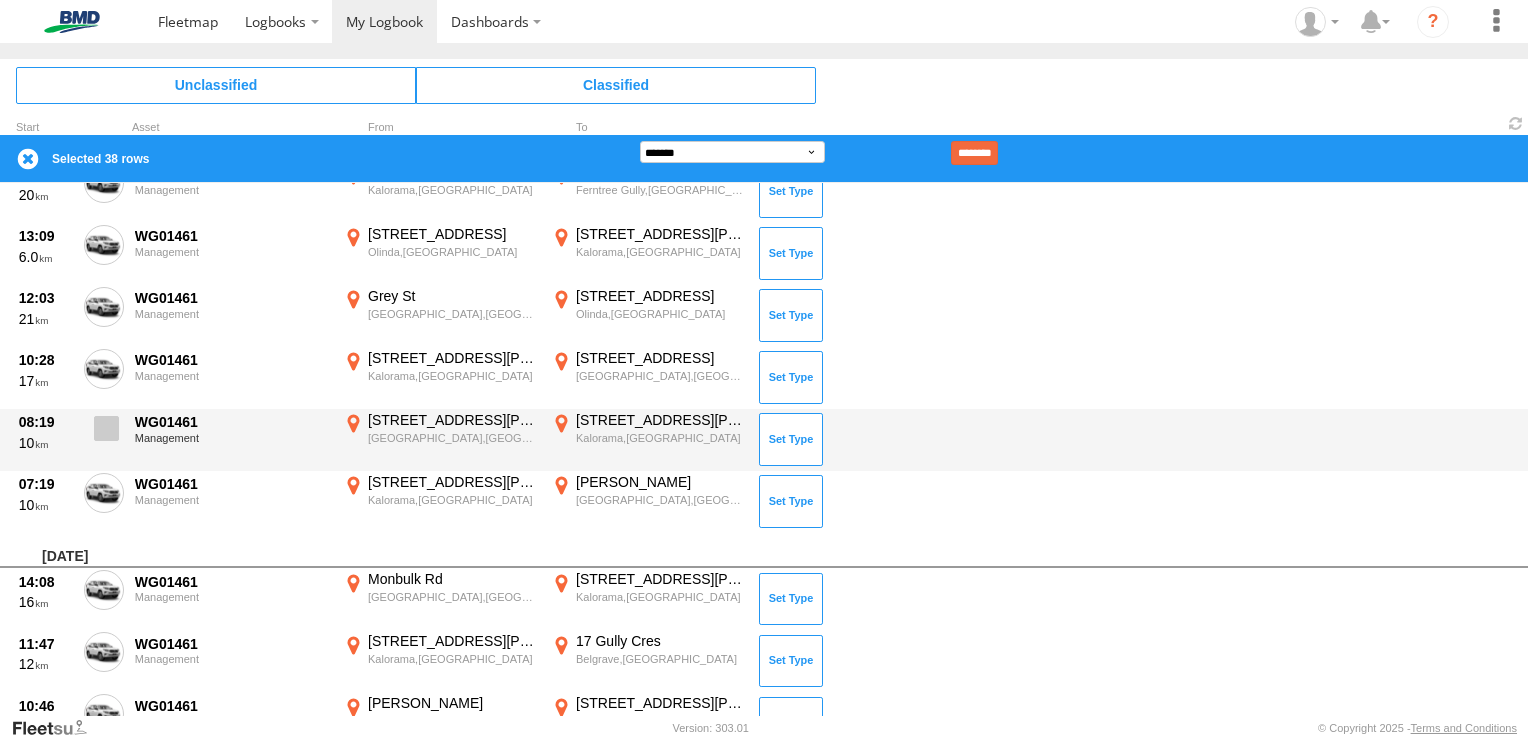 click at bounding box center (104, 434) 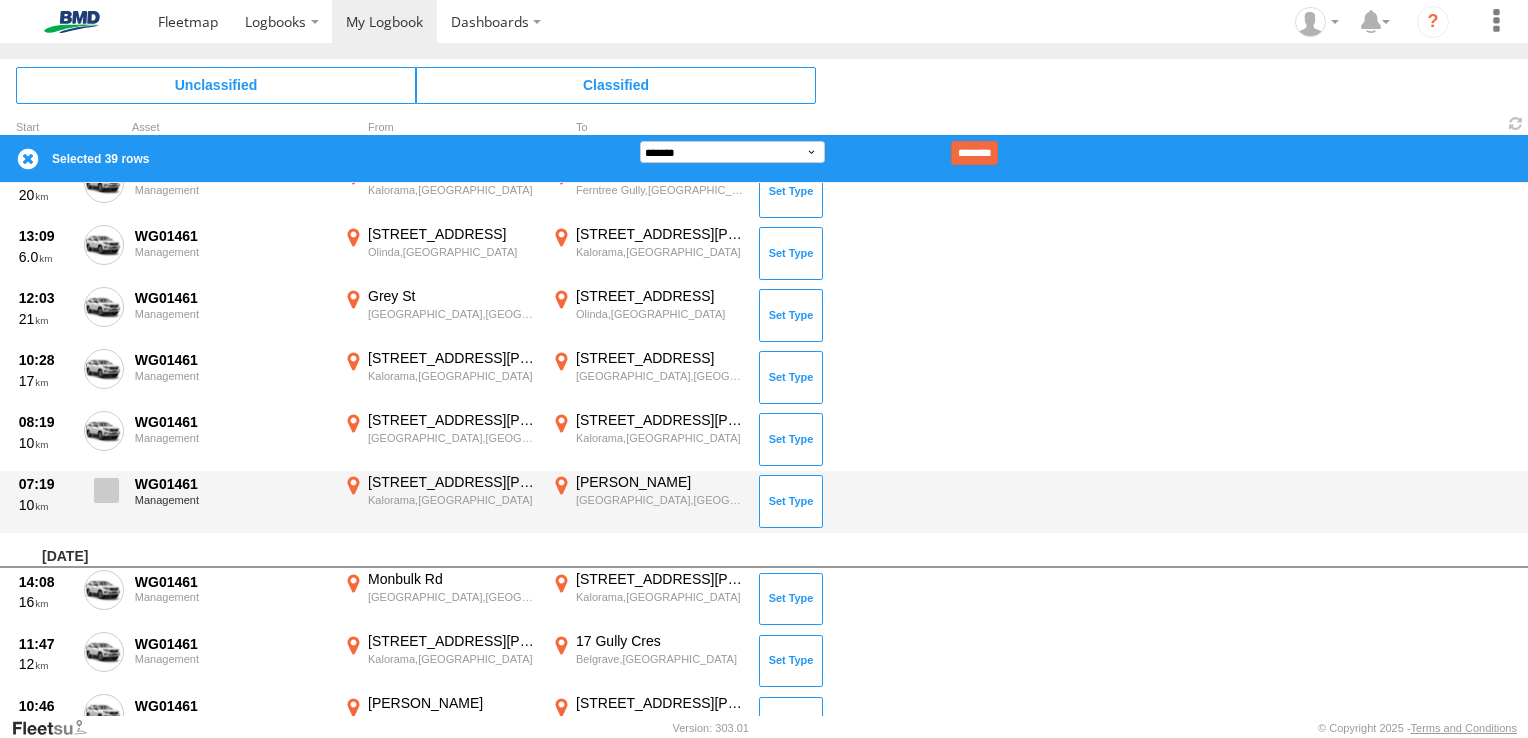 click at bounding box center [104, 496] 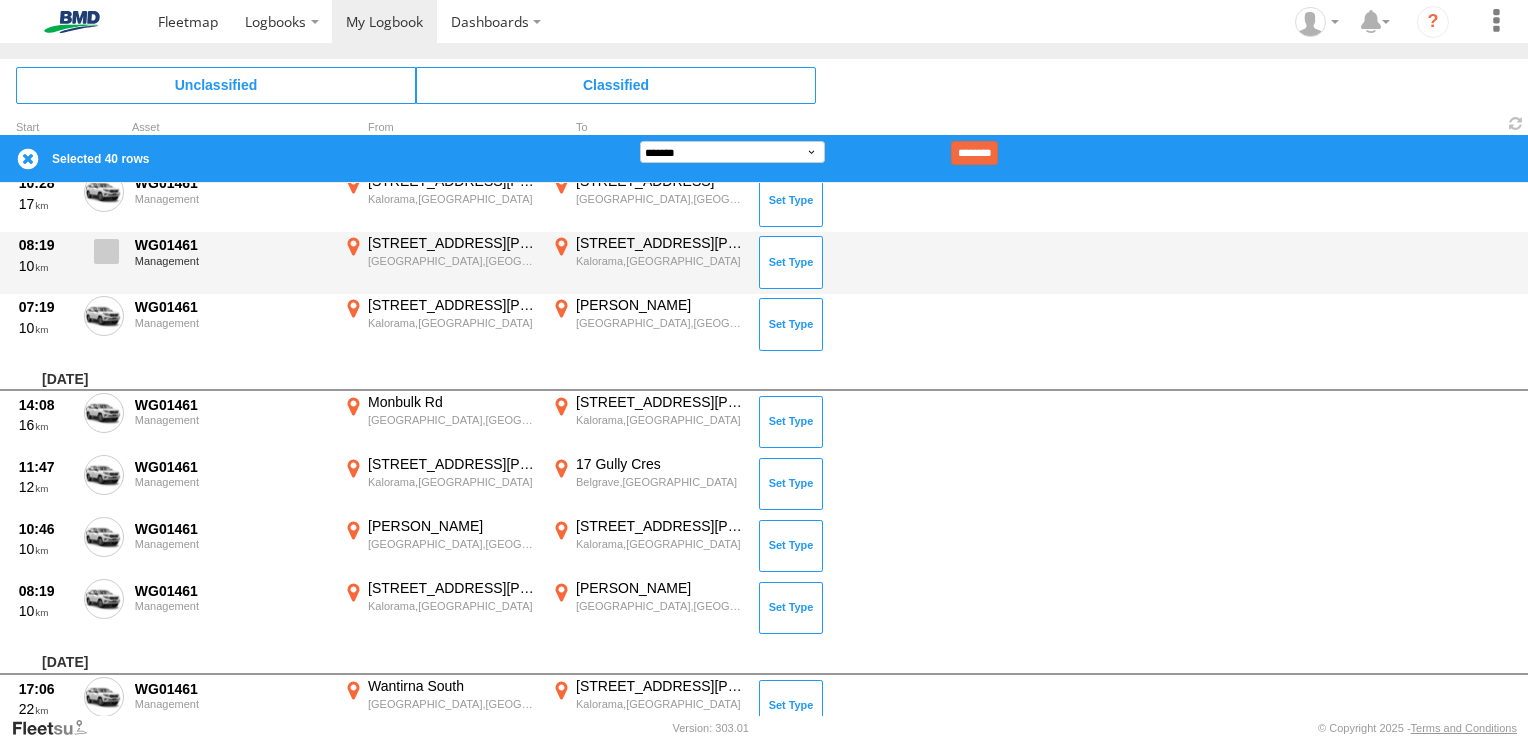 scroll, scrollTop: 2900, scrollLeft: 0, axis: vertical 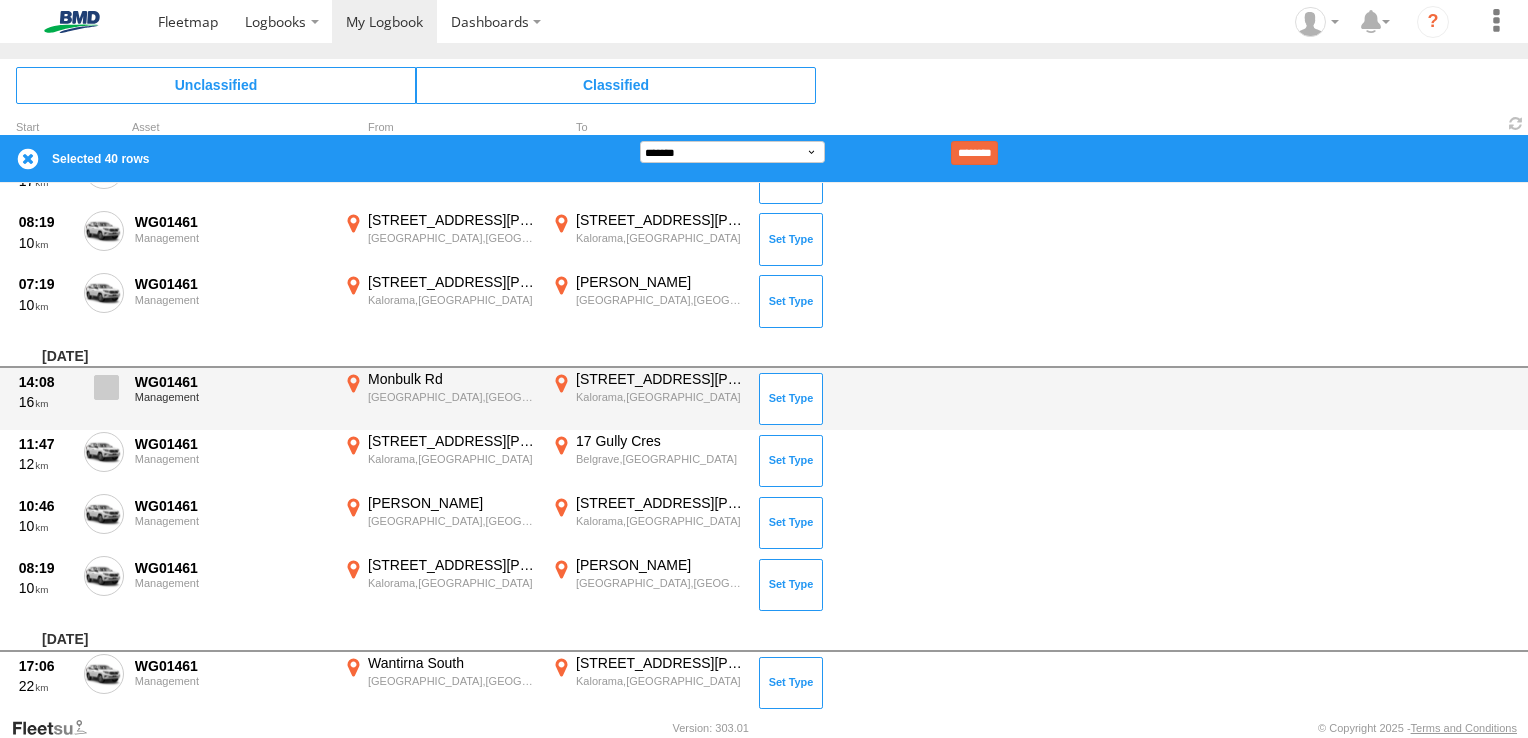 click at bounding box center [104, 393] 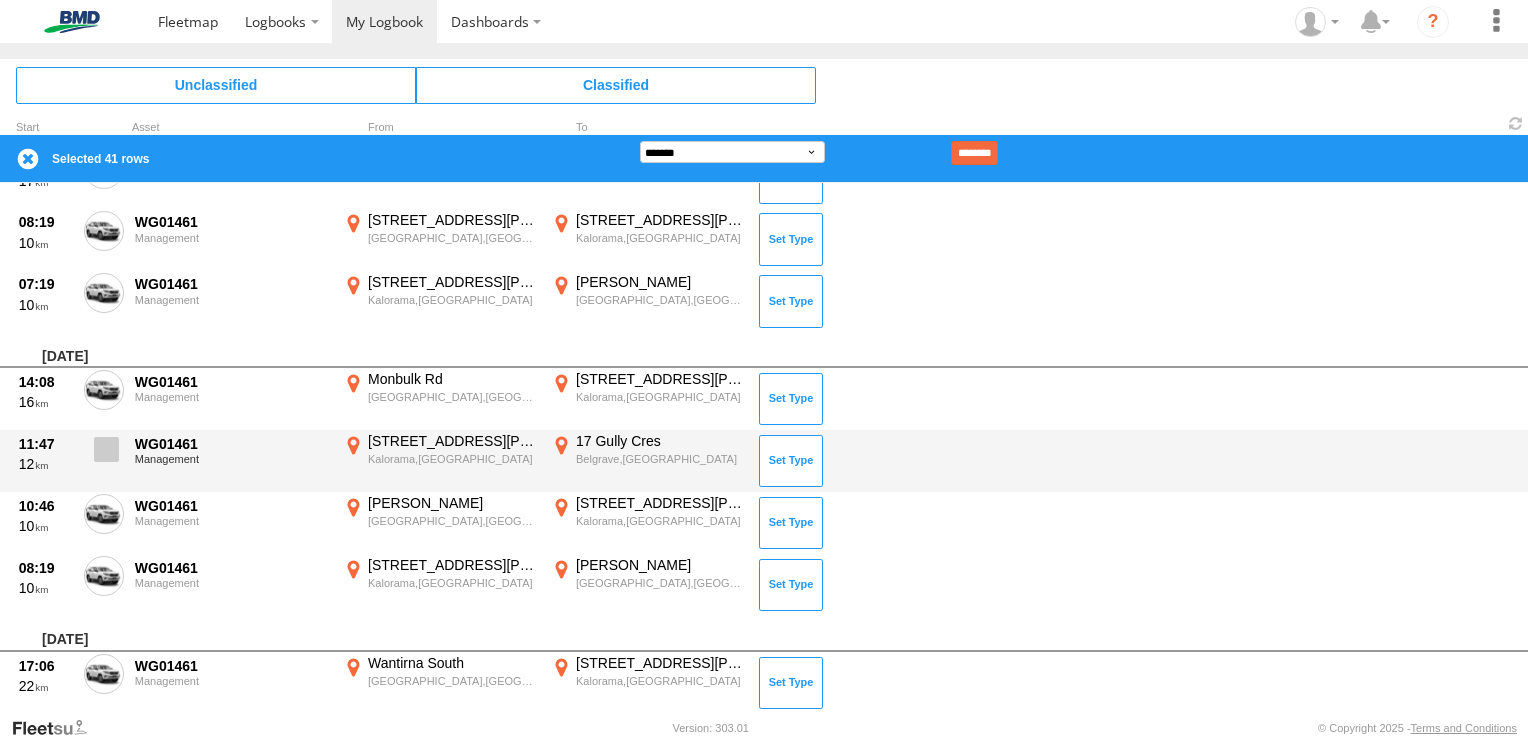 click at bounding box center (106, 449) 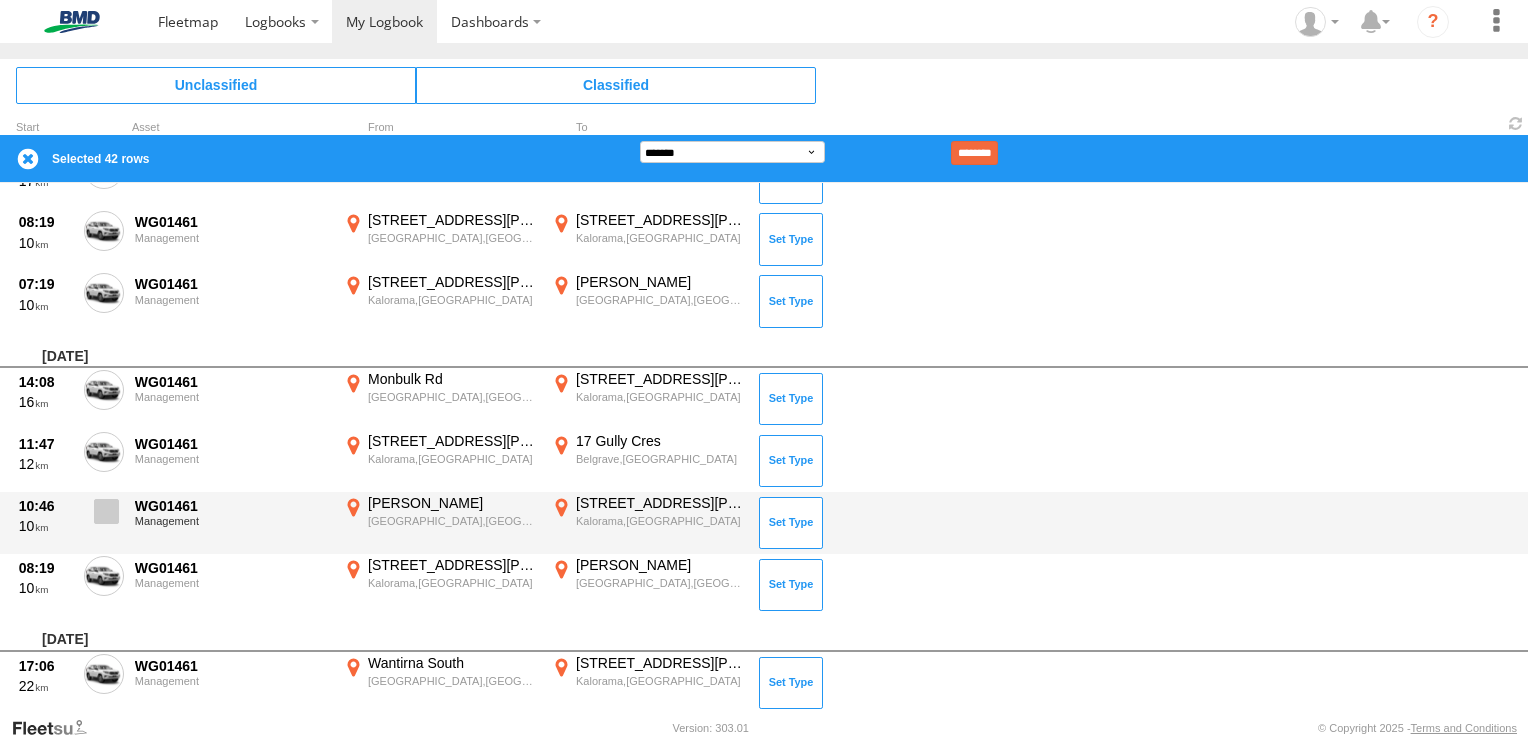 click at bounding box center [106, 511] 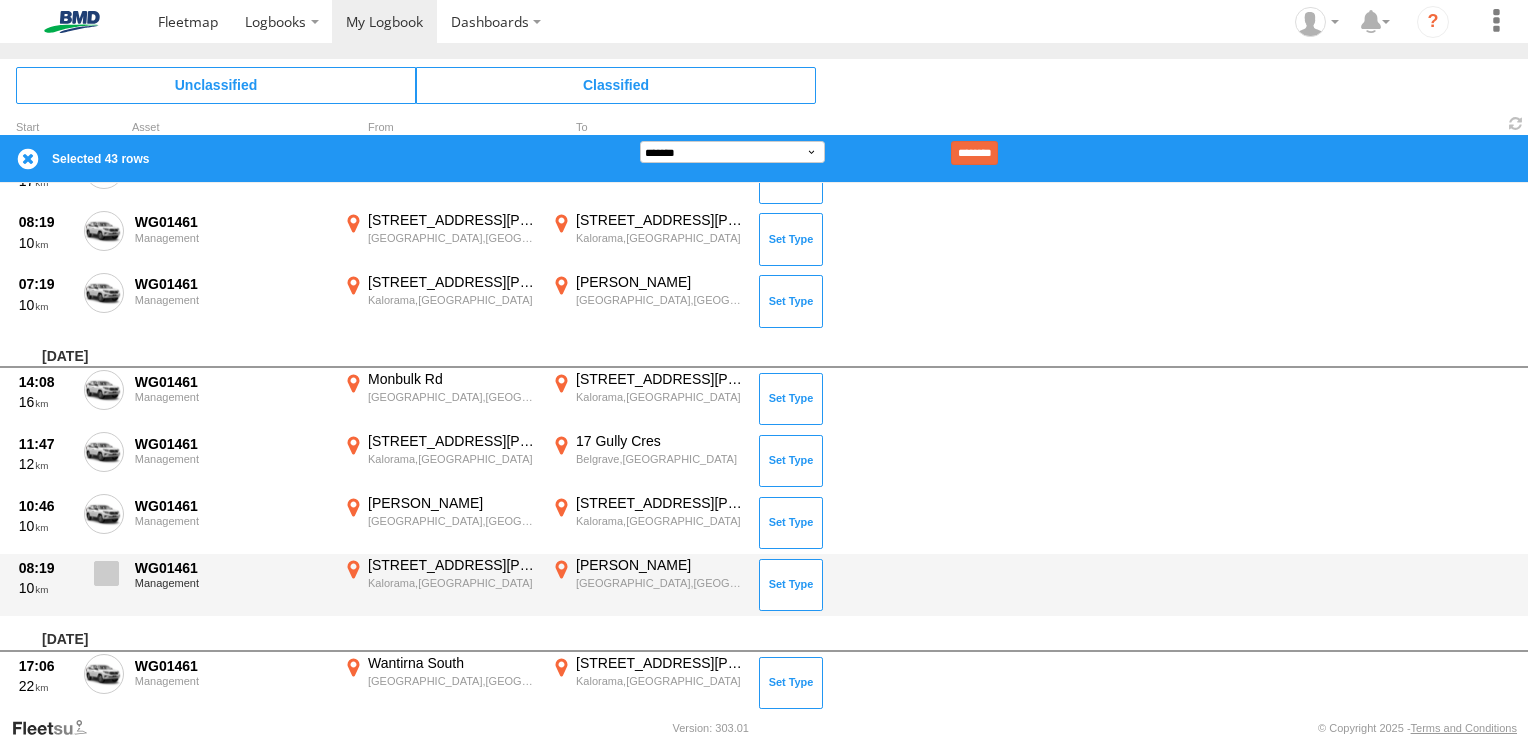 click at bounding box center [104, 579] 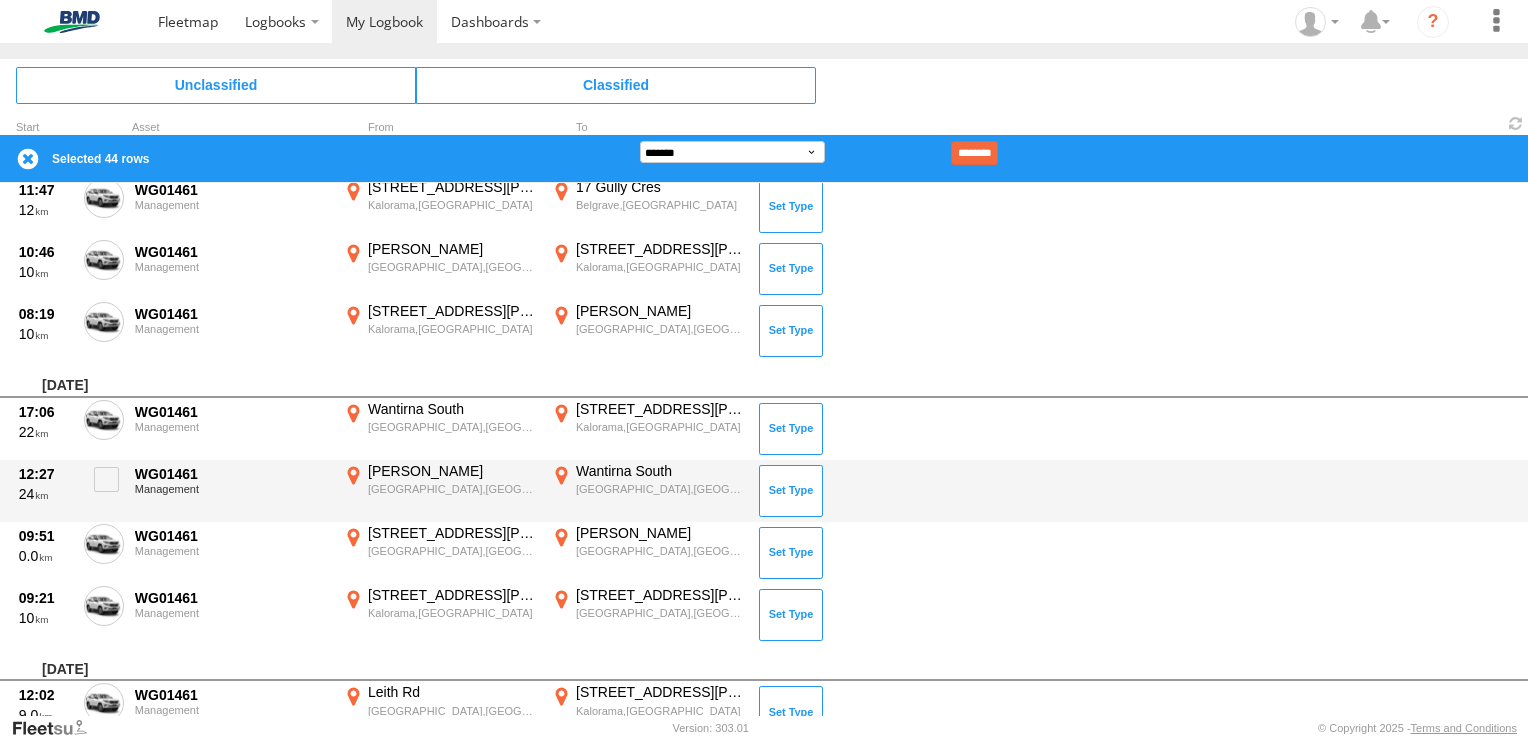 scroll, scrollTop: 3200, scrollLeft: 0, axis: vertical 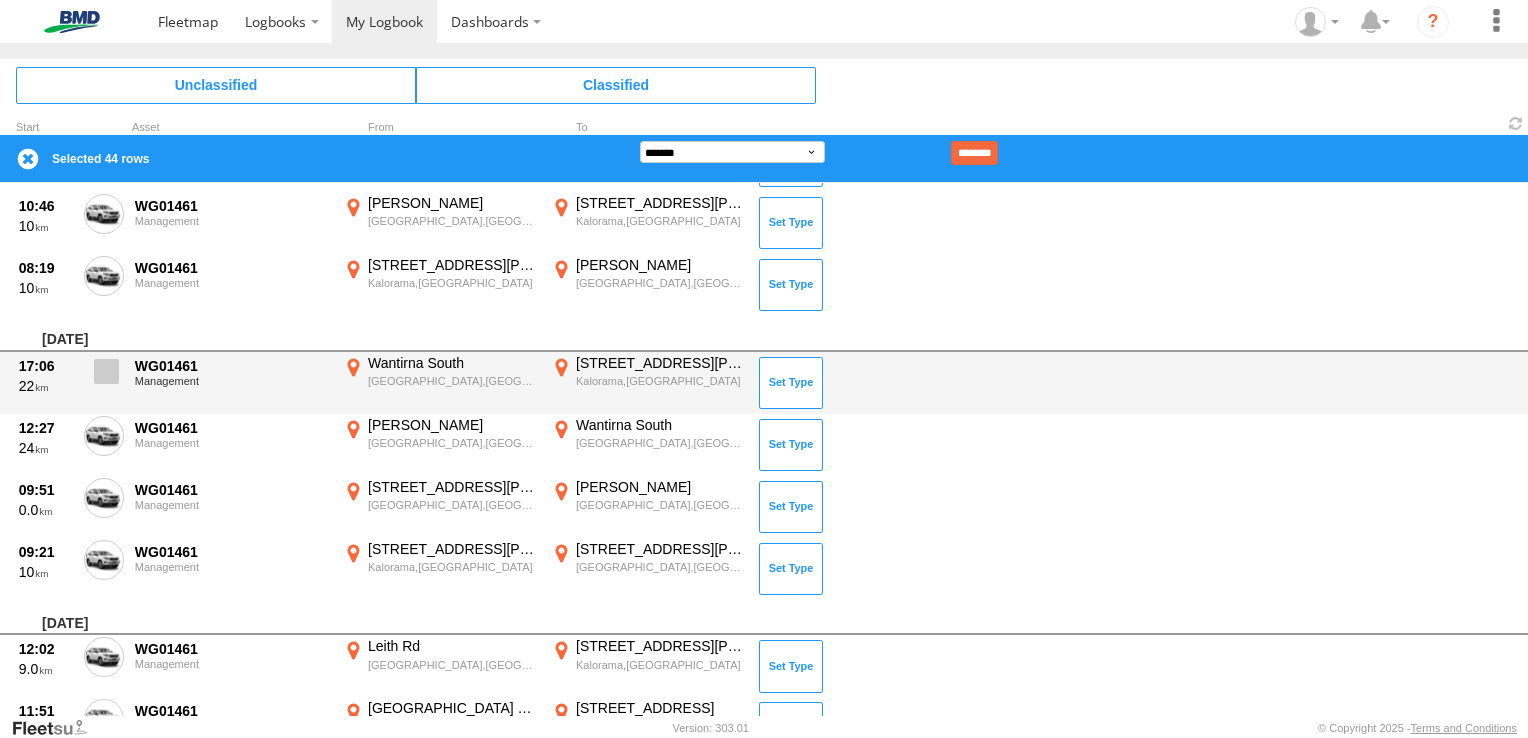 click at bounding box center (106, 371) 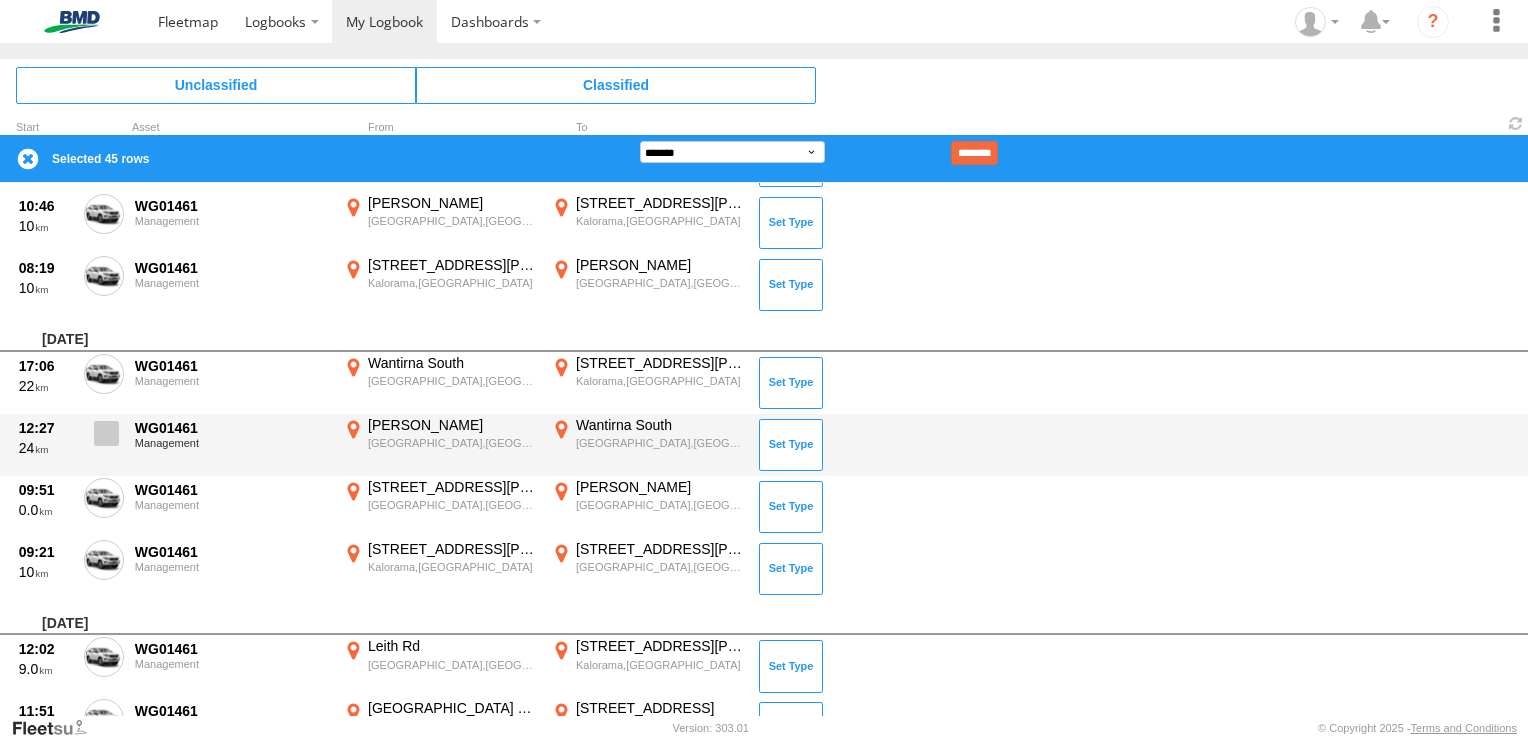 click at bounding box center [106, 433] 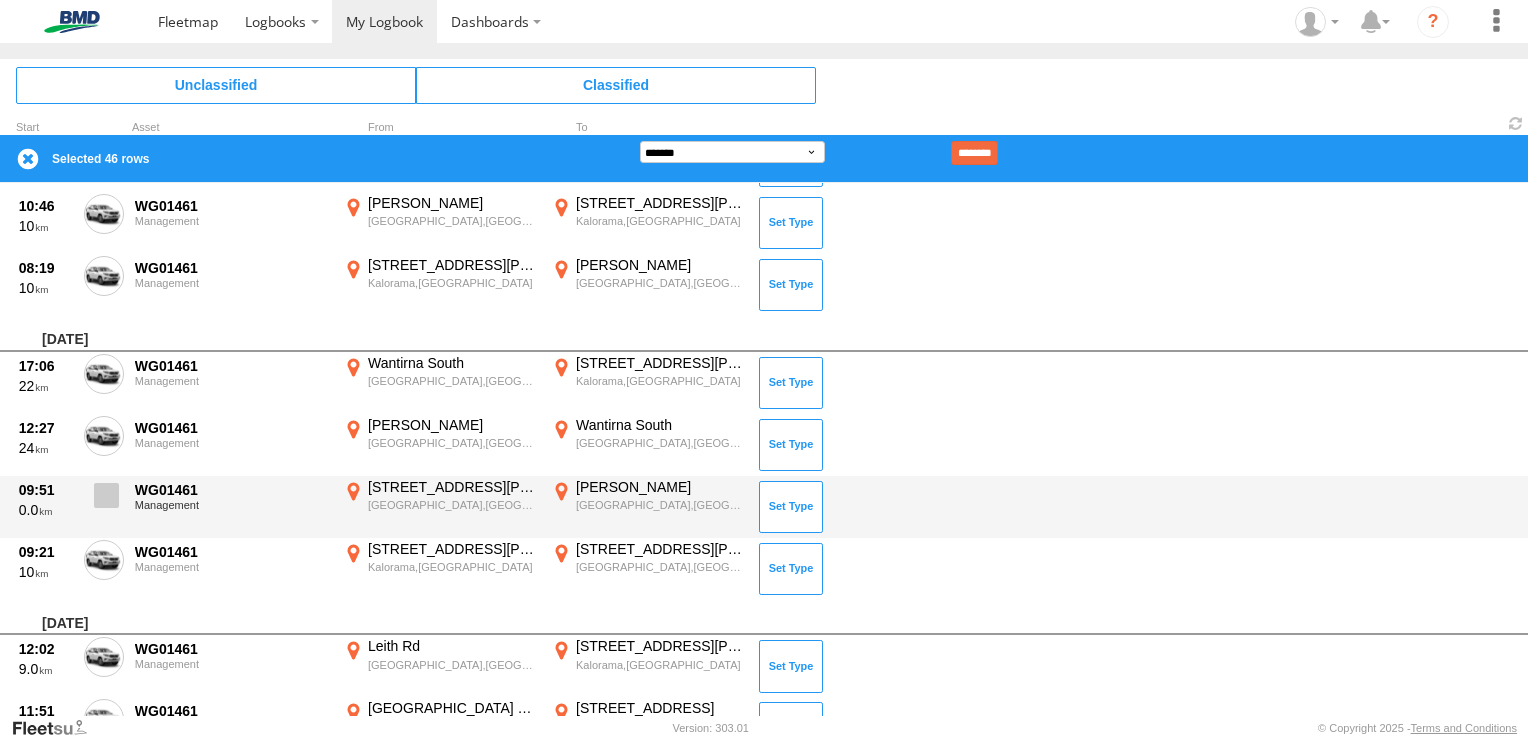 click at bounding box center [106, 495] 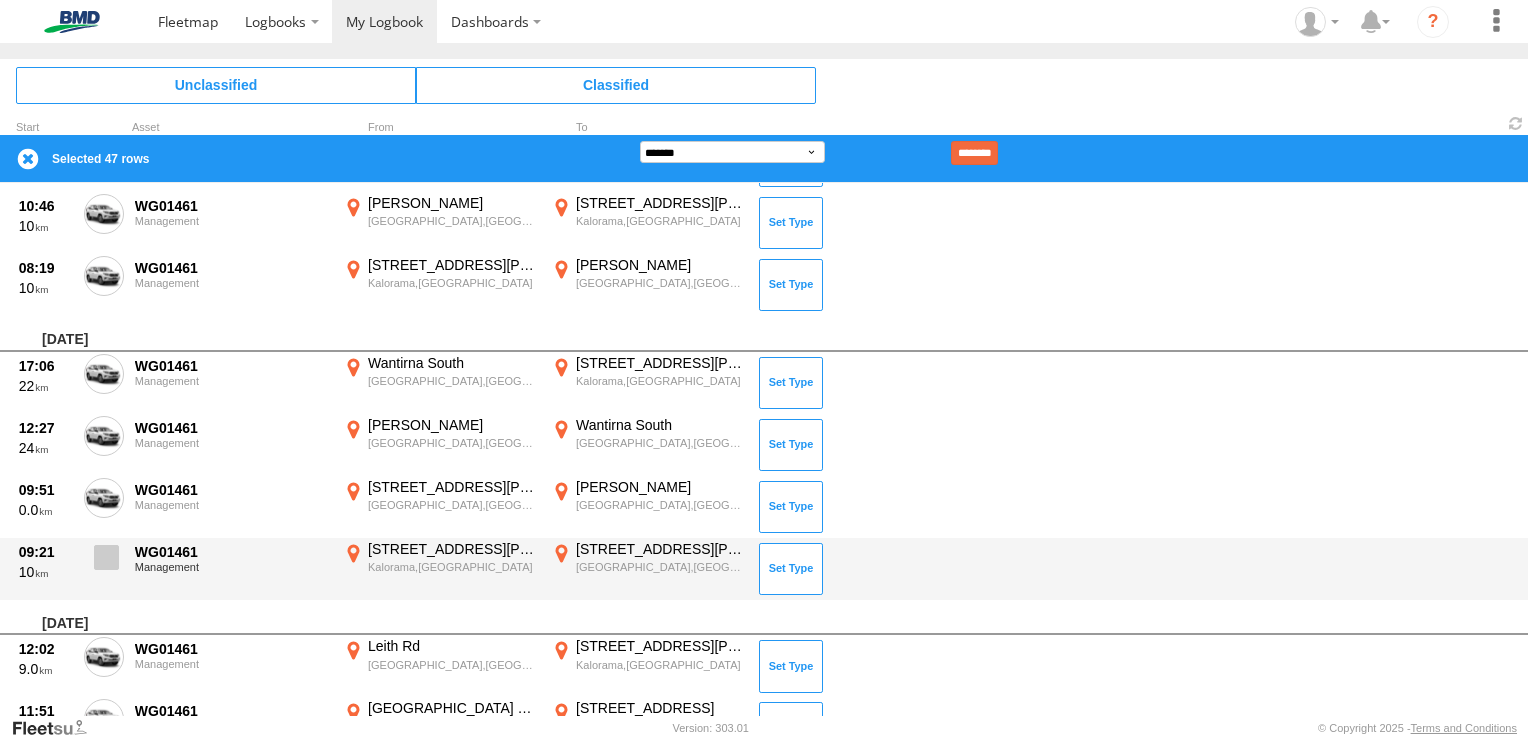 click at bounding box center [106, 557] 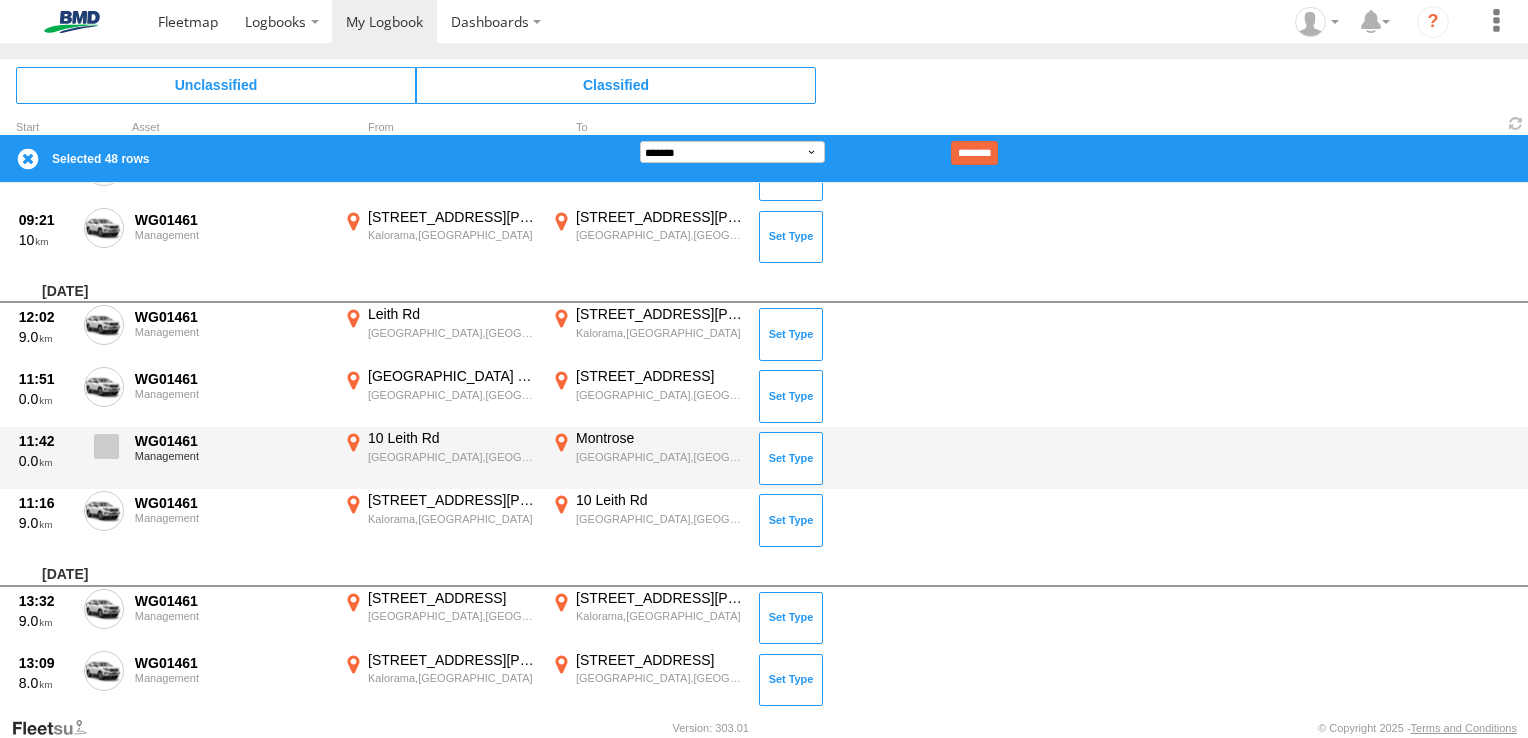 scroll, scrollTop: 3500, scrollLeft: 0, axis: vertical 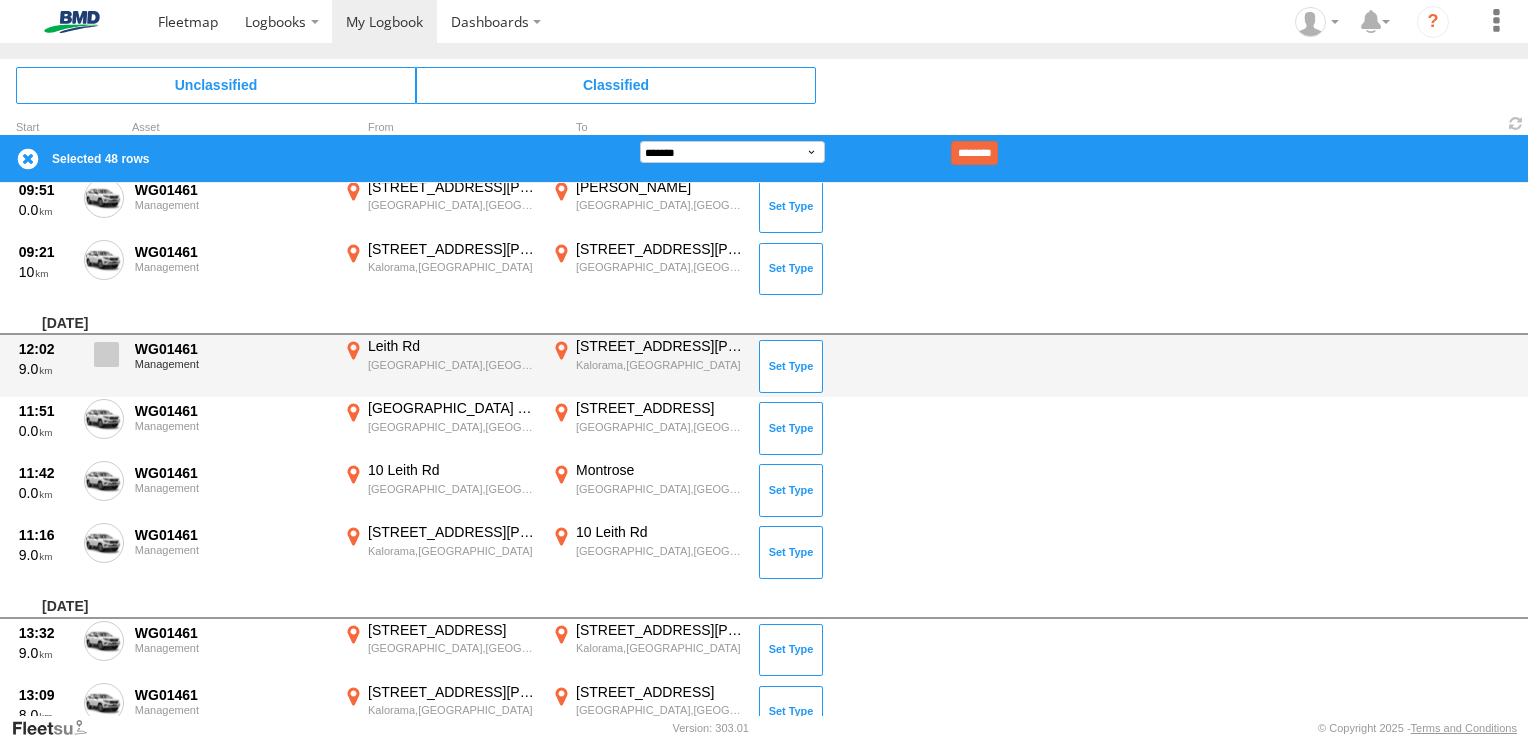 click at bounding box center [104, 360] 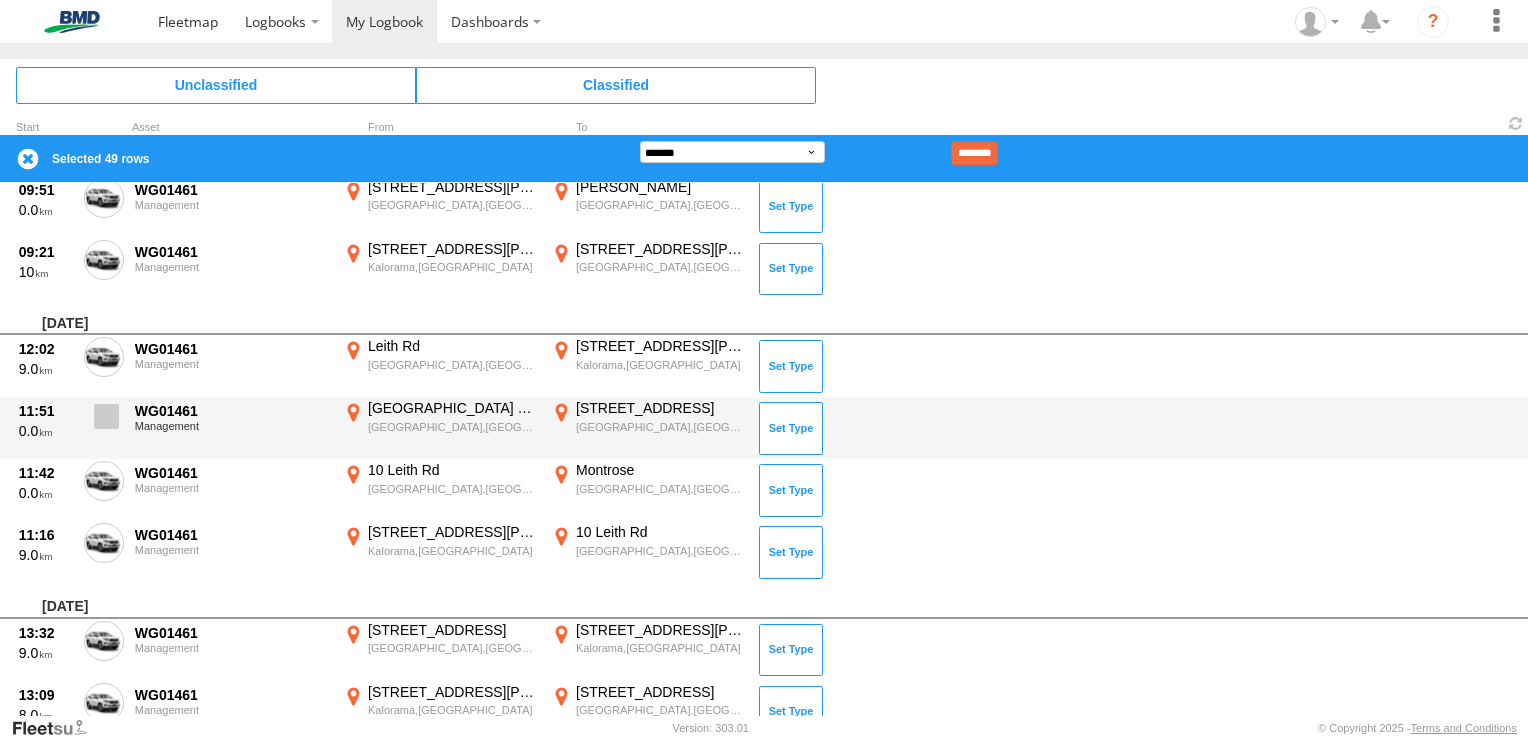 click at bounding box center (106, 416) 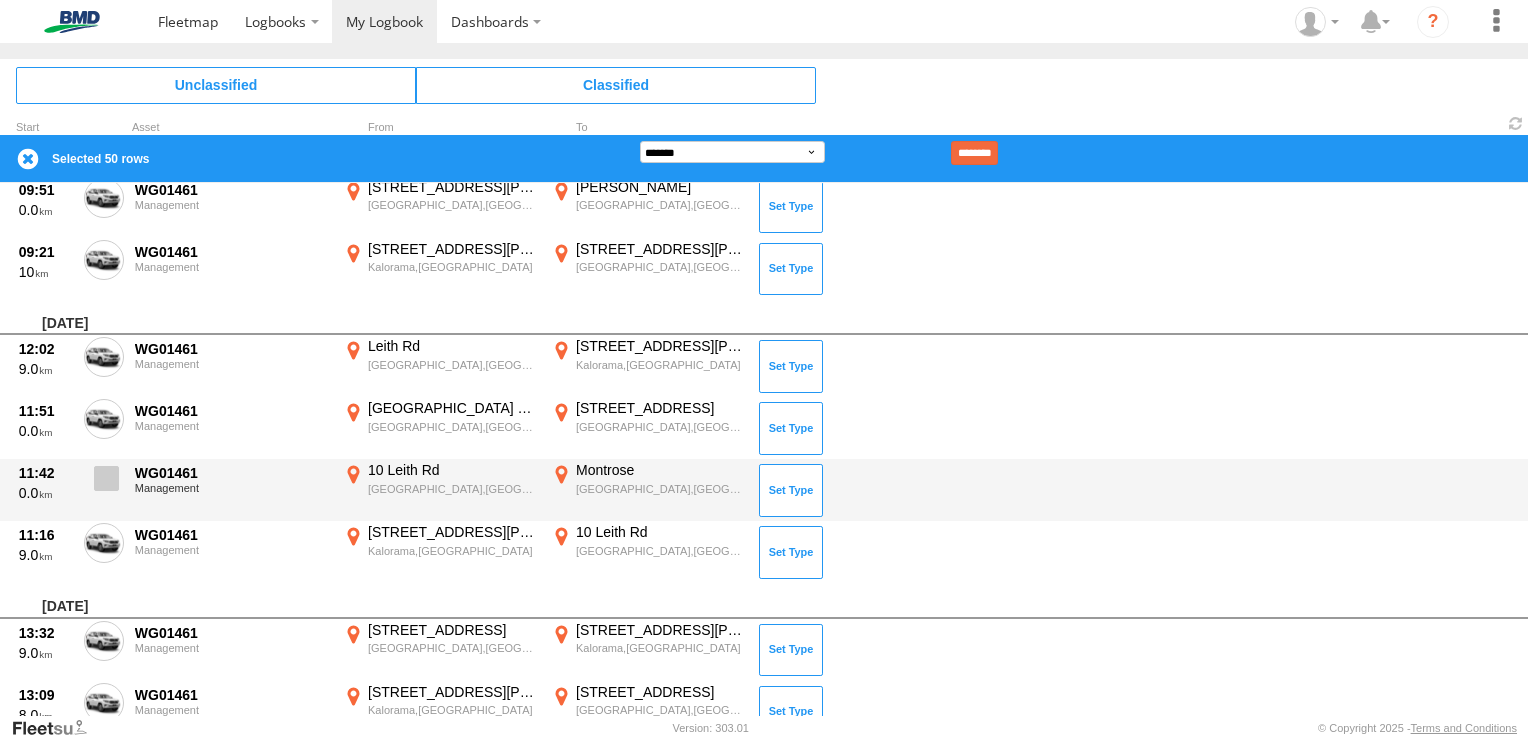 click at bounding box center (104, 484) 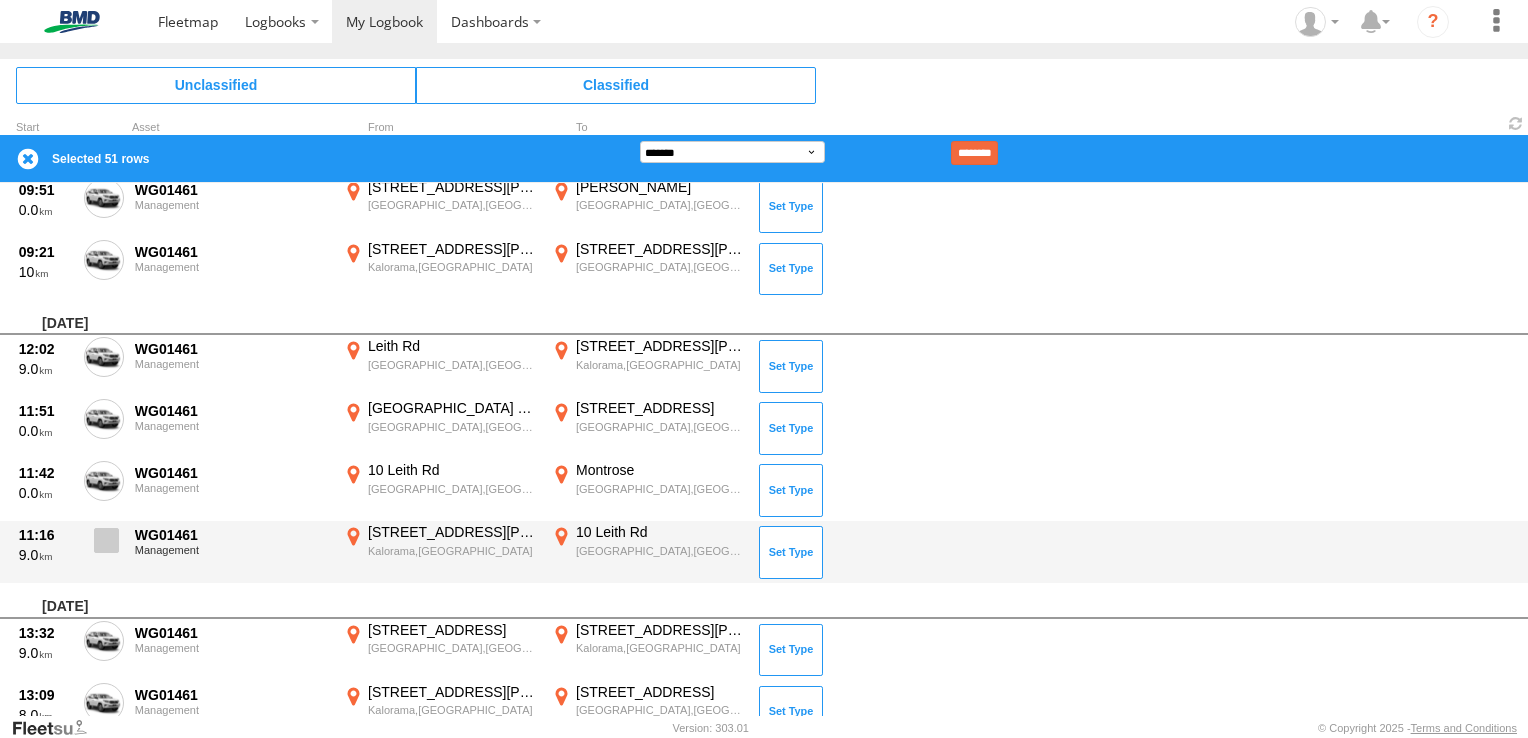 click at bounding box center (104, 546) 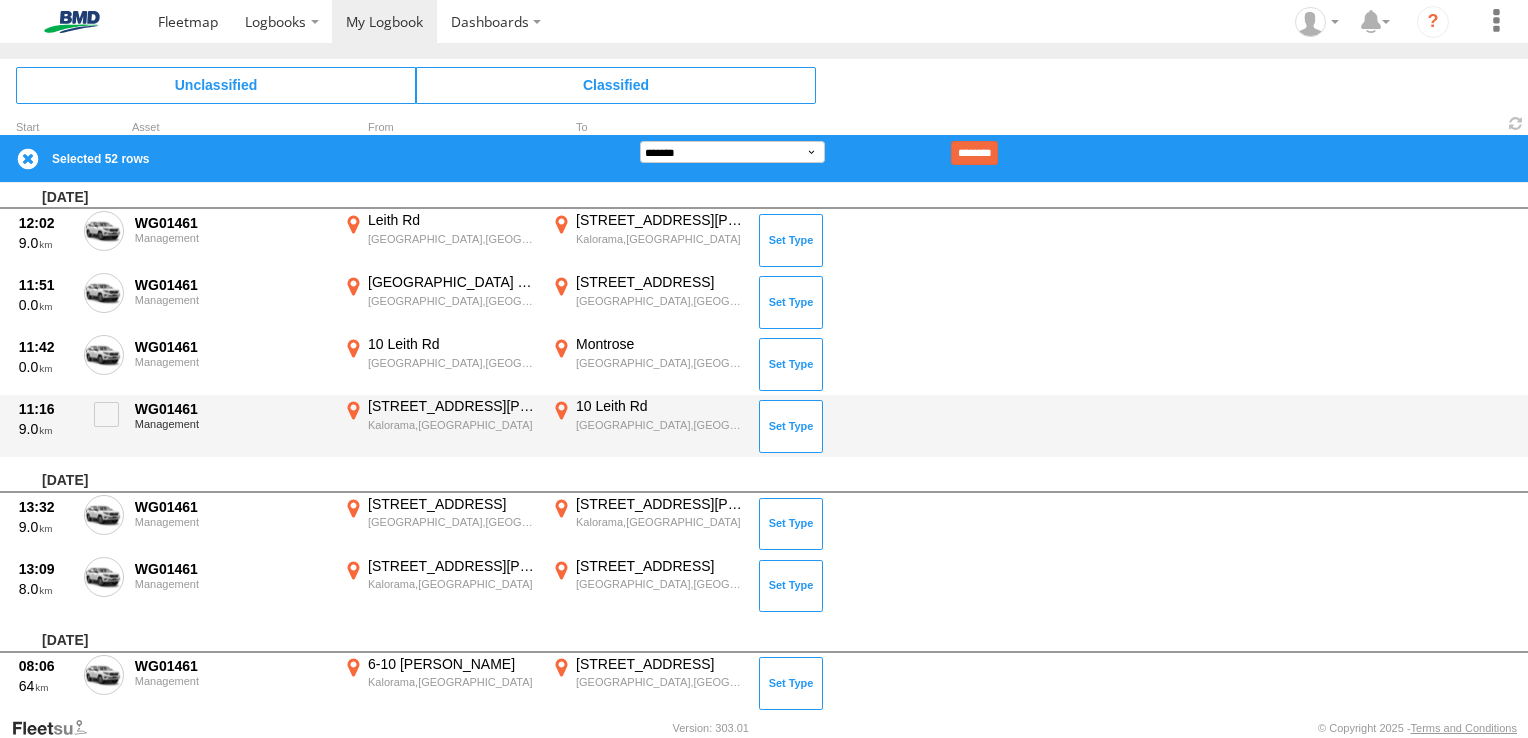 scroll, scrollTop: 3700, scrollLeft: 0, axis: vertical 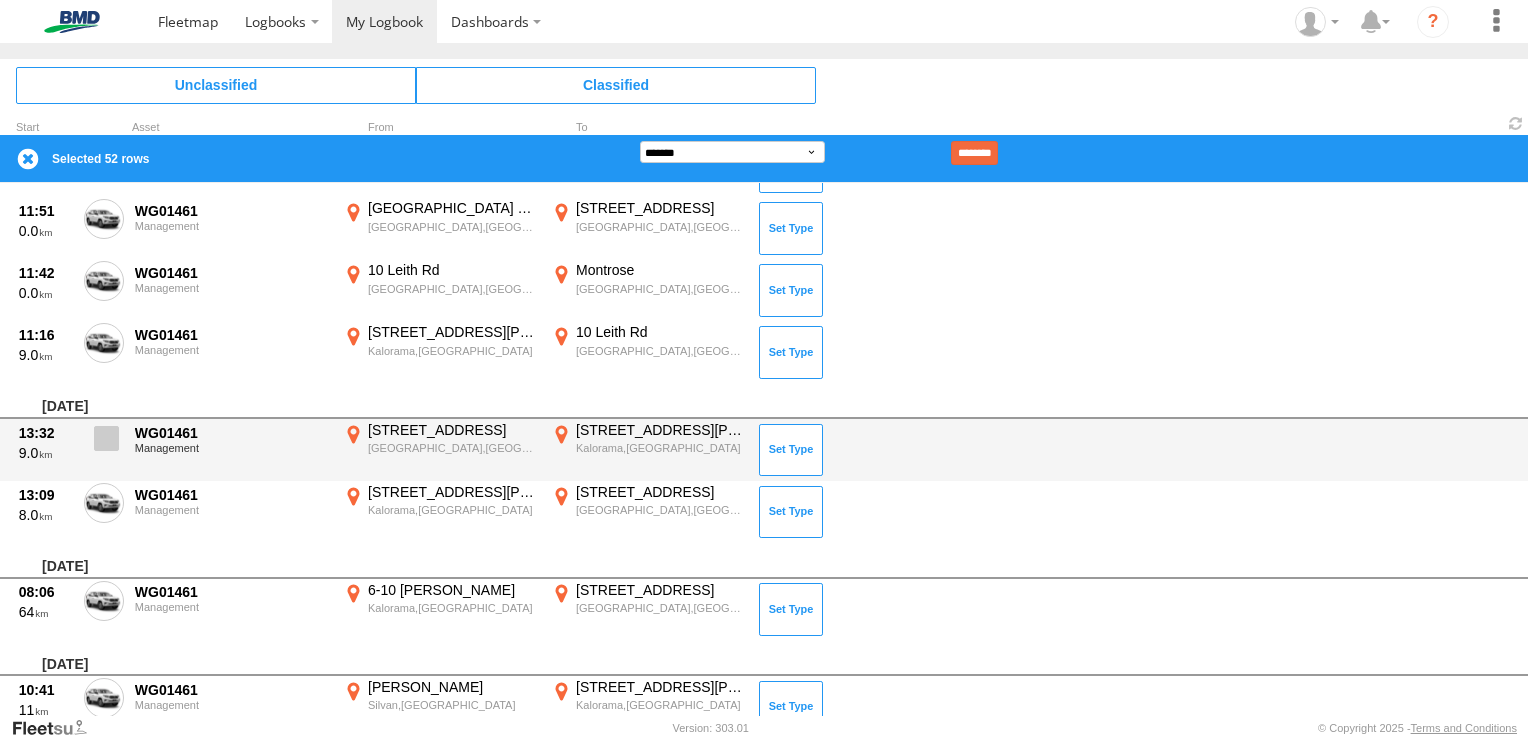 click at bounding box center [106, 438] 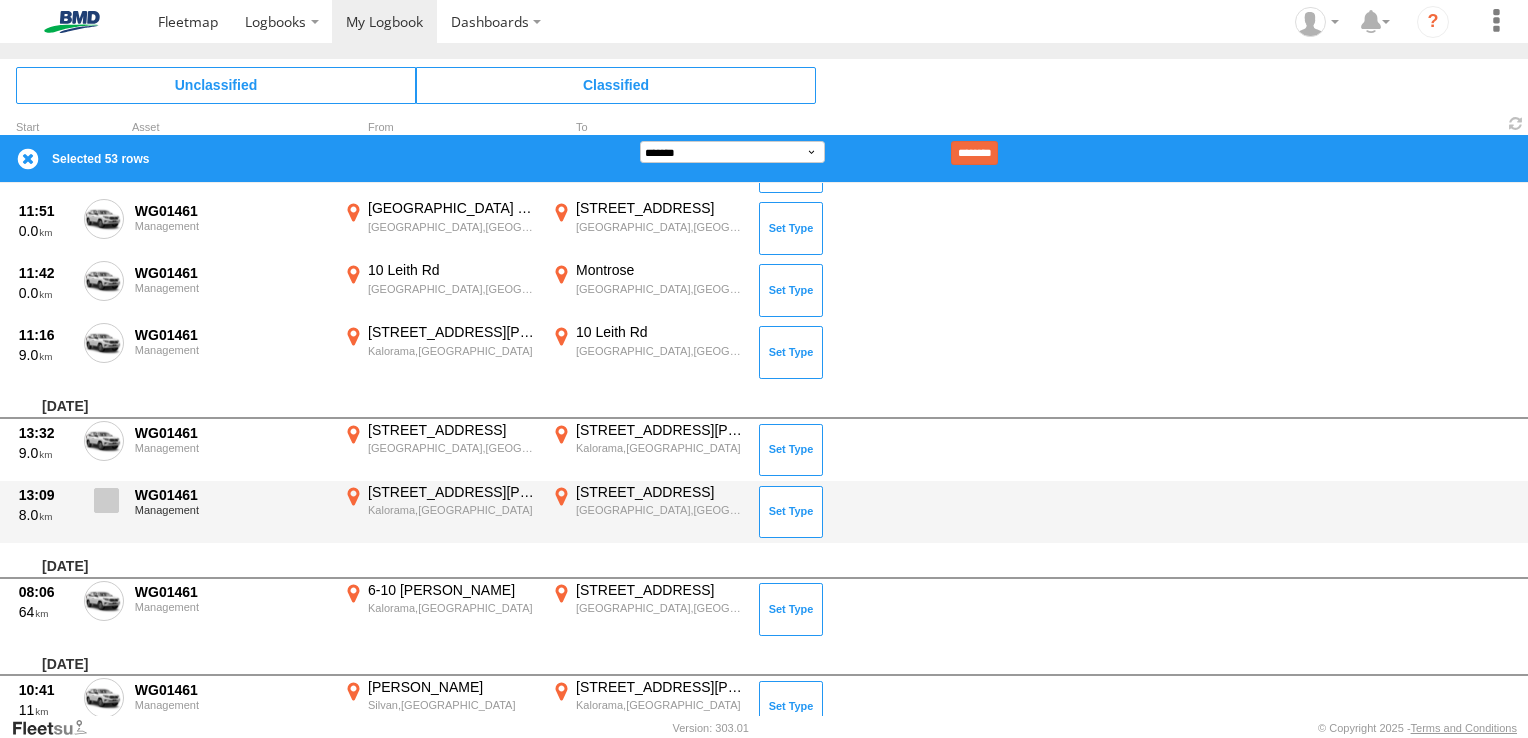 click at bounding box center [106, 500] 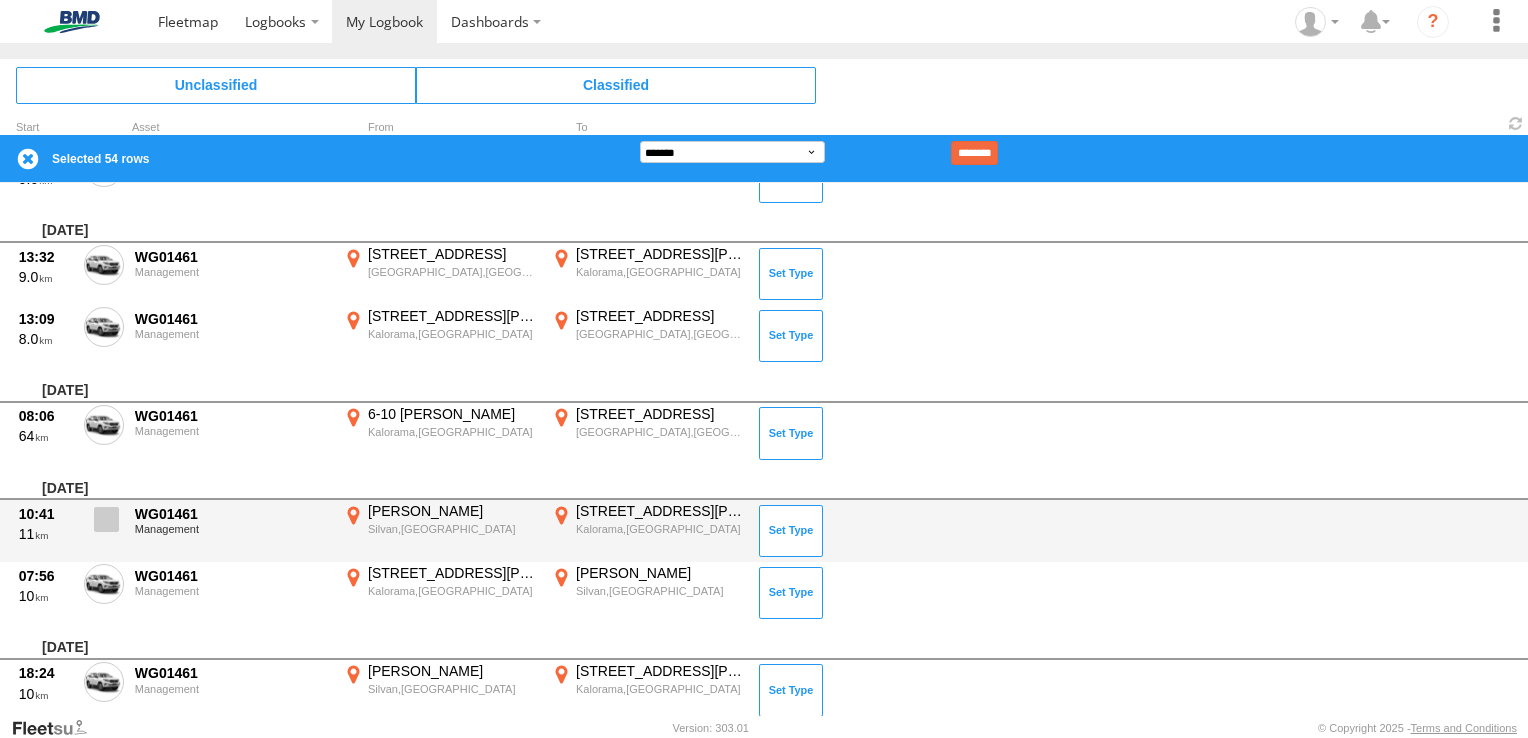 scroll, scrollTop: 3900, scrollLeft: 0, axis: vertical 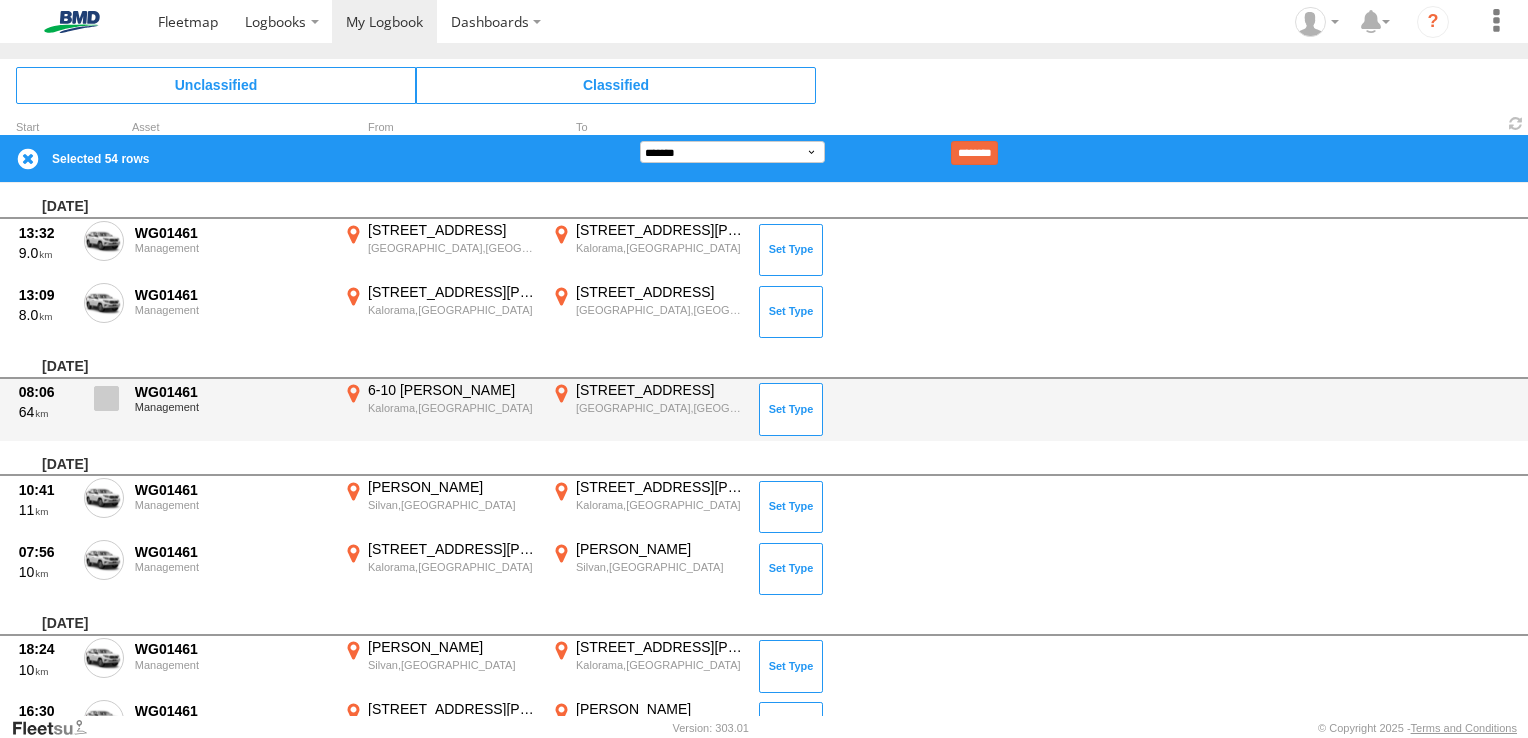 click at bounding box center [106, 398] 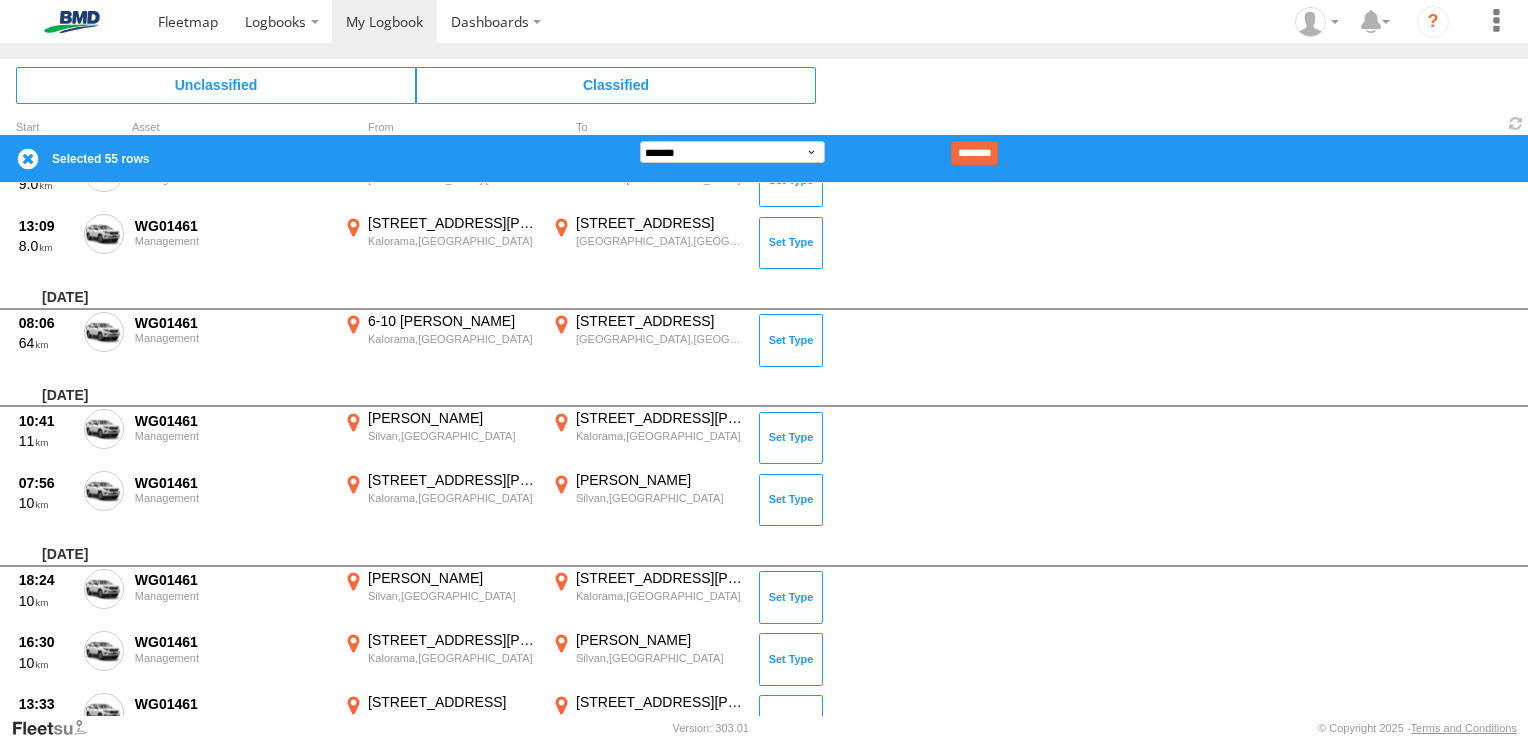 scroll, scrollTop: 4000, scrollLeft: 0, axis: vertical 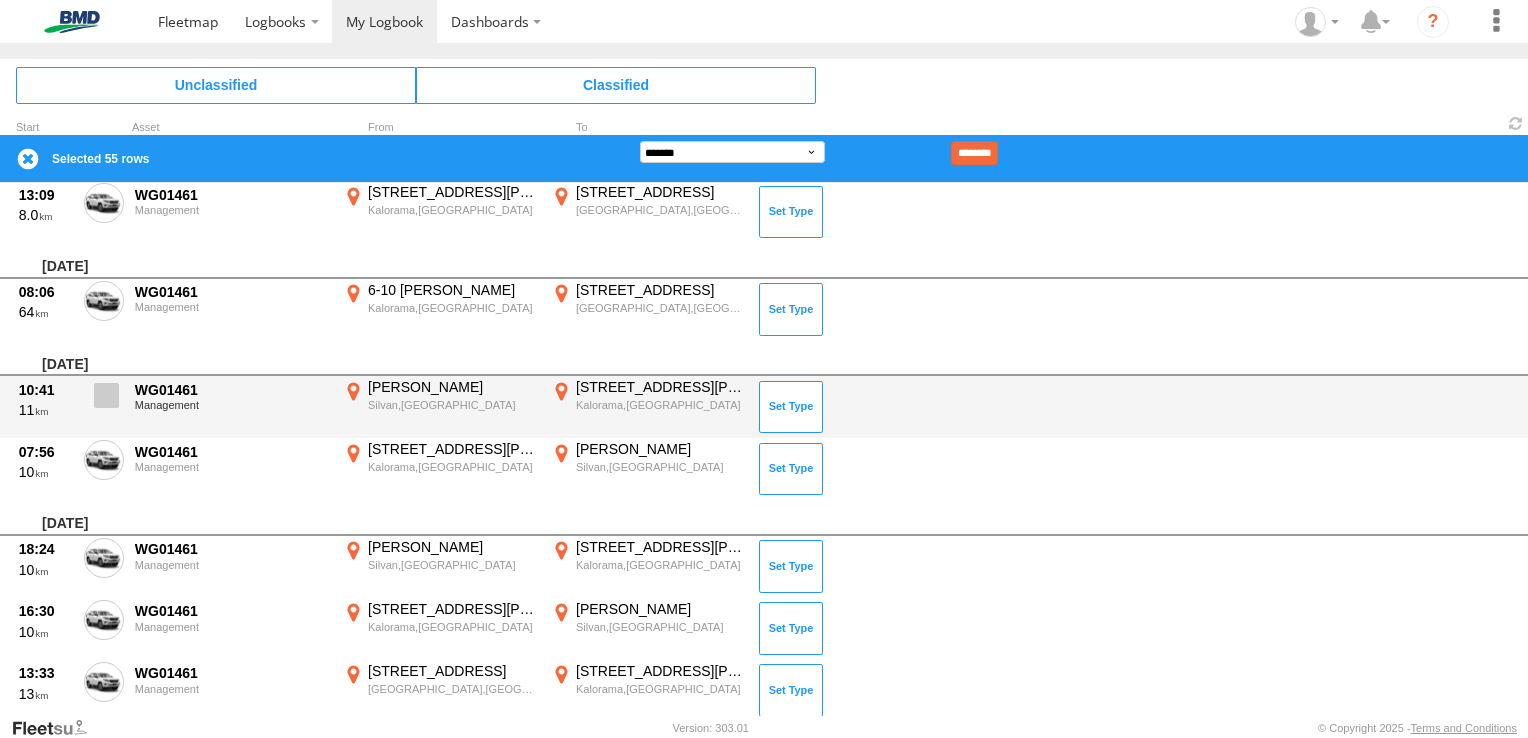 click at bounding box center [104, 401] 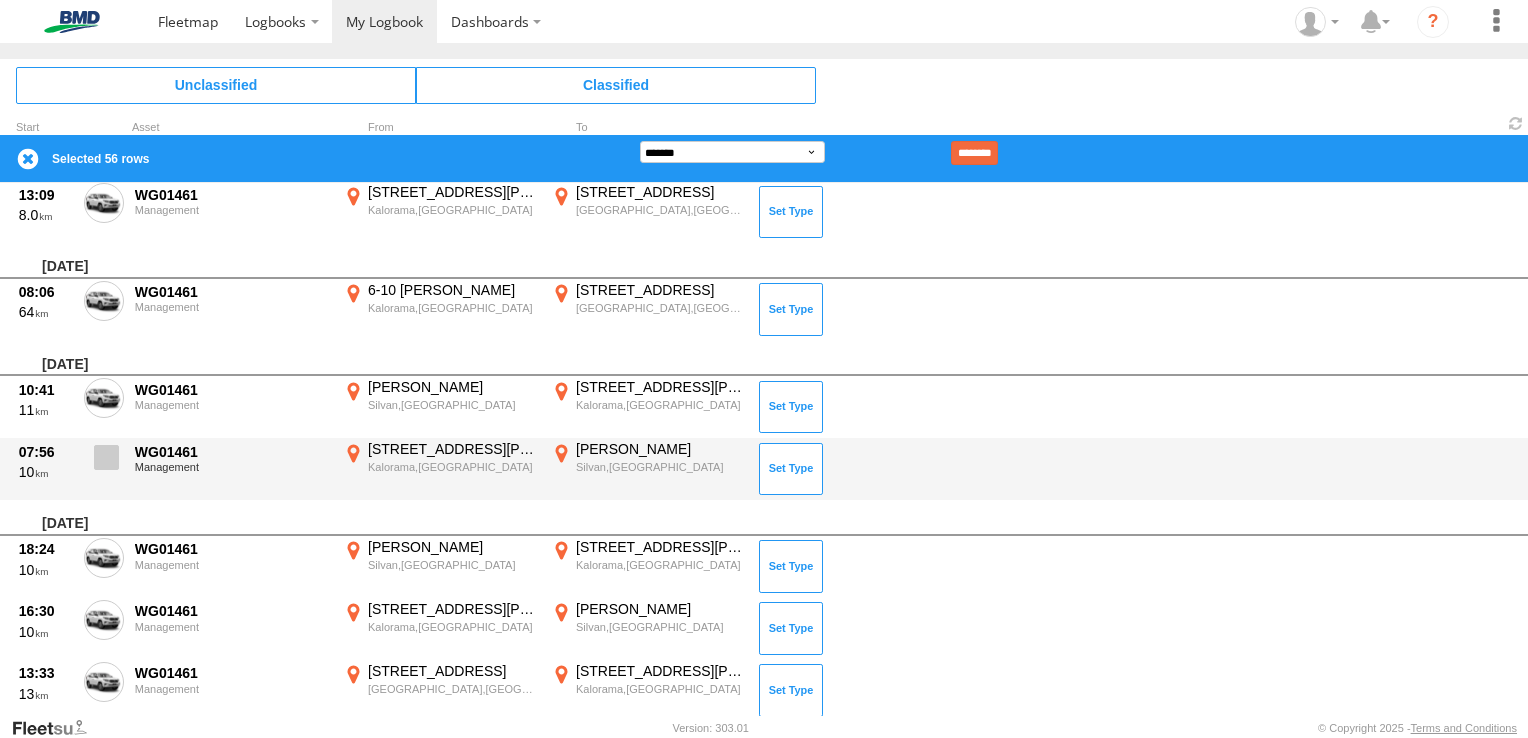 click at bounding box center [104, 463] 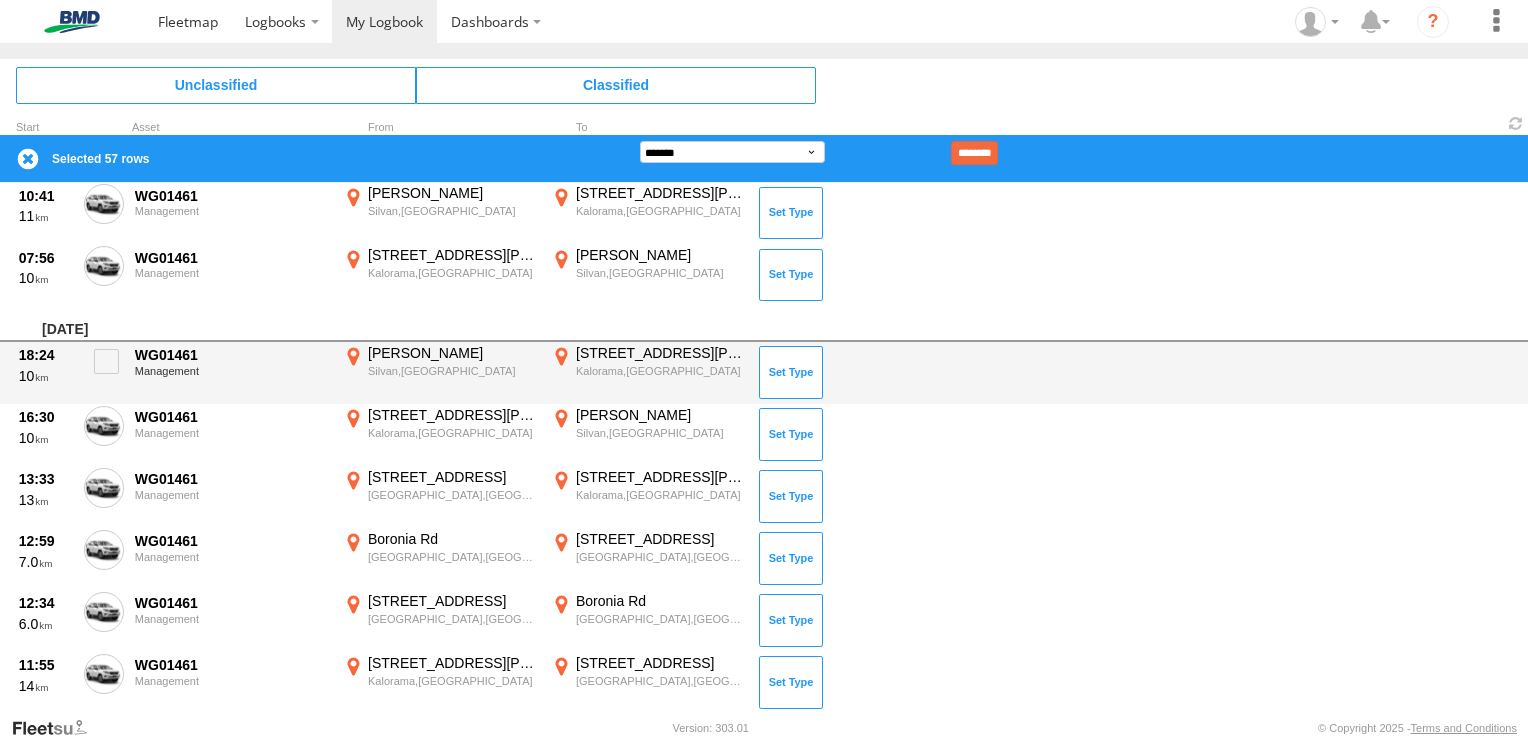 scroll, scrollTop: 4300, scrollLeft: 0, axis: vertical 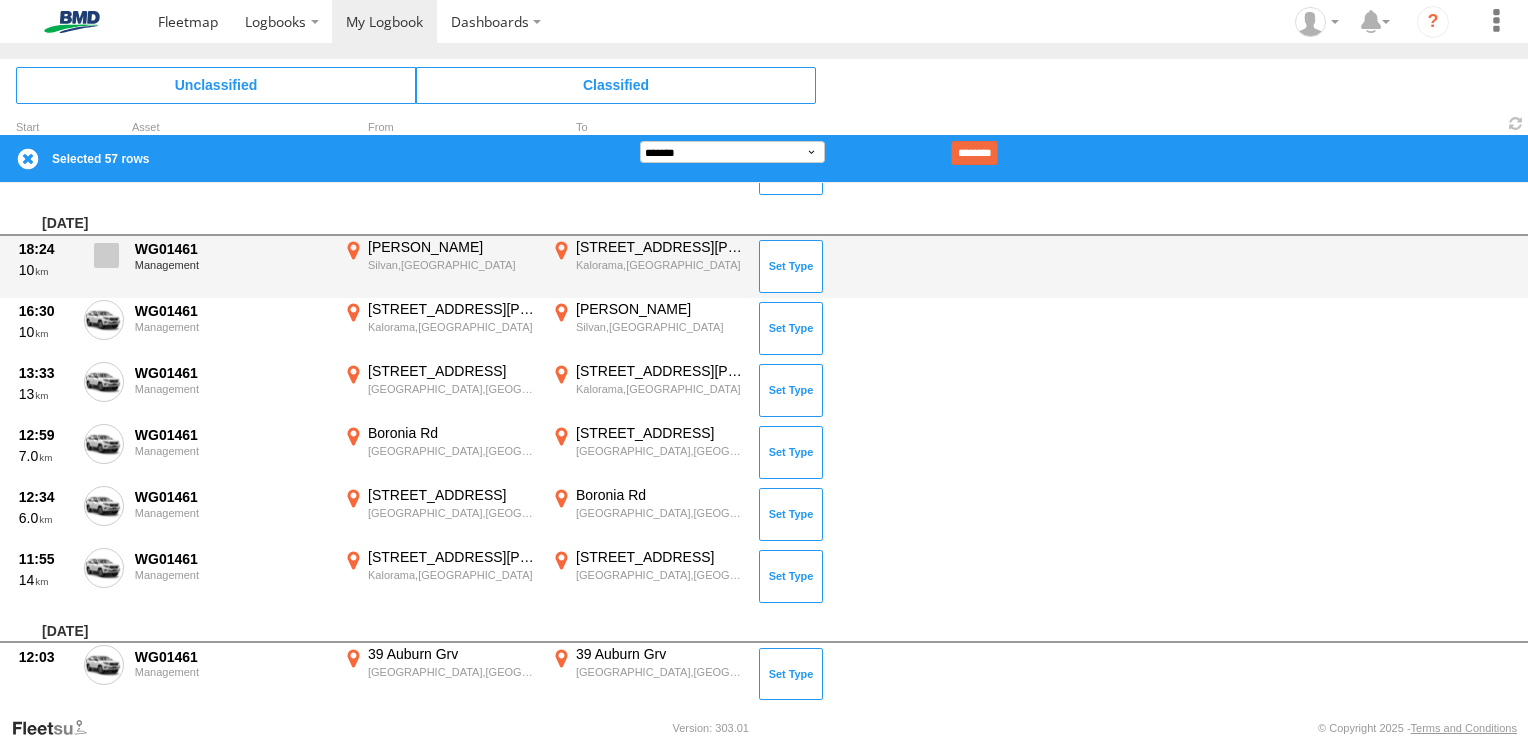 click at bounding box center [106, 255] 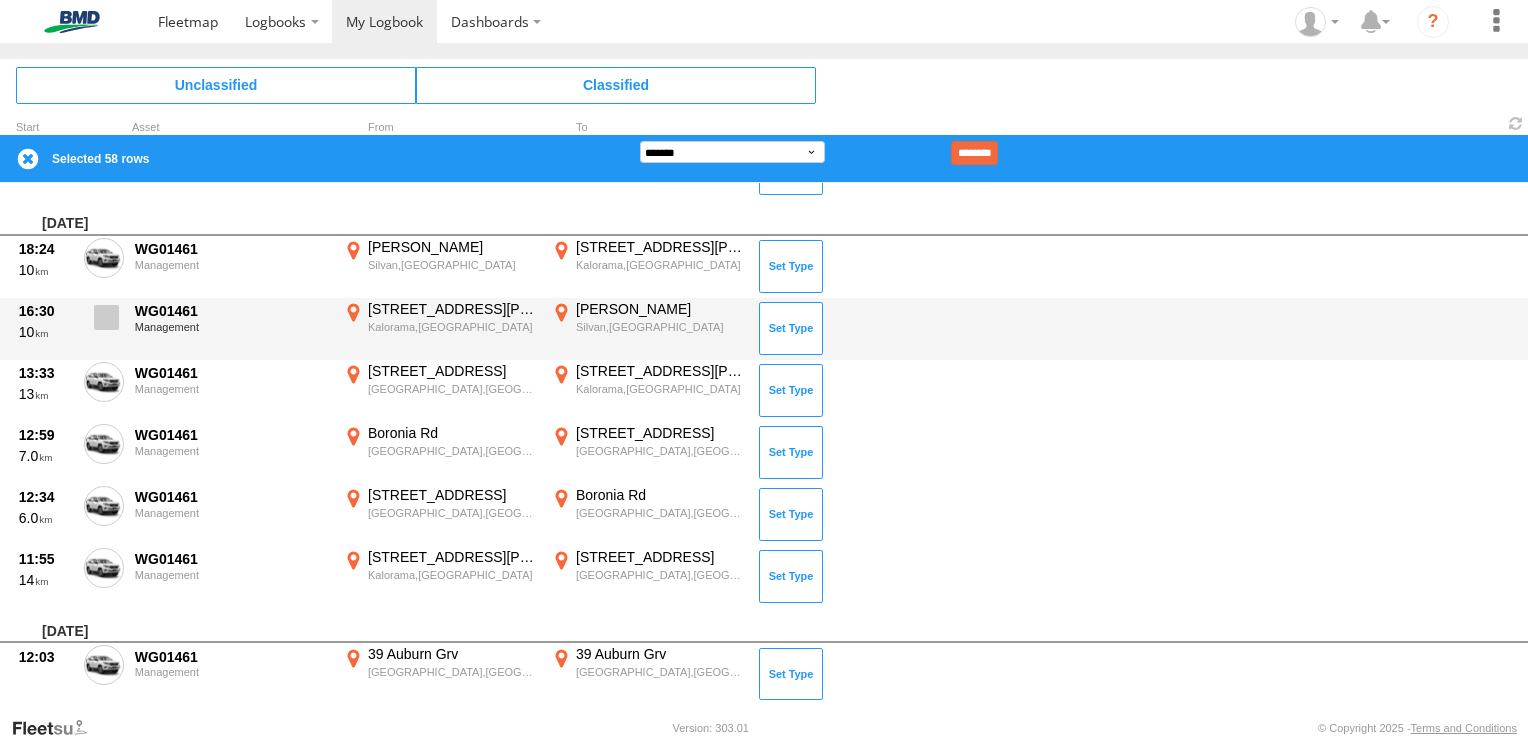click at bounding box center (106, 317) 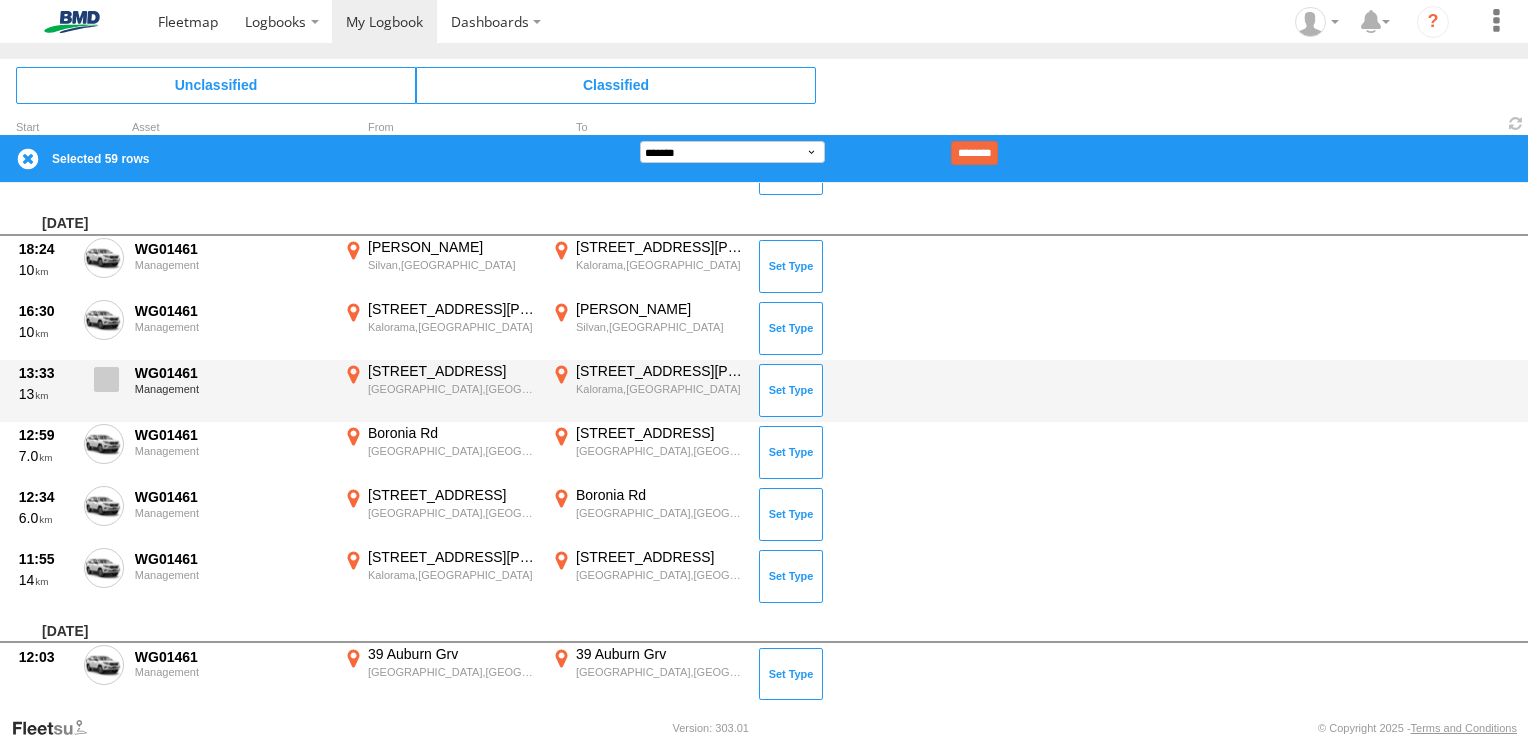 click at bounding box center (106, 379) 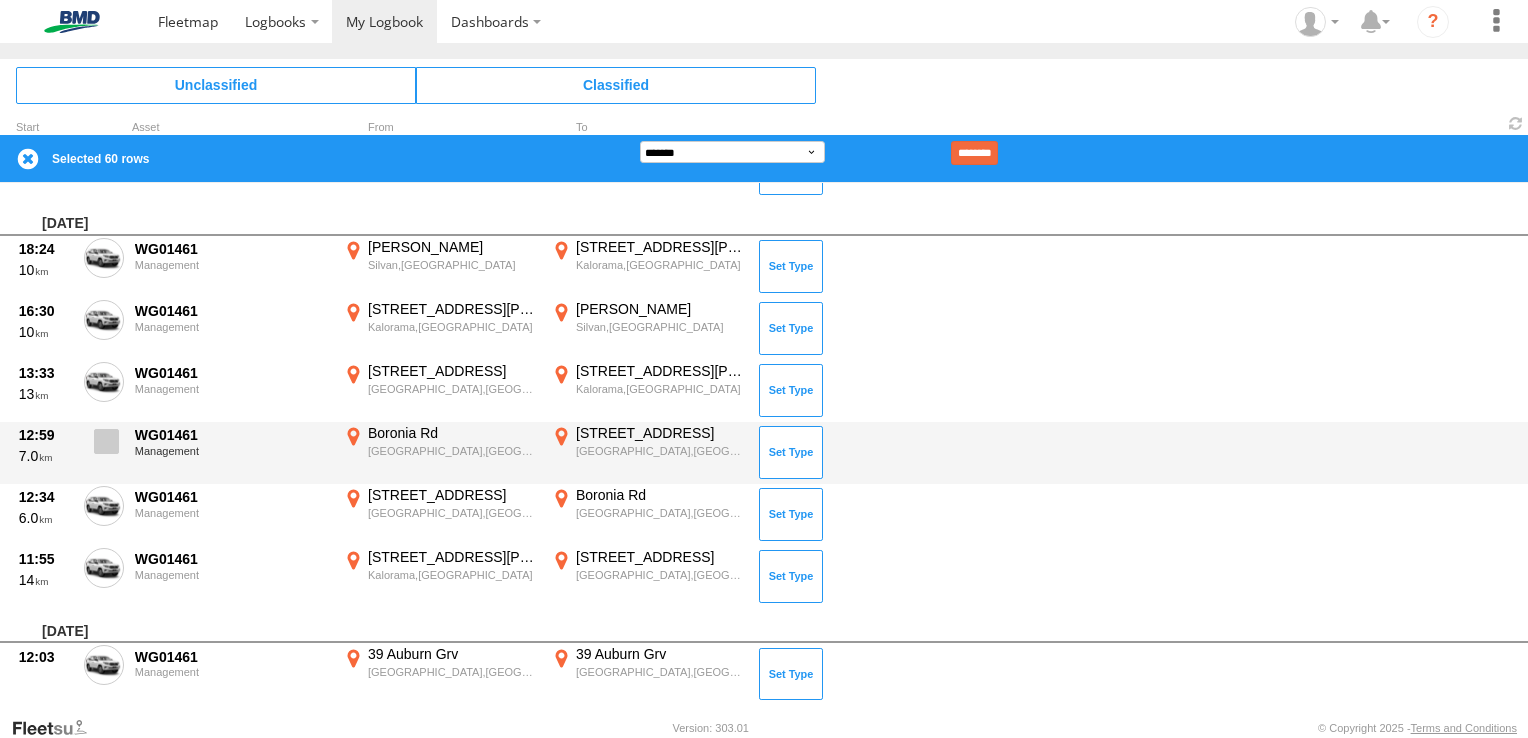 click at bounding box center [106, 441] 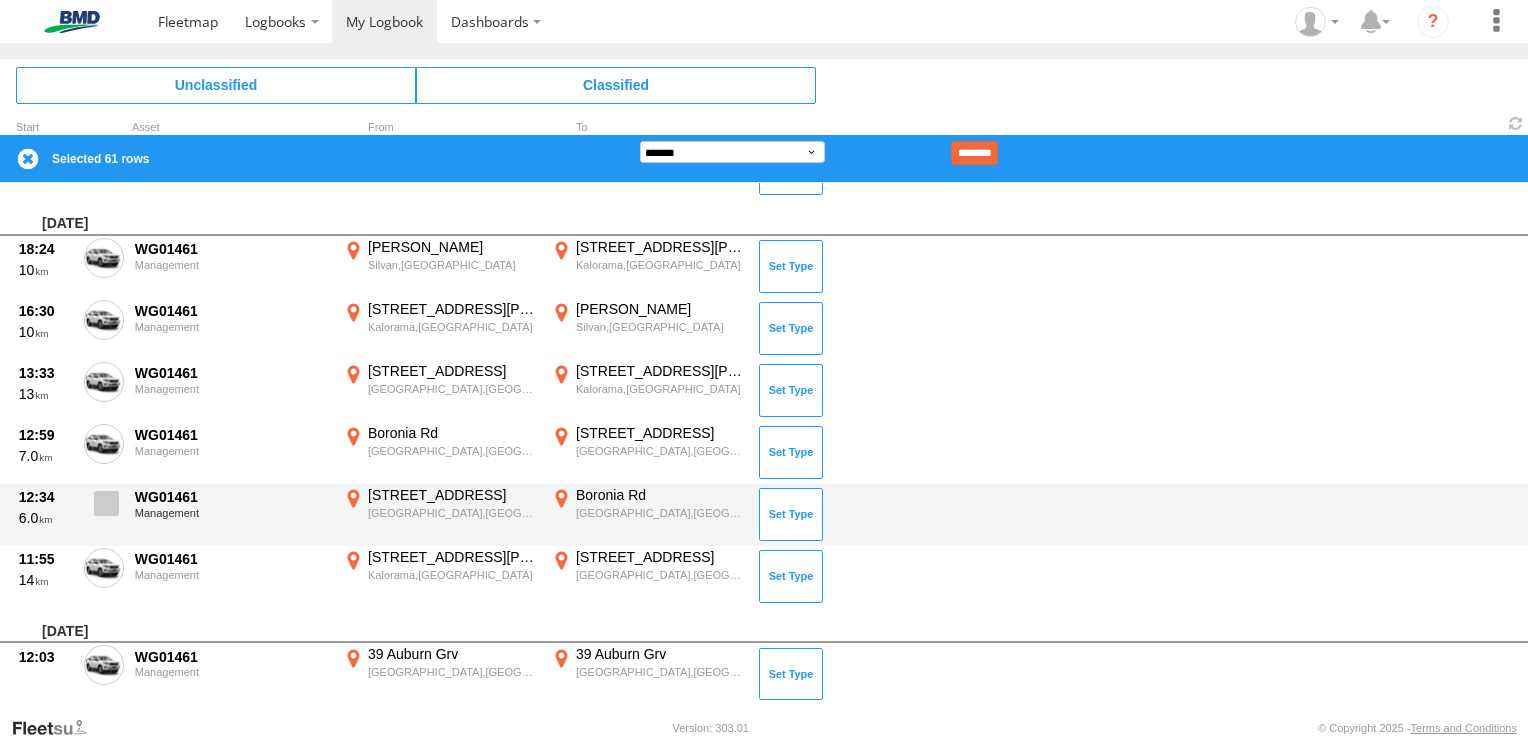 click at bounding box center (106, 503) 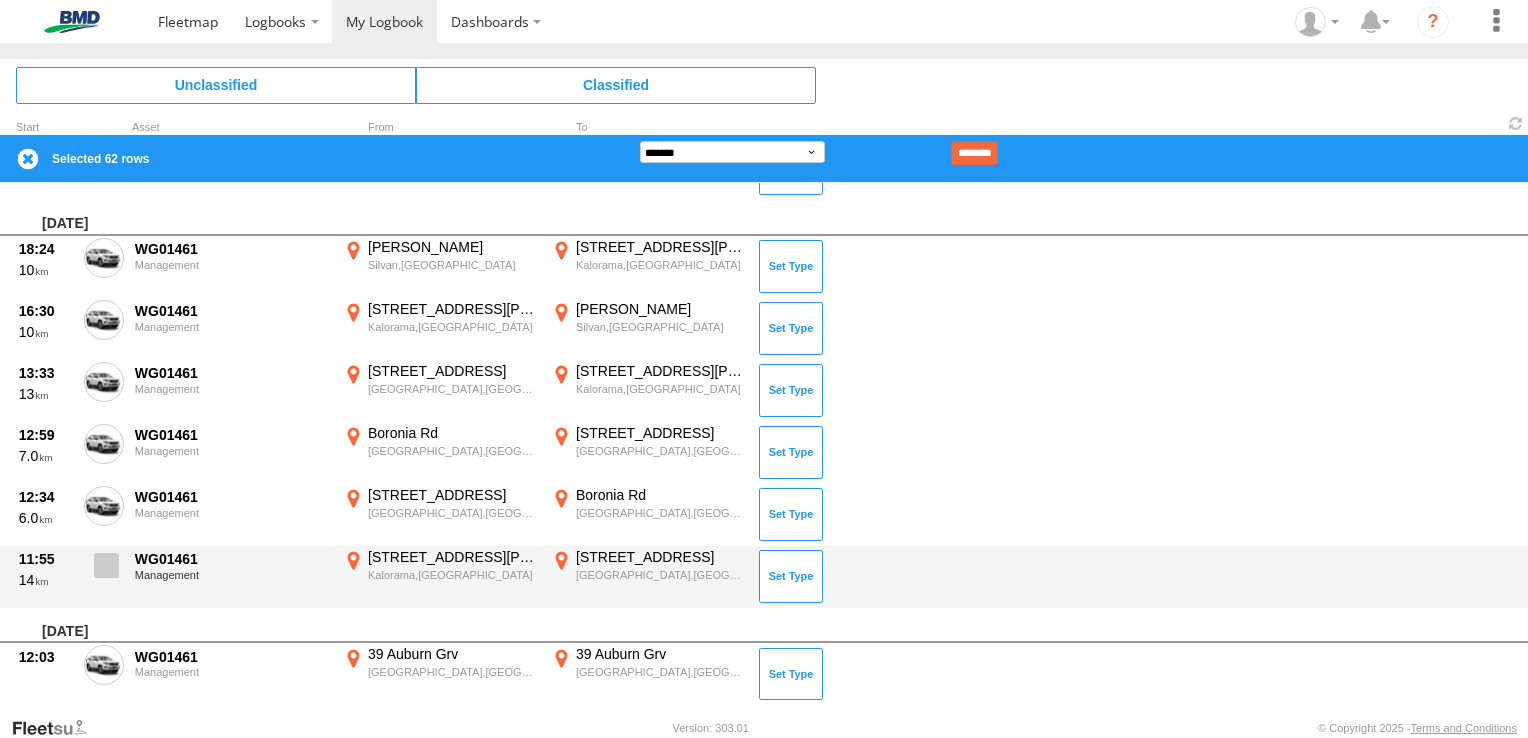 click at bounding box center (106, 565) 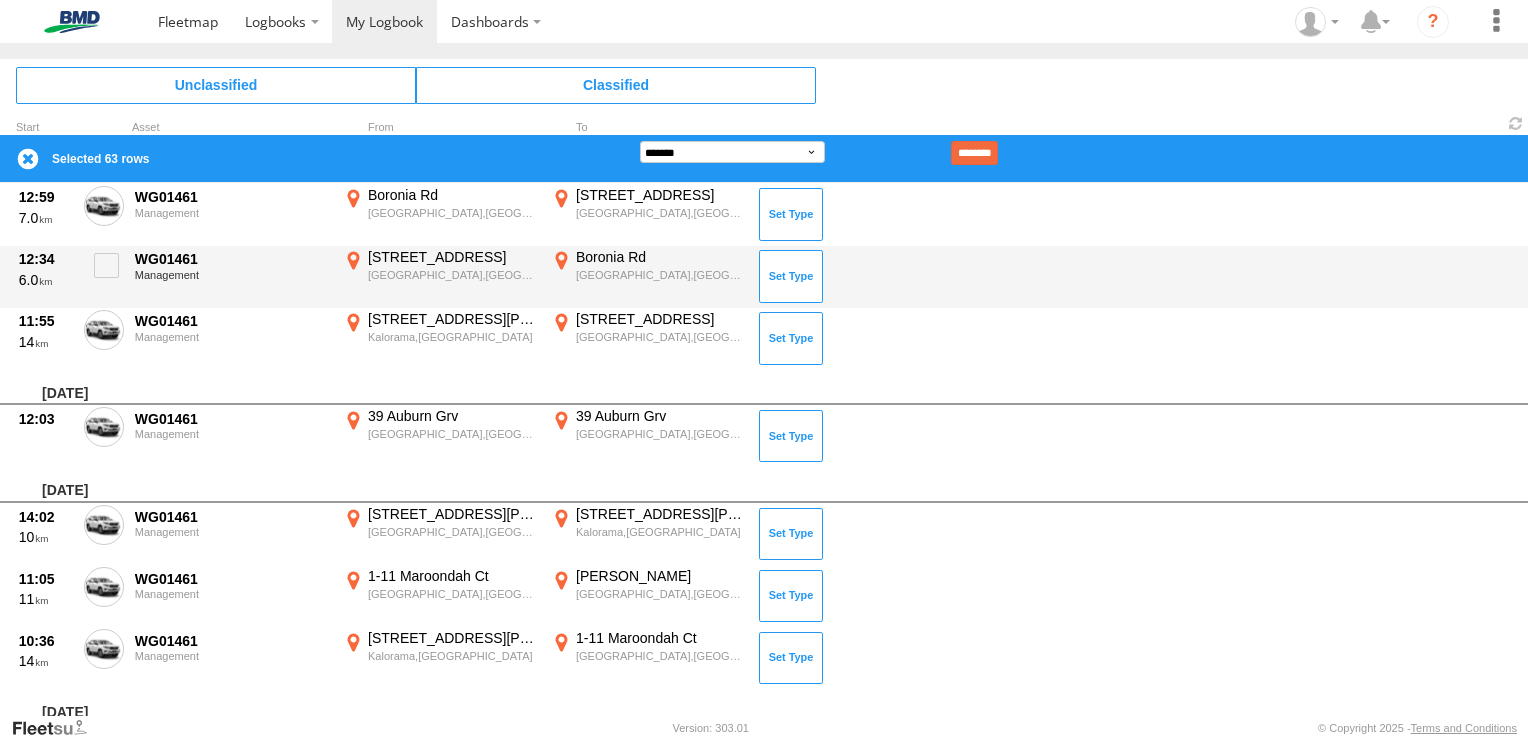 scroll, scrollTop: 4600, scrollLeft: 0, axis: vertical 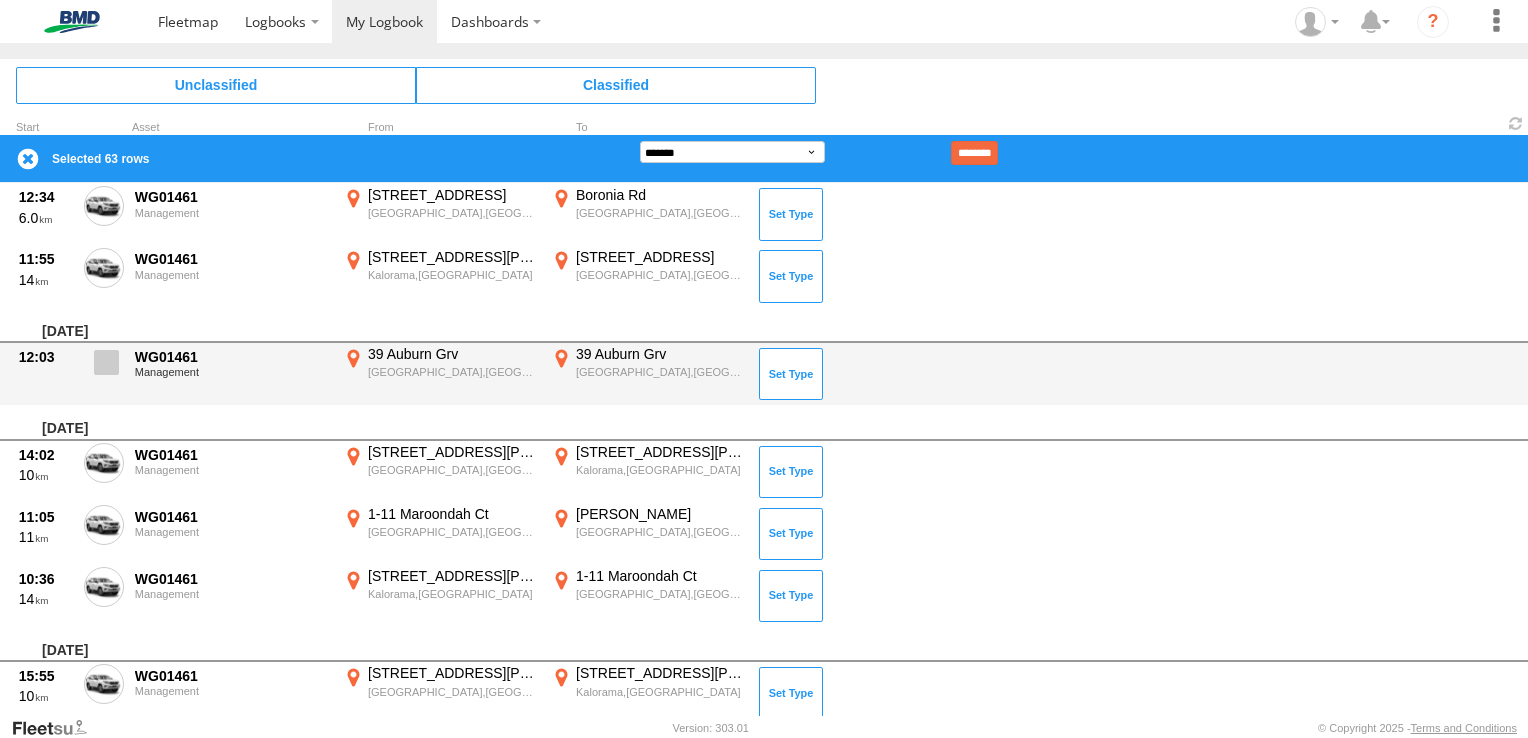 click at bounding box center [106, 362] 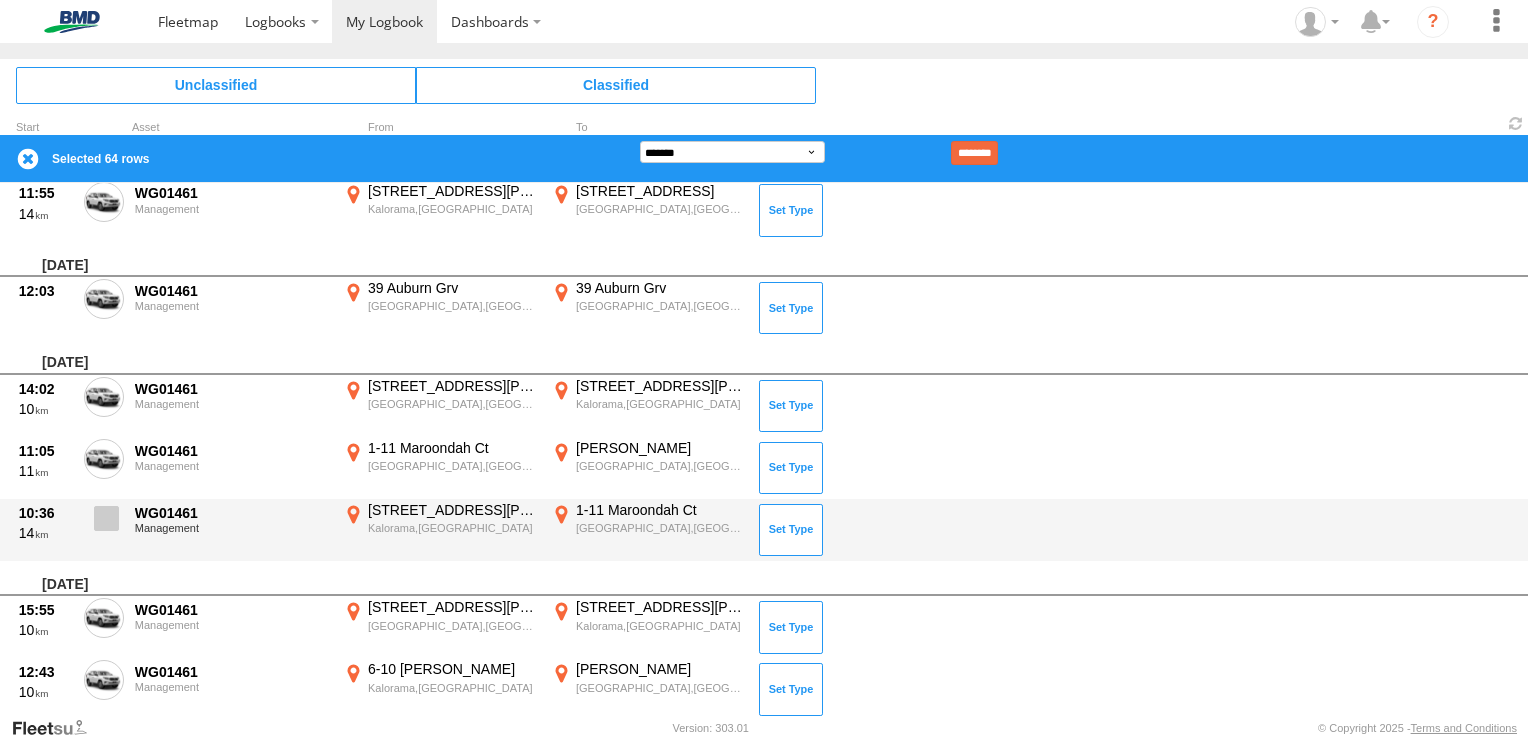 scroll, scrollTop: 4700, scrollLeft: 0, axis: vertical 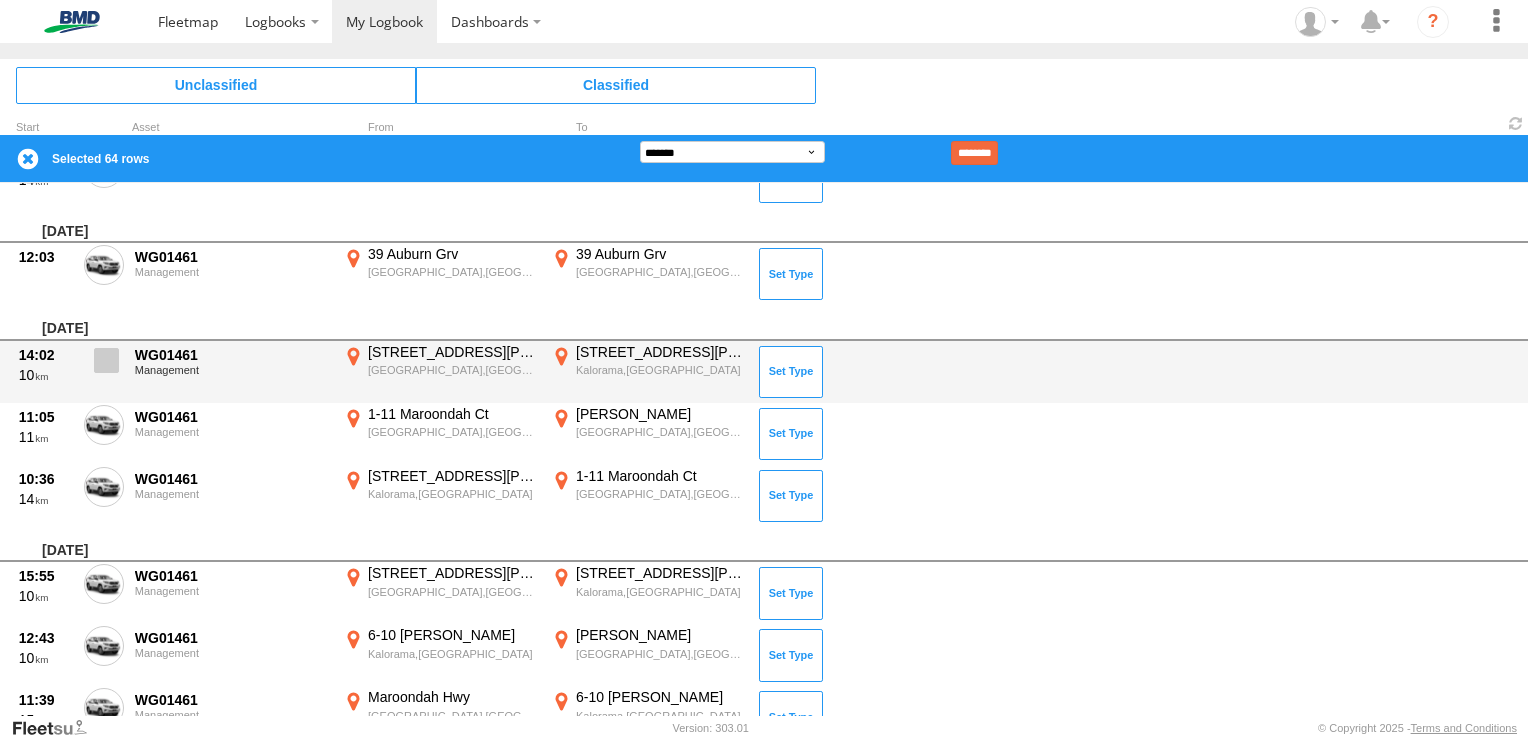 click at bounding box center [106, 360] 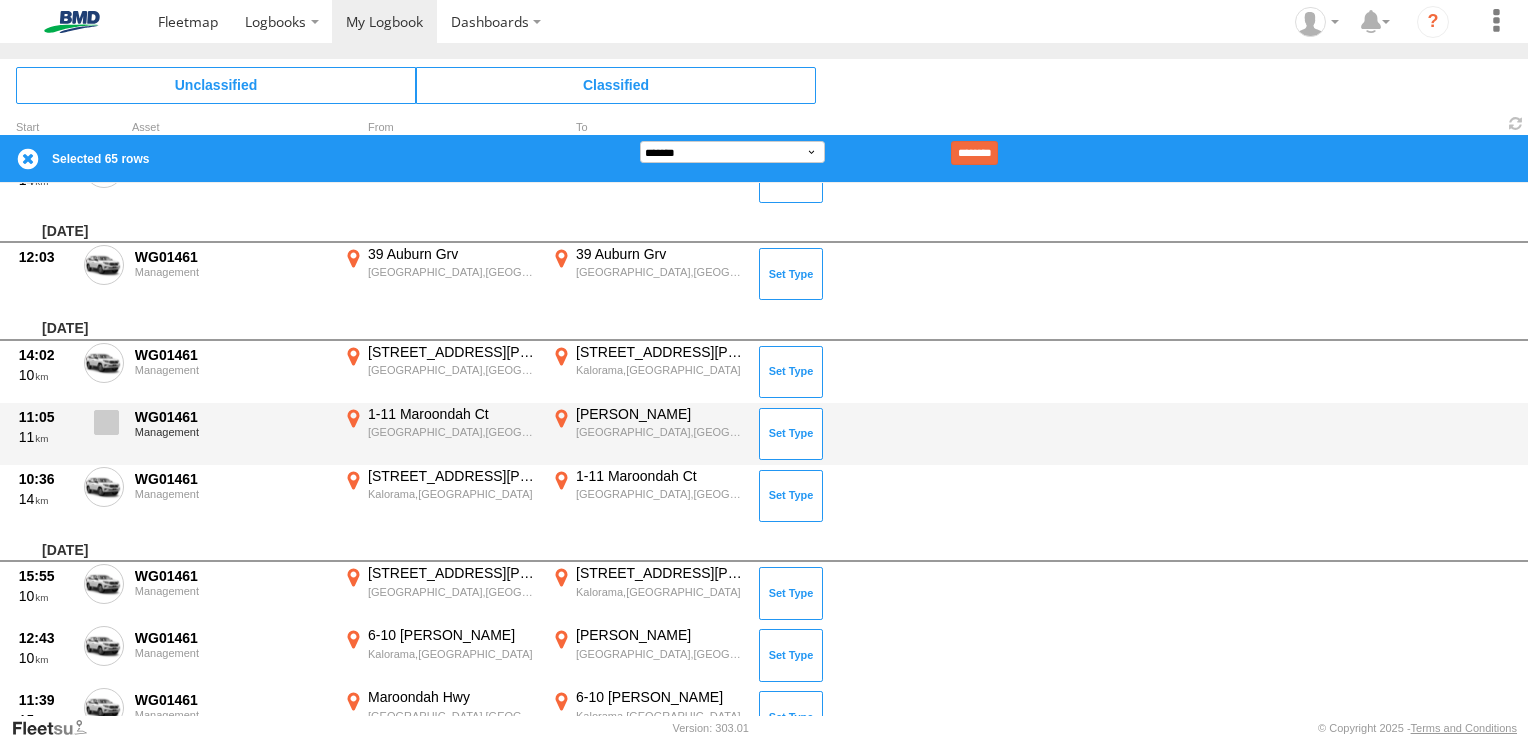 click at bounding box center [106, 422] 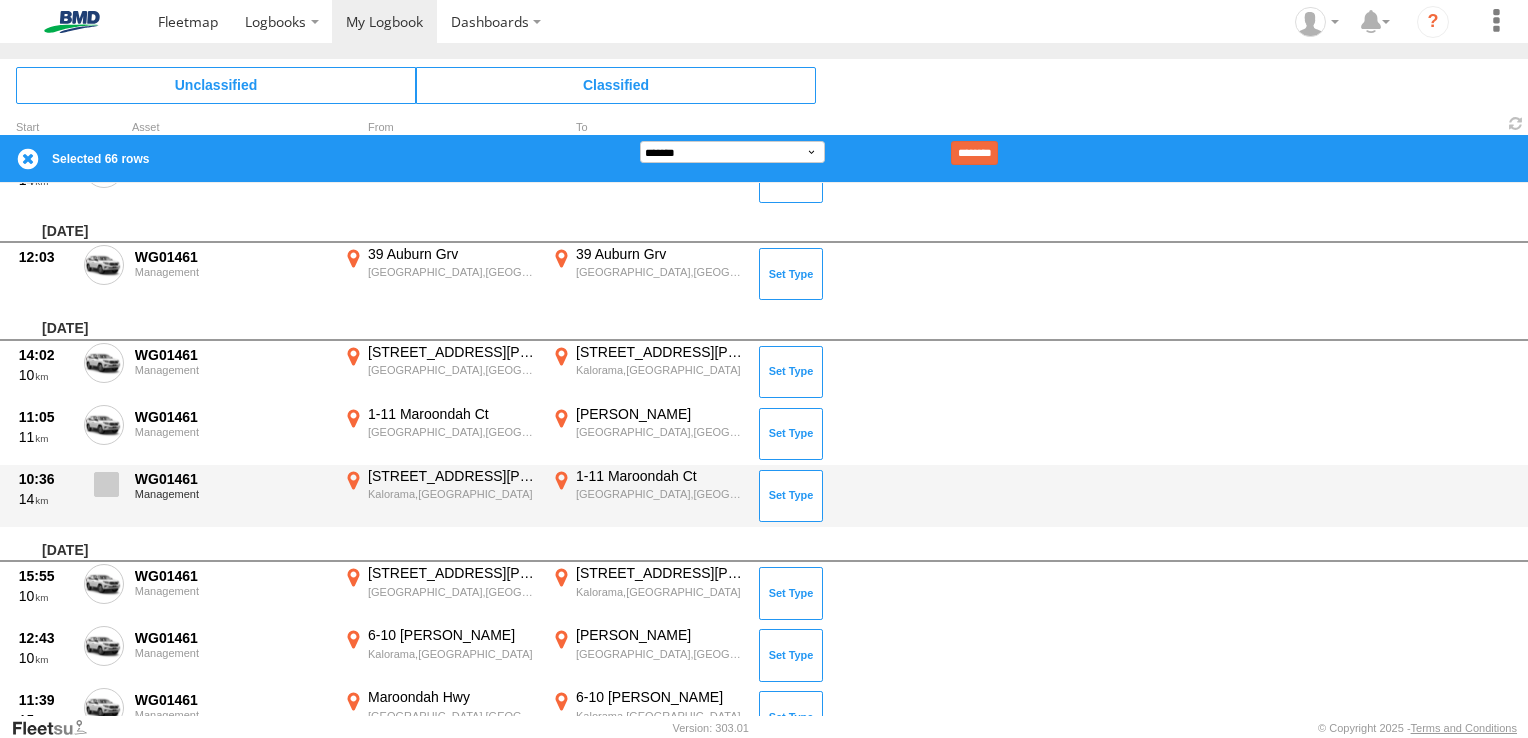 click at bounding box center [106, 484] 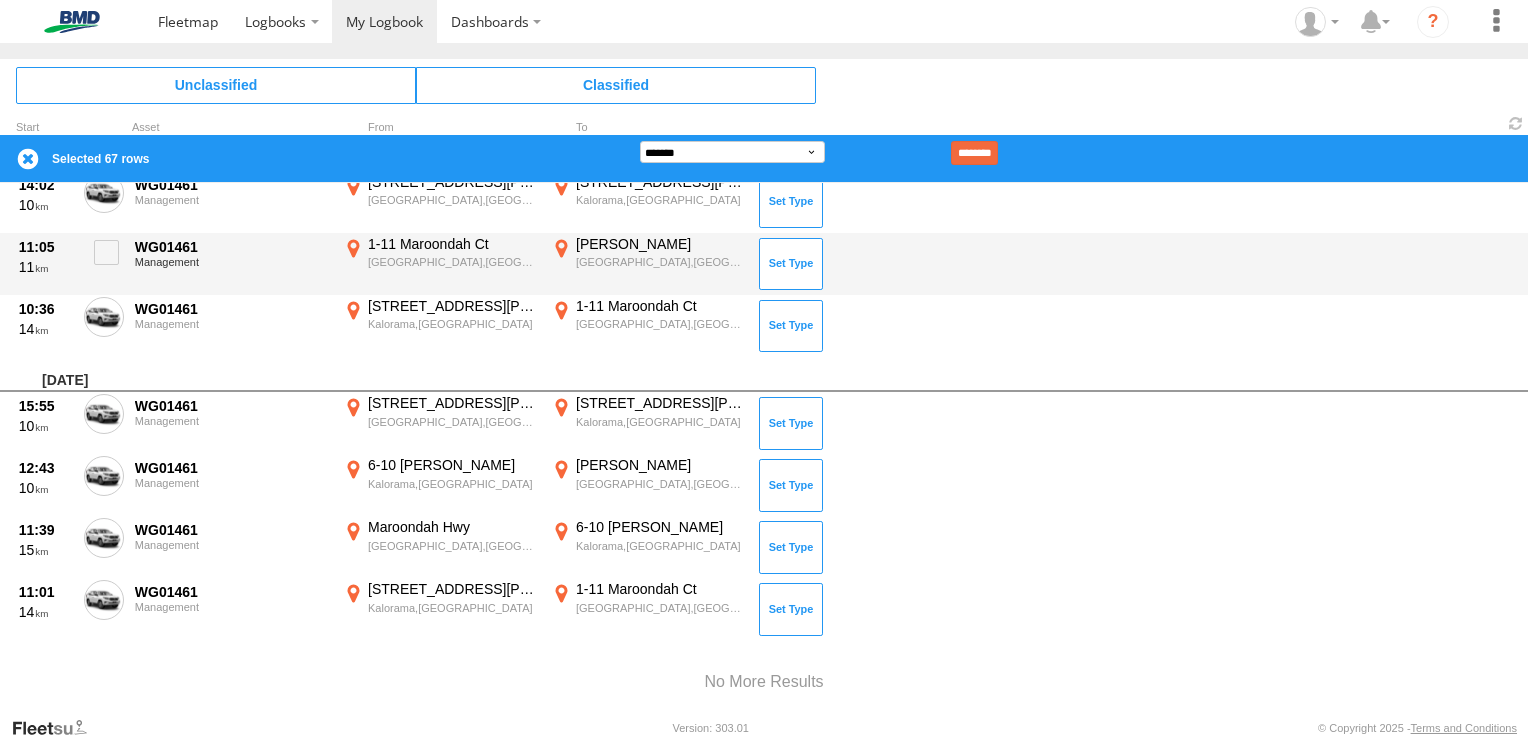 scroll, scrollTop: 4900, scrollLeft: 0, axis: vertical 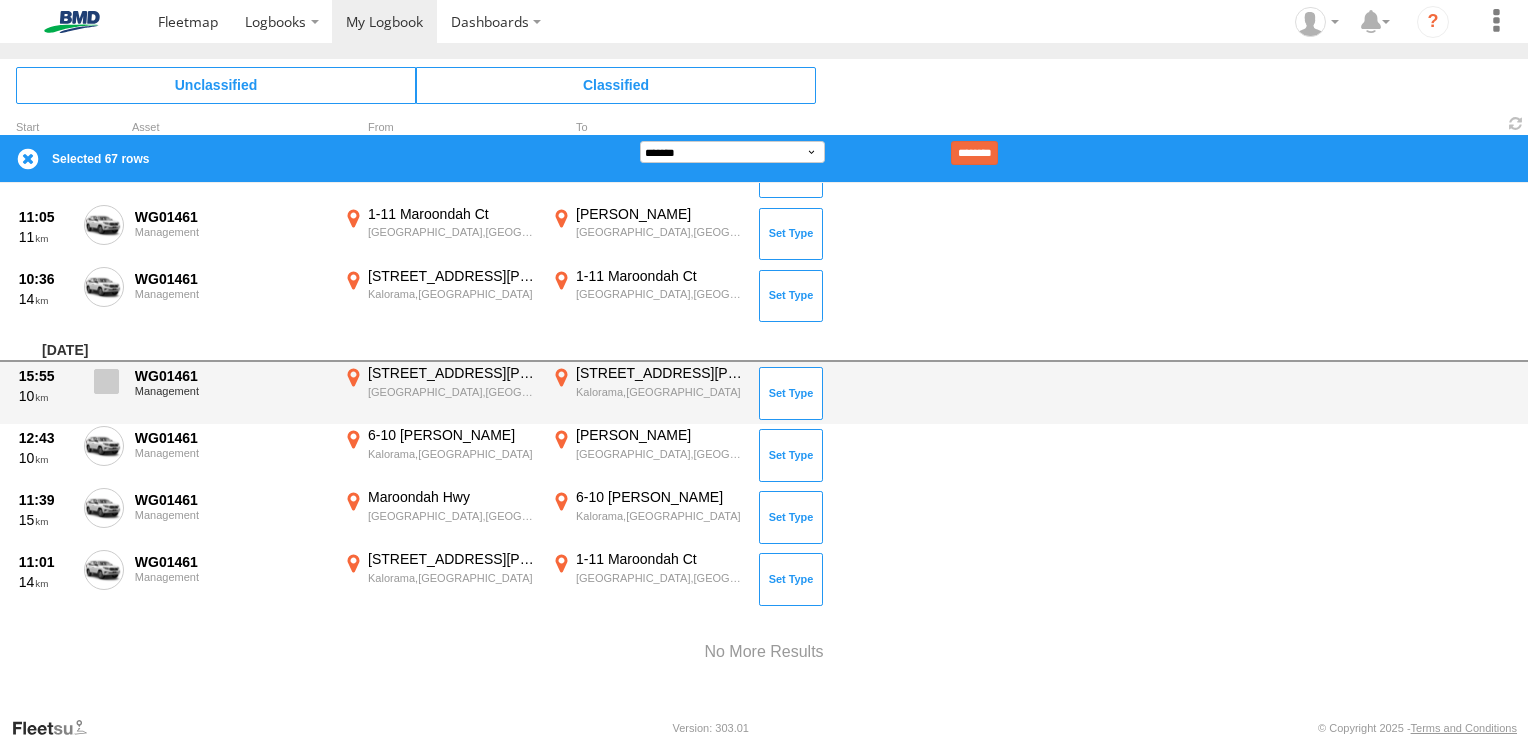 click at bounding box center (104, 387) 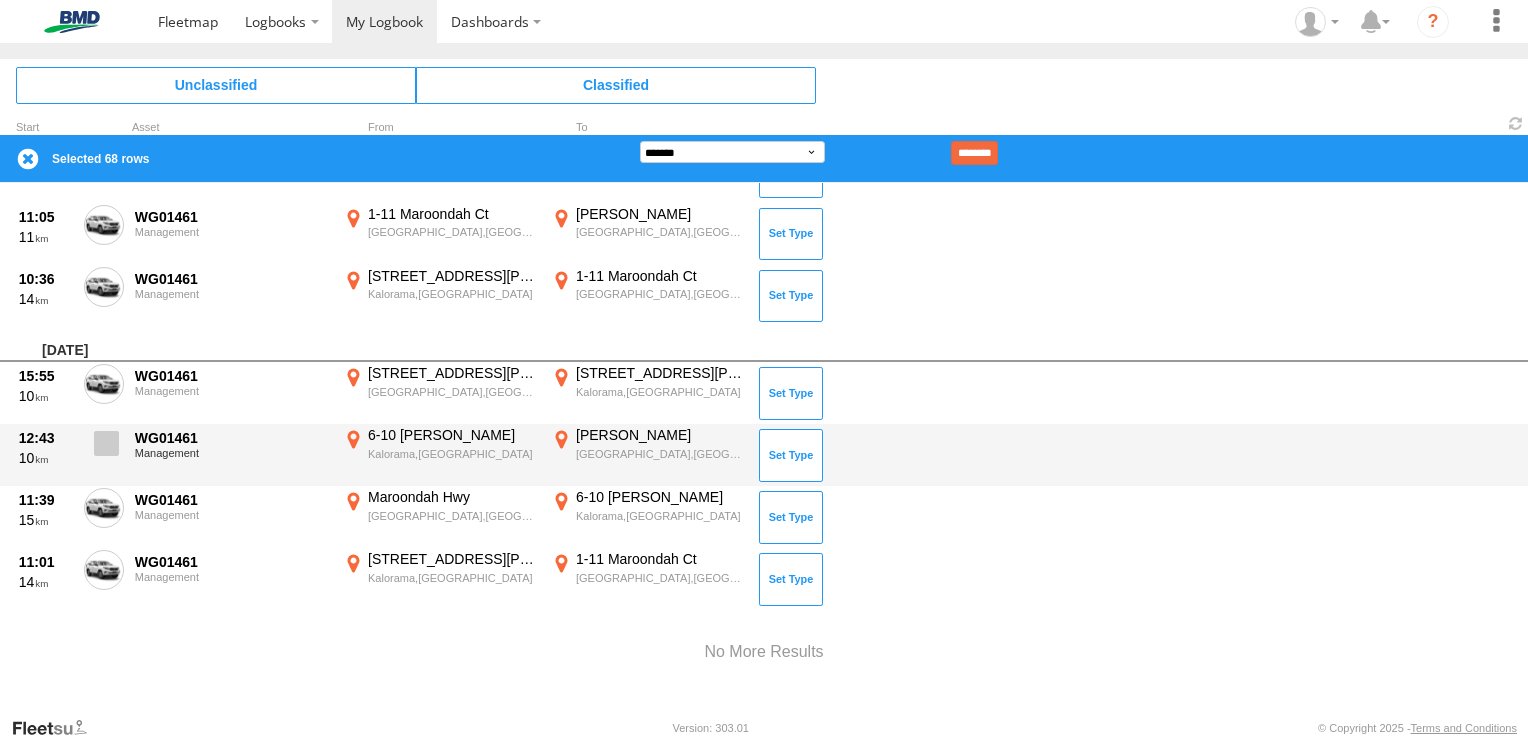 click at bounding box center [106, 443] 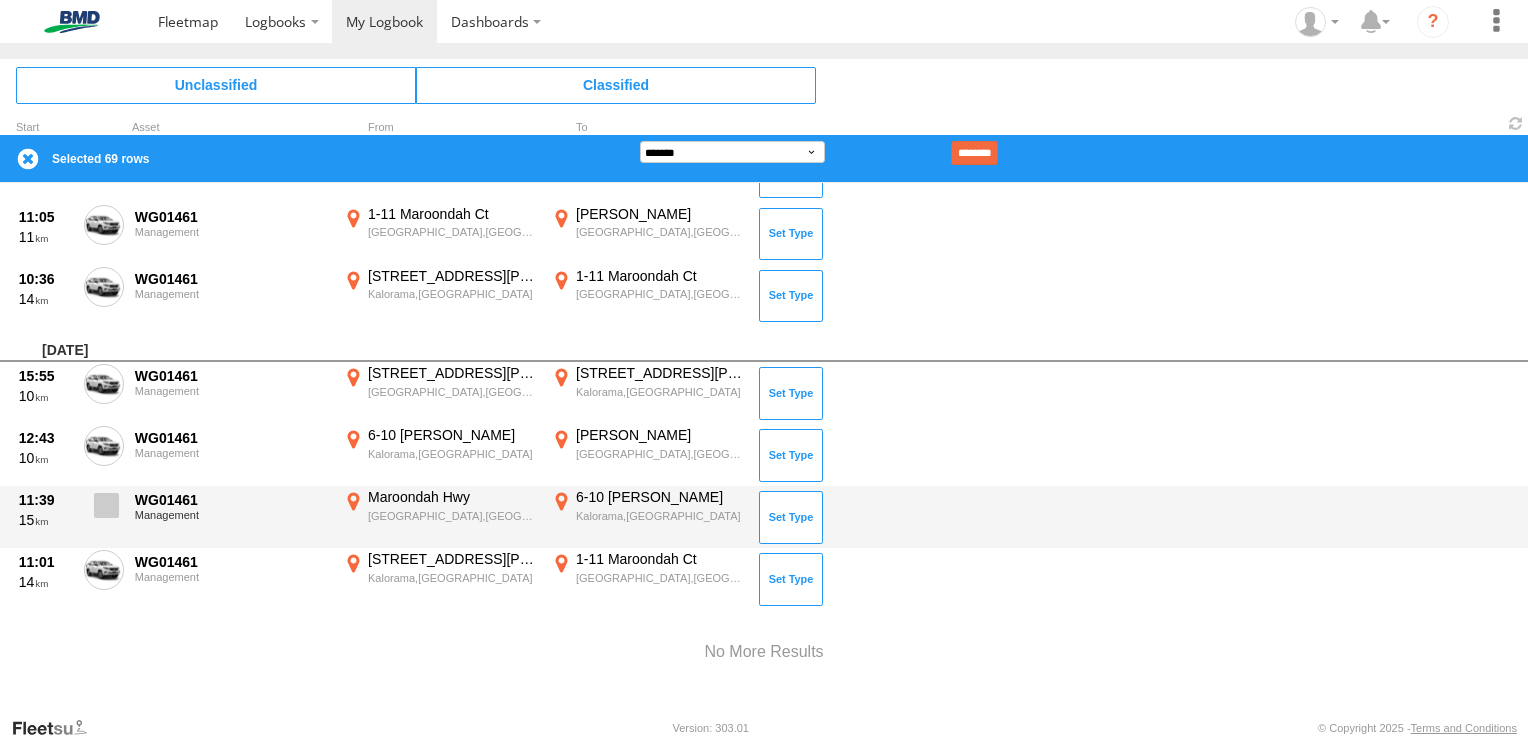 click at bounding box center (106, 505) 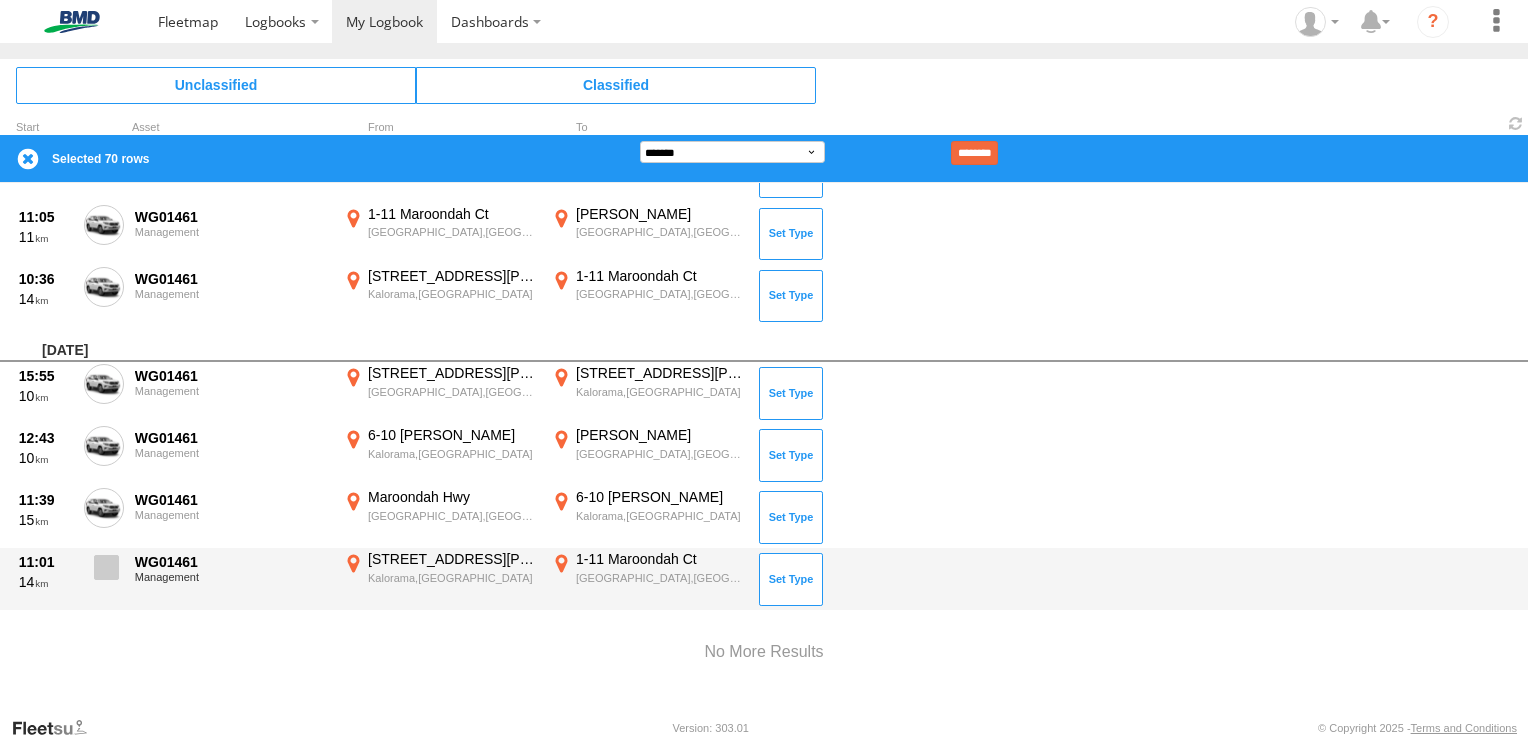 click at bounding box center [106, 567] 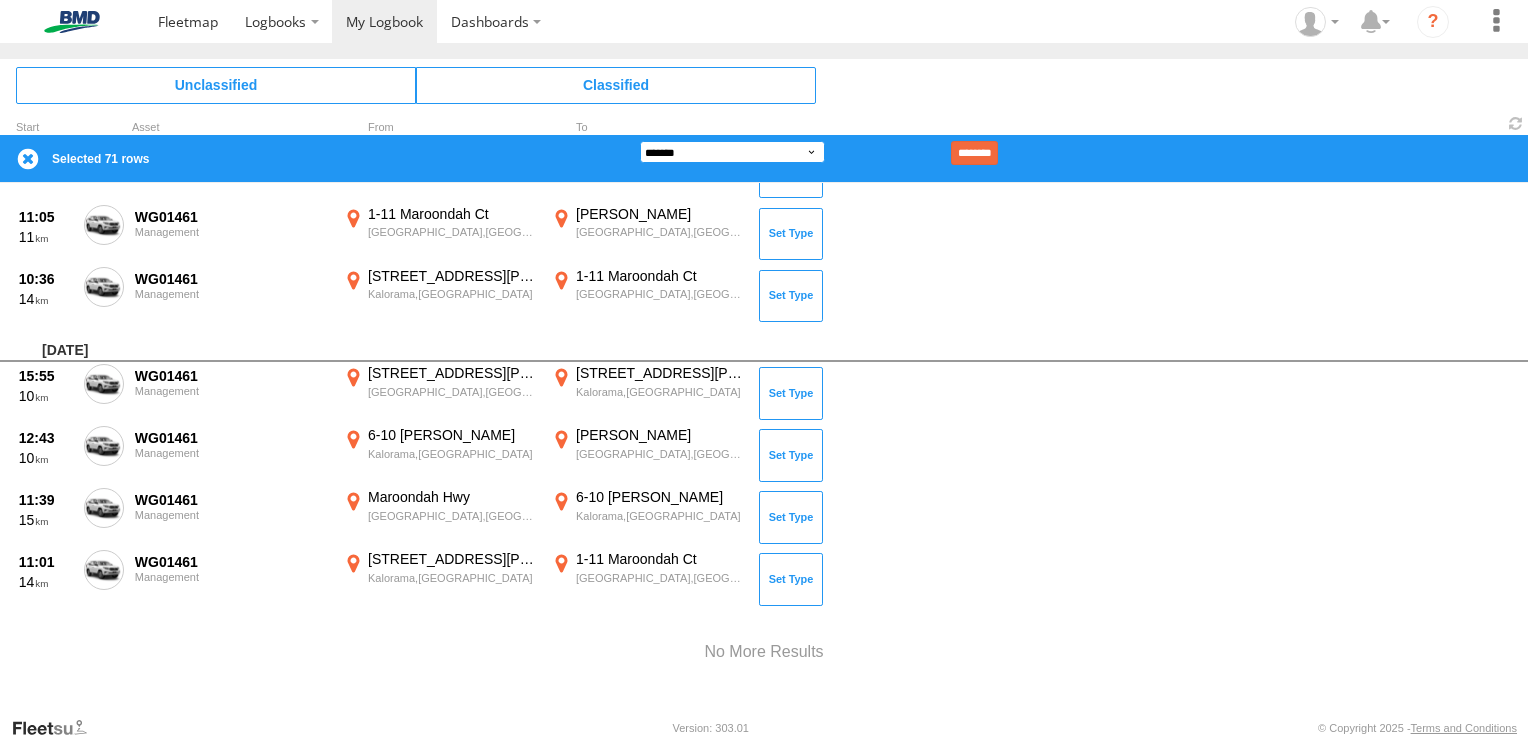 click on "**********" at bounding box center (732, 152) 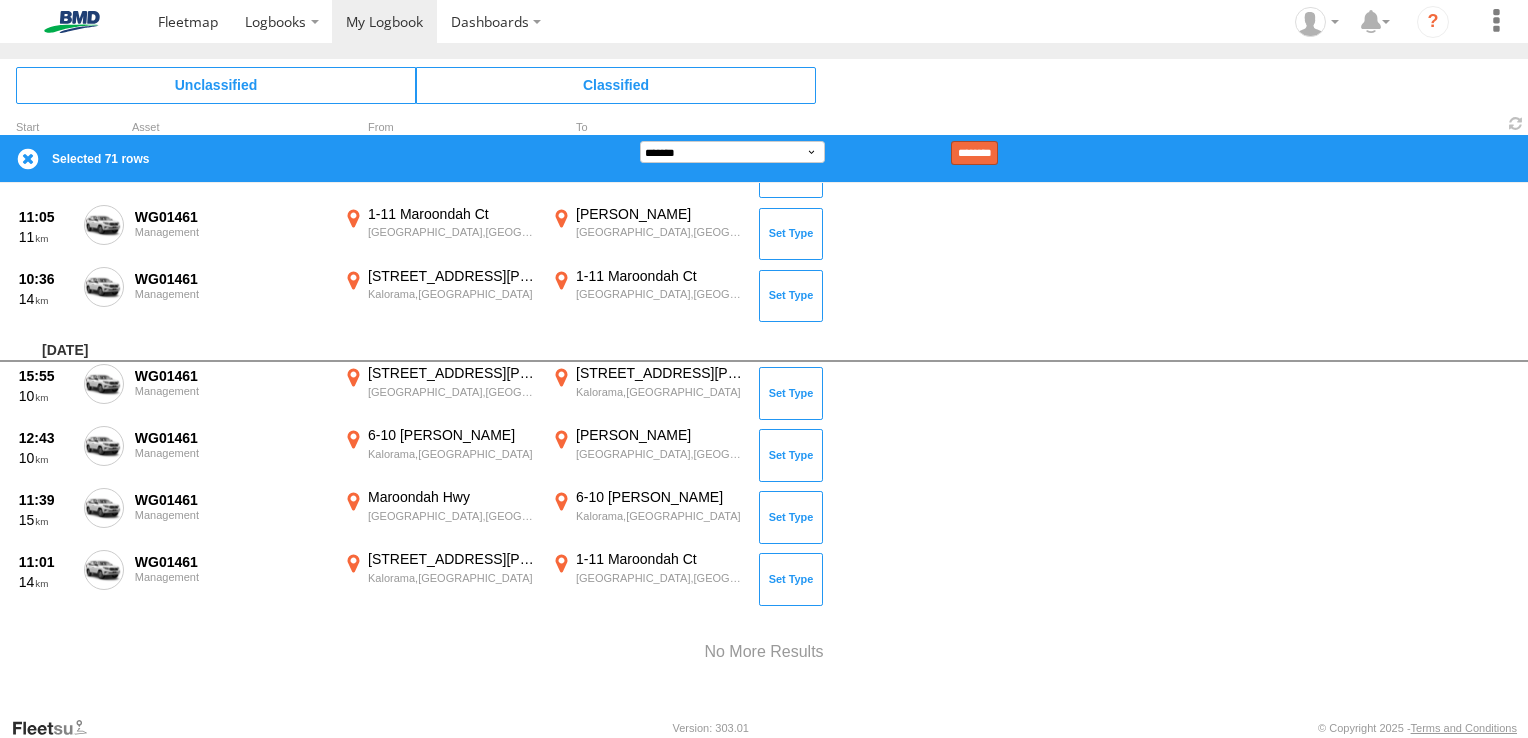 click on "********" at bounding box center [974, 153] 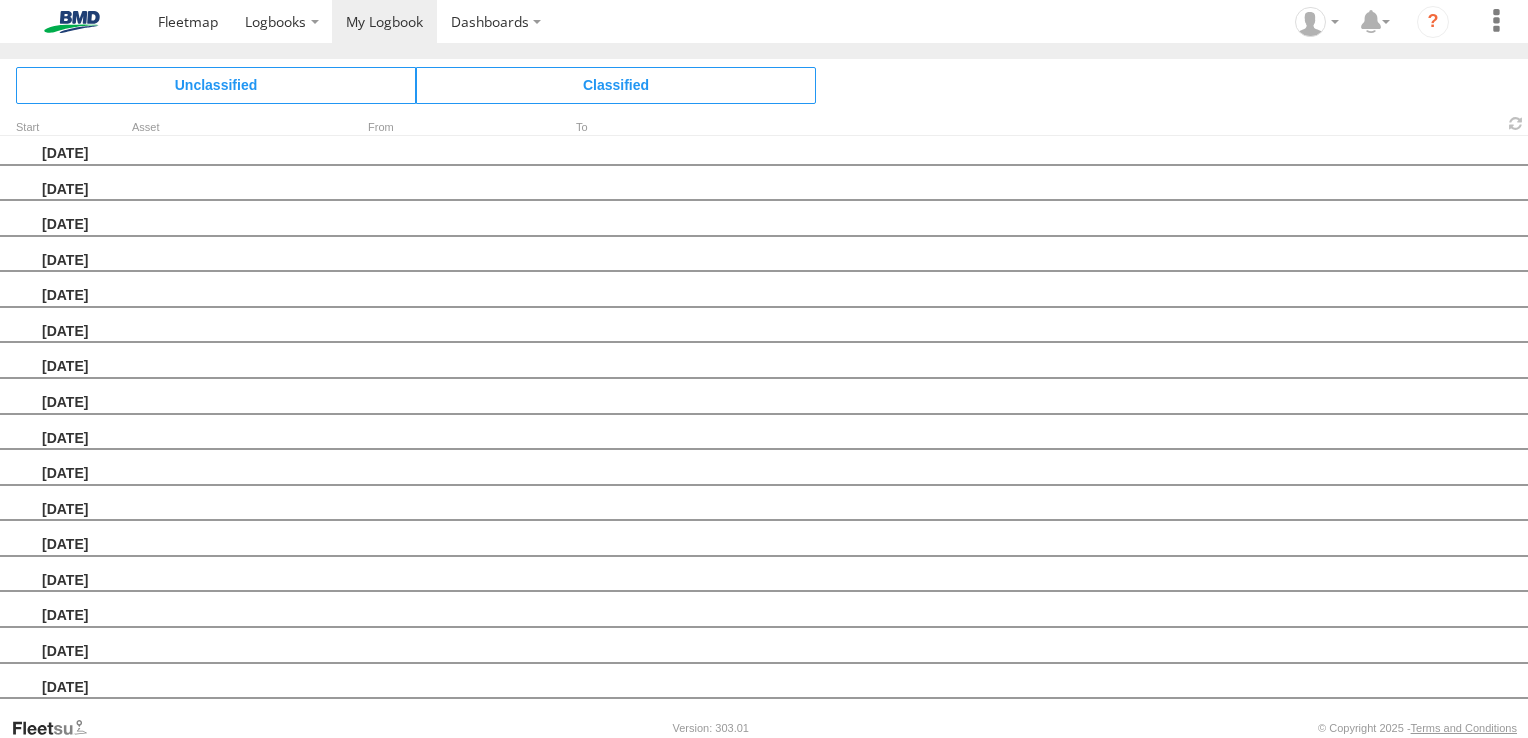 scroll, scrollTop: 0, scrollLeft: 0, axis: both 